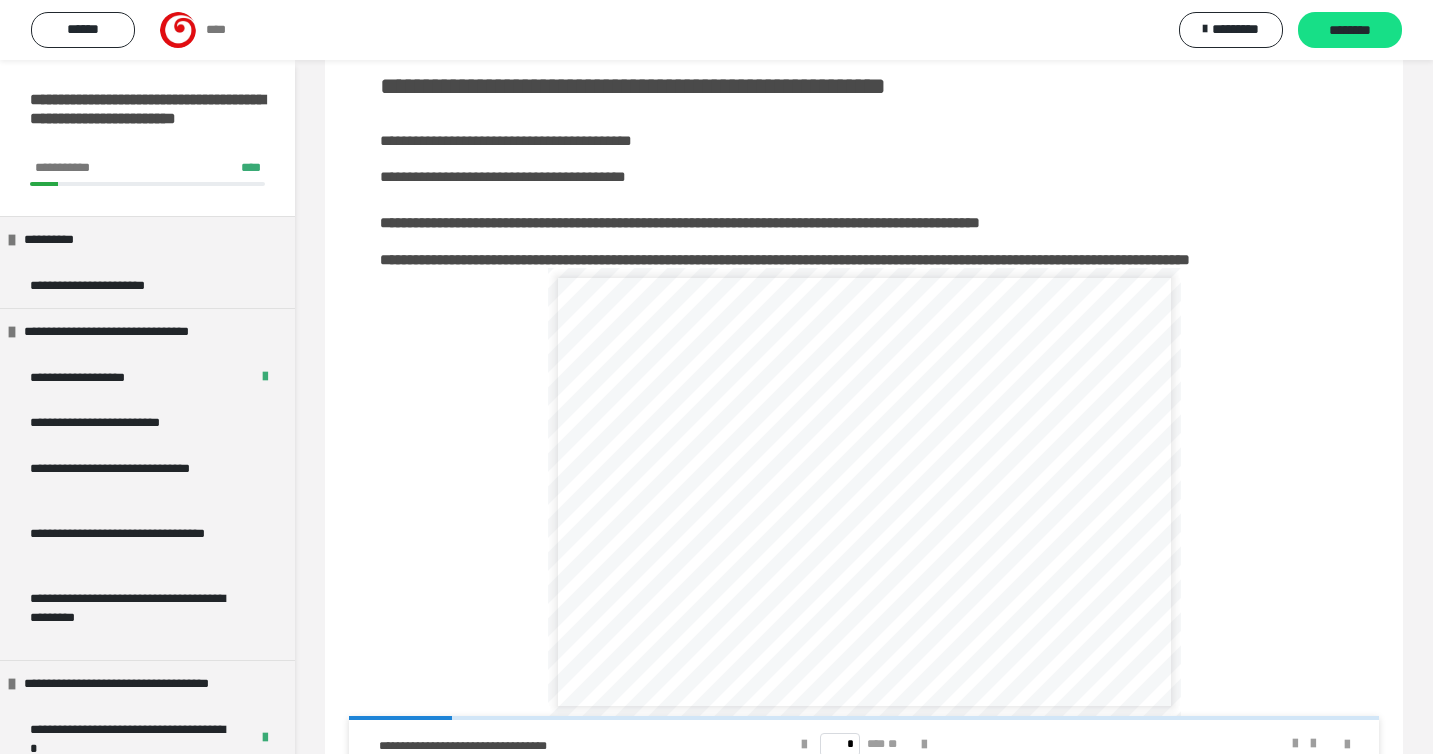 scroll, scrollTop: 388, scrollLeft: 0, axis: vertical 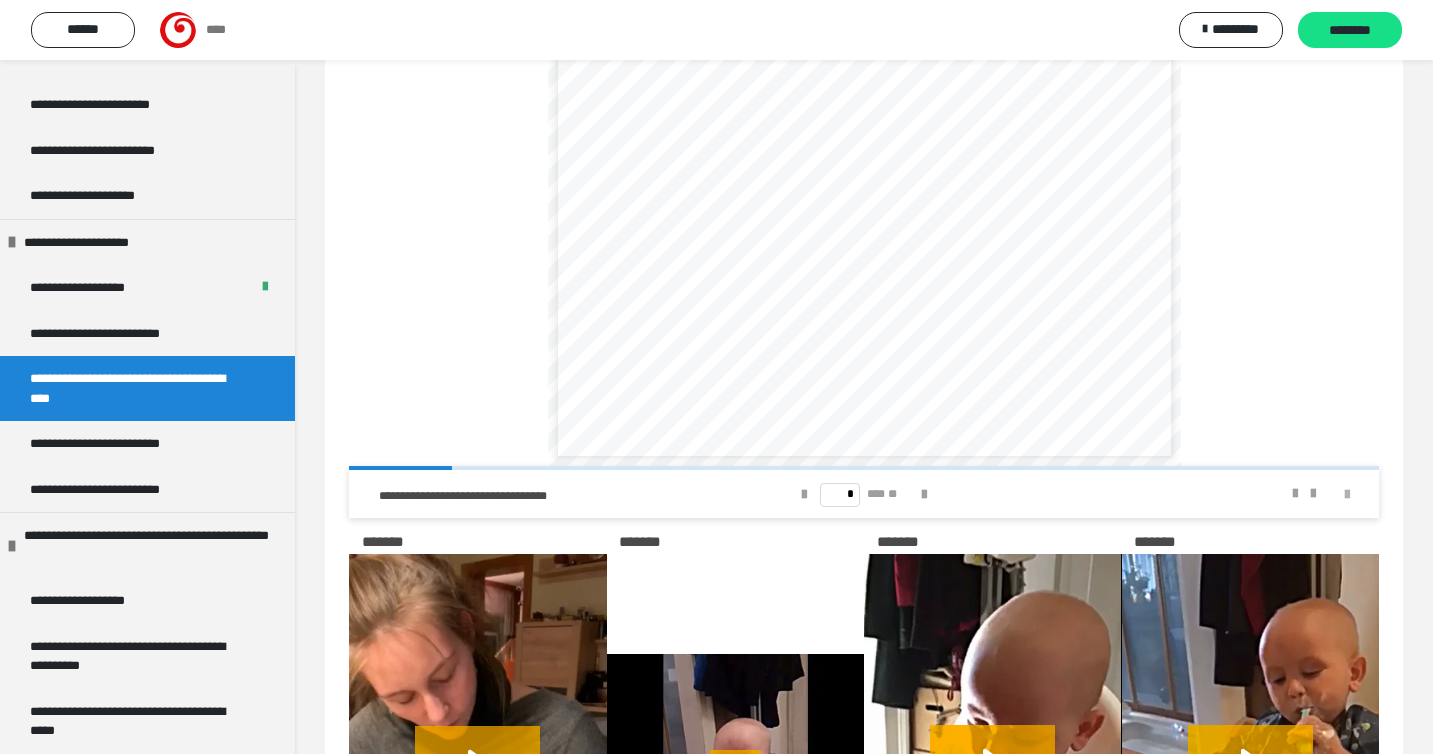 click at bounding box center [1347, 495] 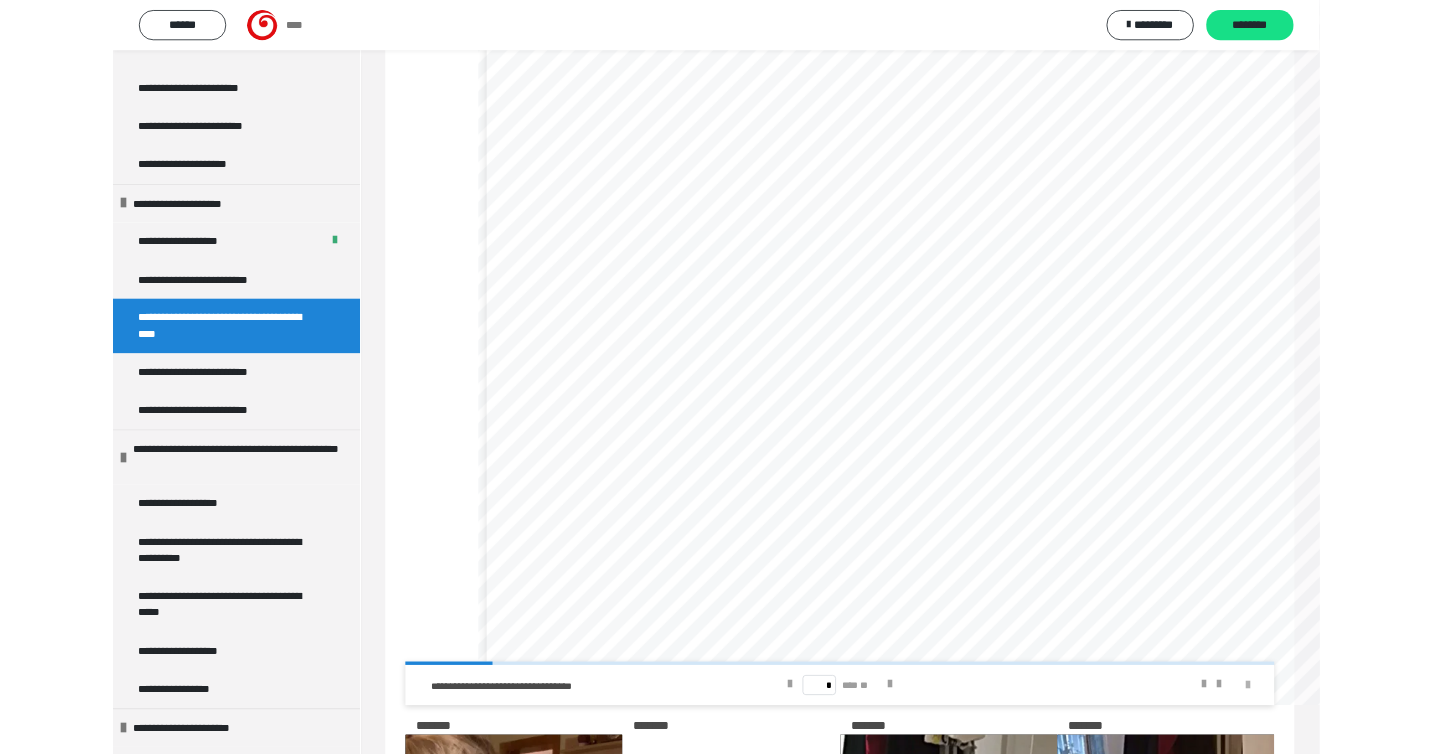 scroll, scrollTop: 35, scrollLeft: 0, axis: vertical 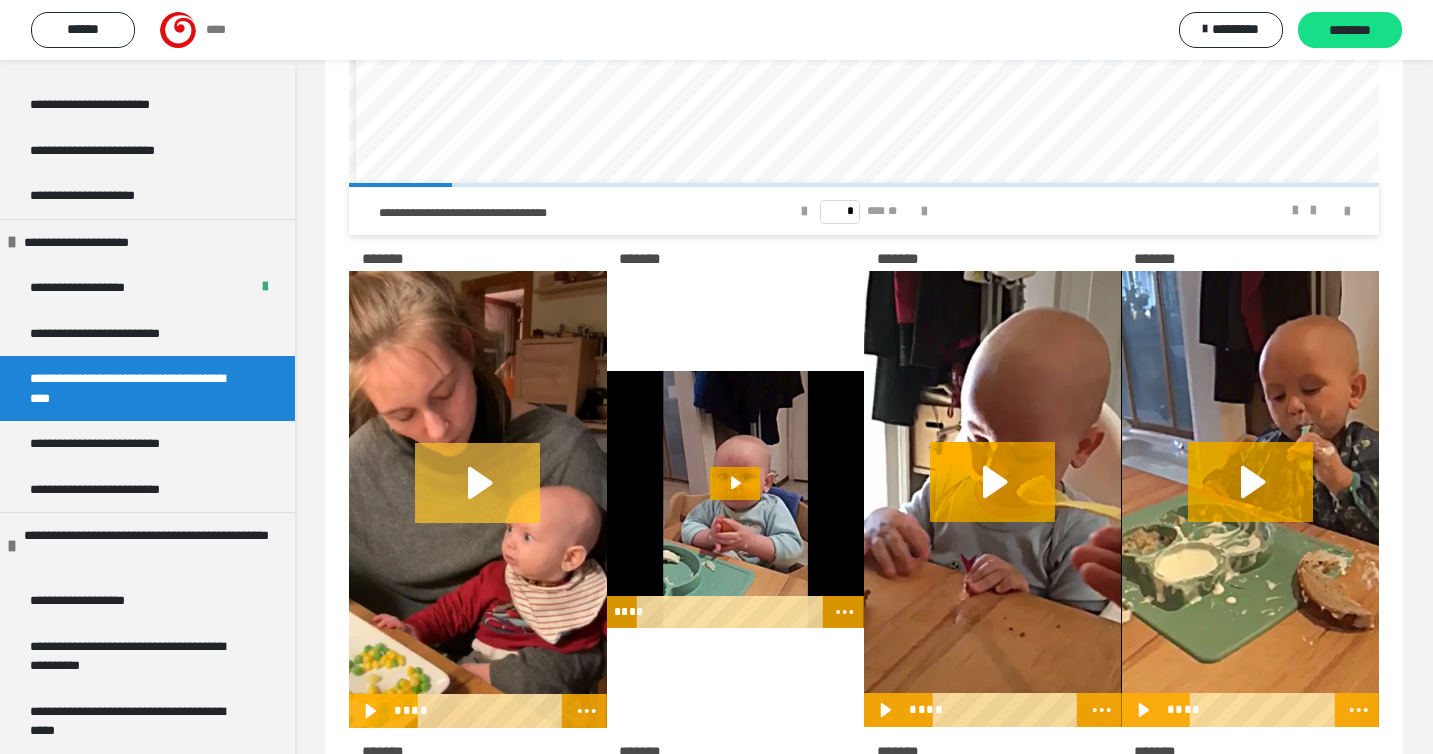 click 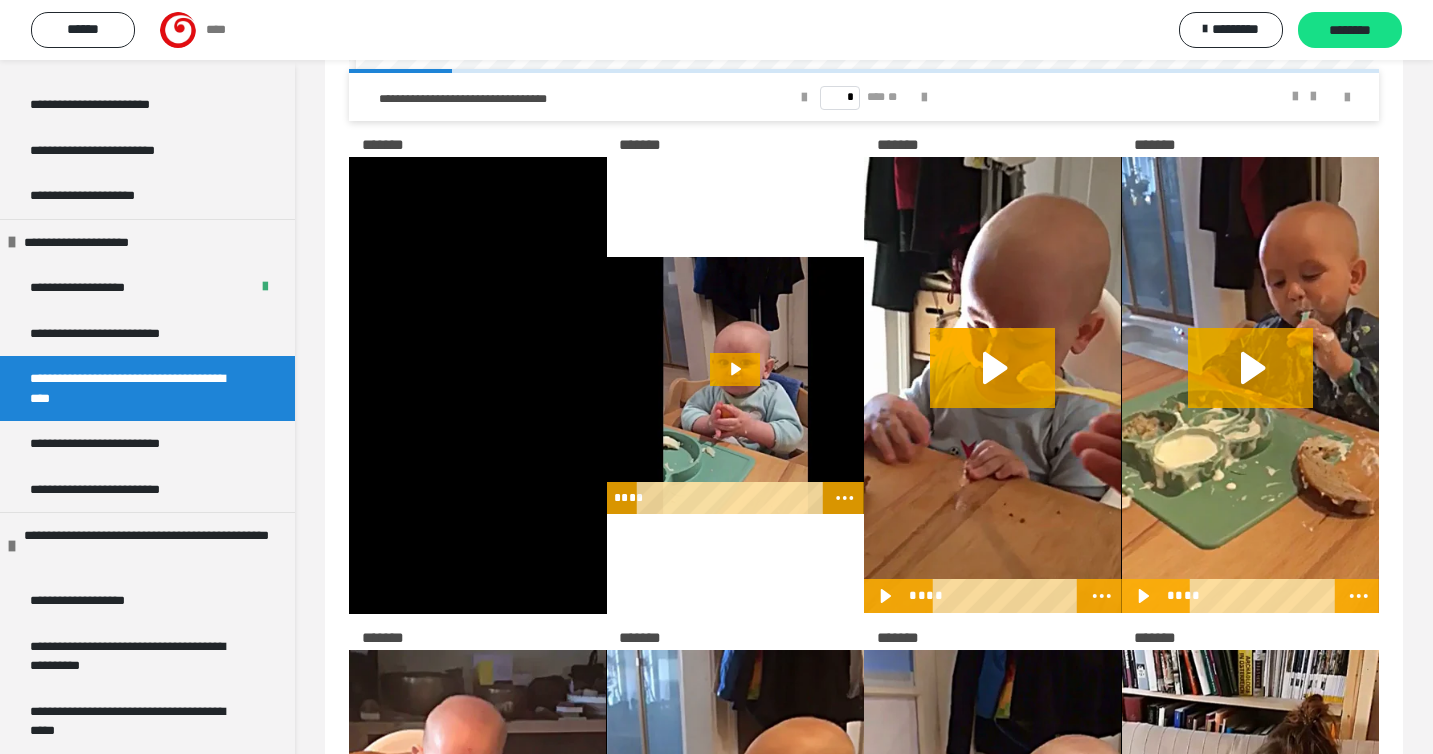scroll, scrollTop: 820, scrollLeft: 0, axis: vertical 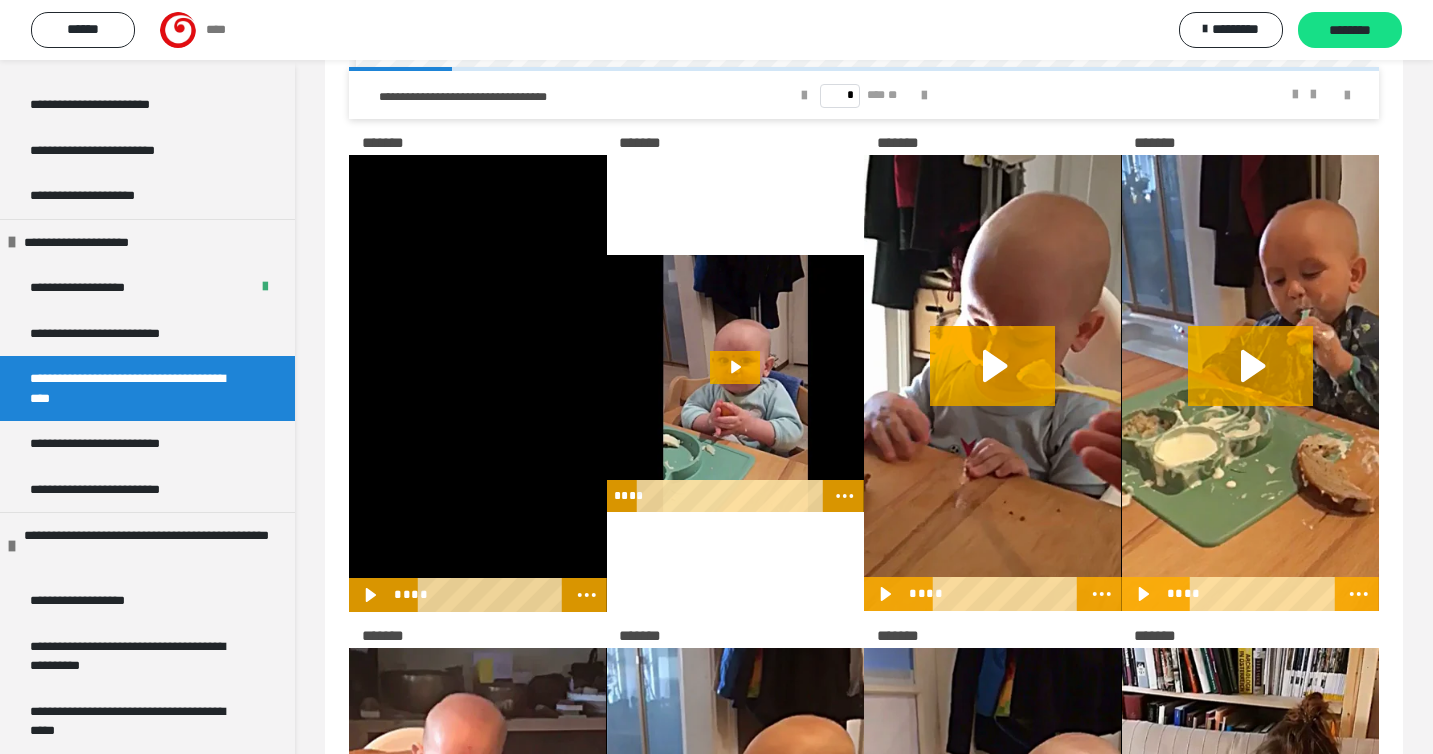 click at bounding box center (478, 384) 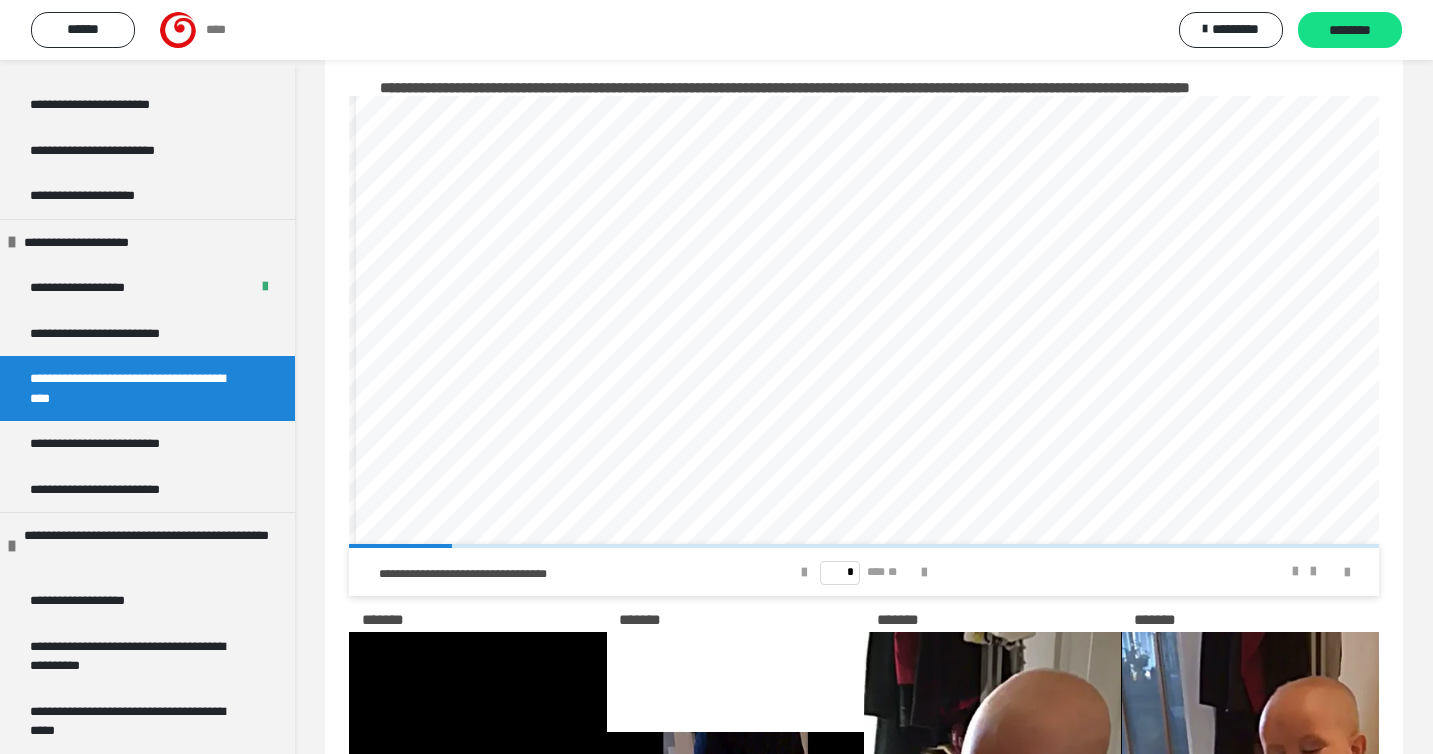 scroll, scrollTop: 237, scrollLeft: 0, axis: vertical 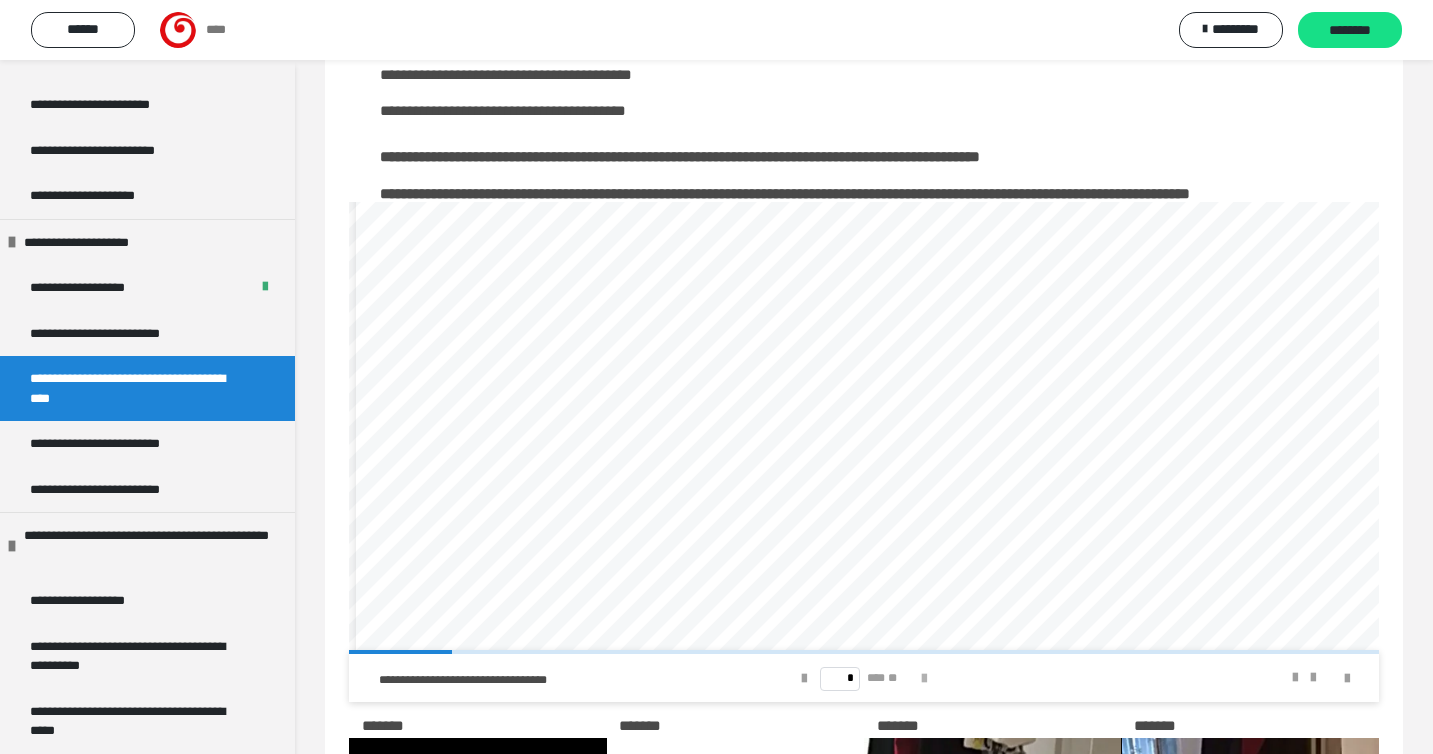 click at bounding box center (924, 679) 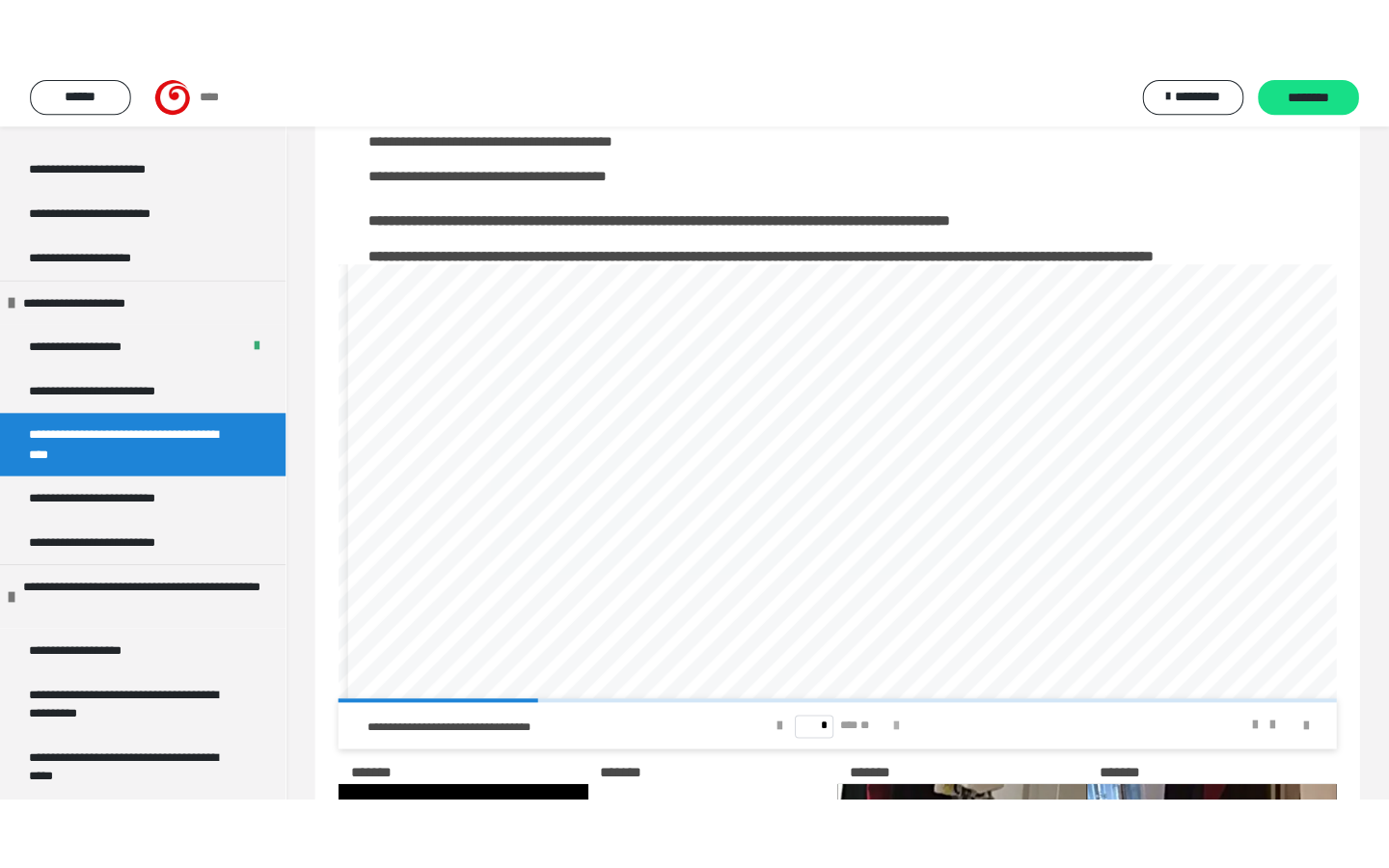 scroll, scrollTop: 213, scrollLeft: 0, axis: vertical 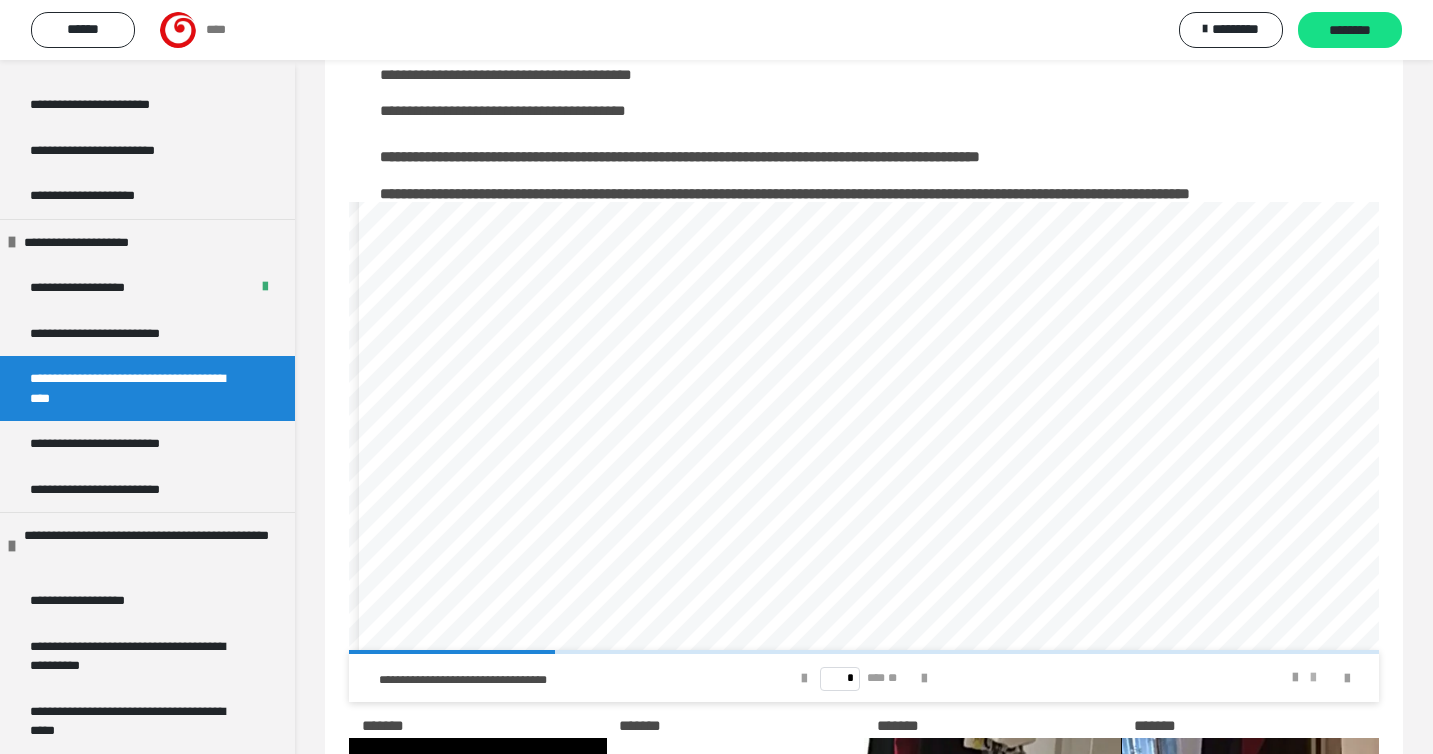 click at bounding box center [1313, 678] 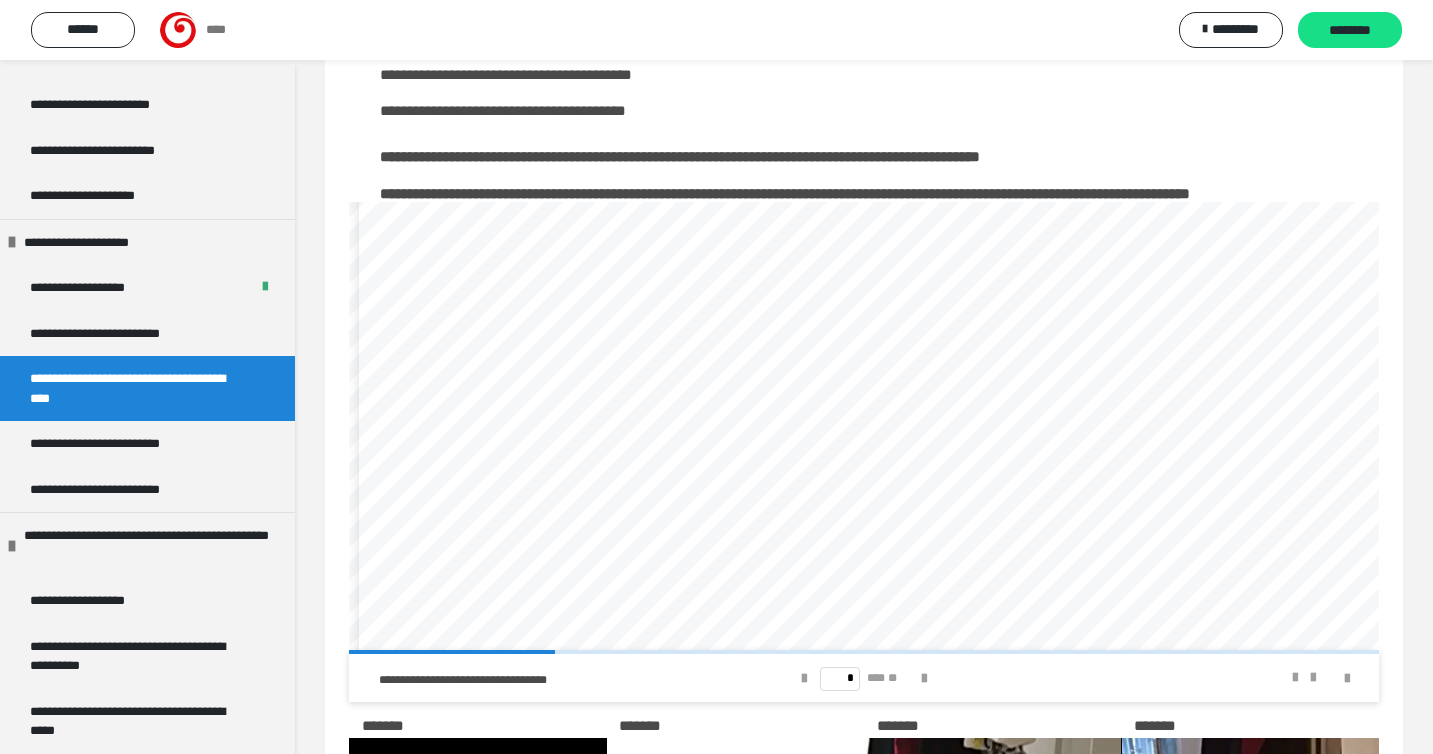 click on "* *** **" at bounding box center [864, 678] 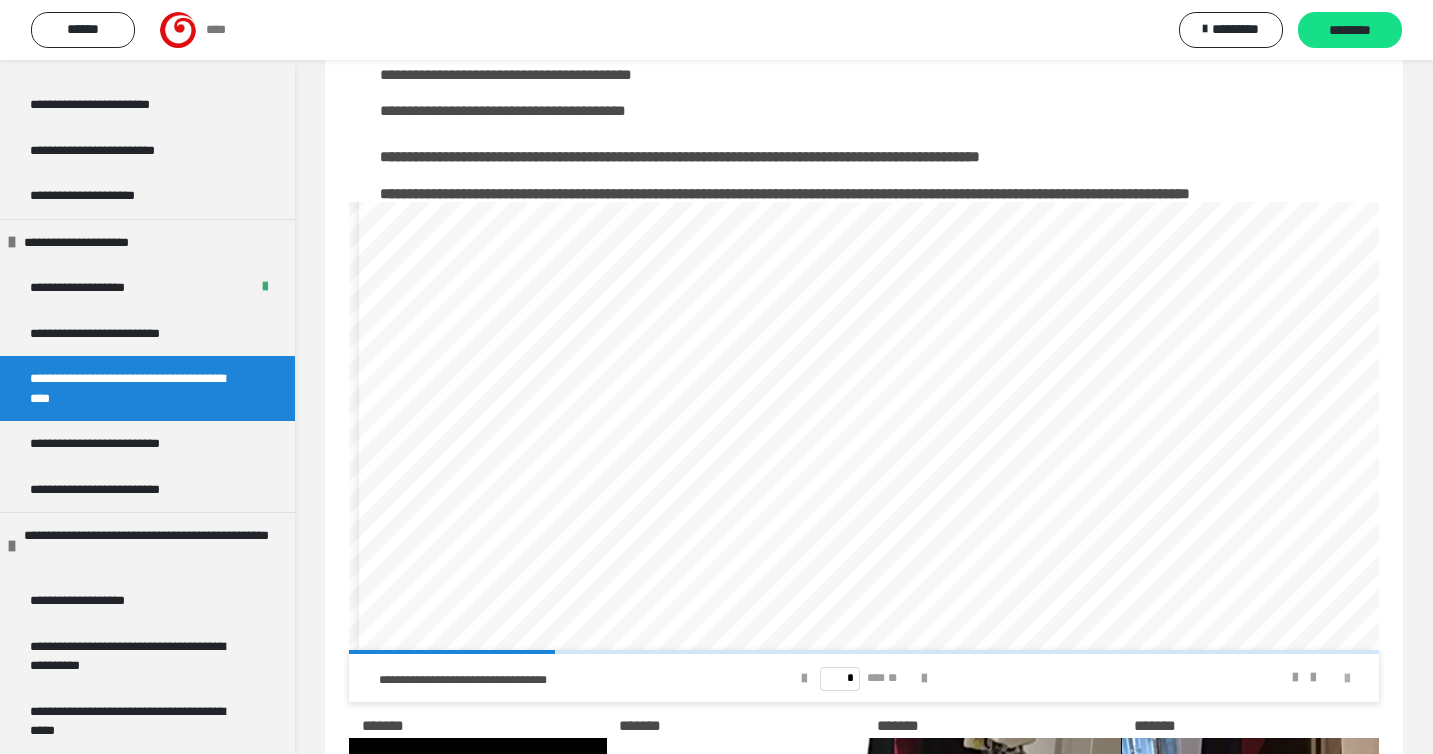 click at bounding box center (1347, 679) 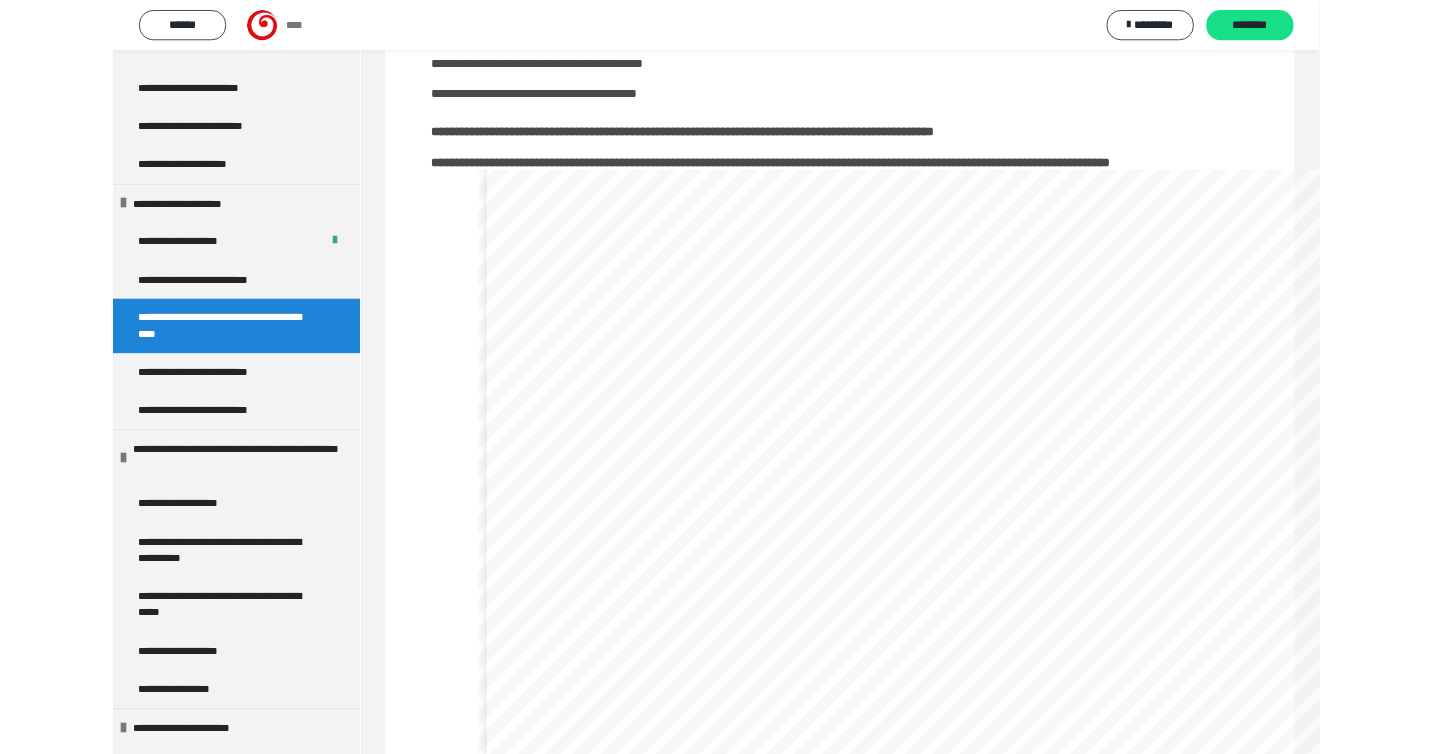 scroll, scrollTop: 0, scrollLeft: 0, axis: both 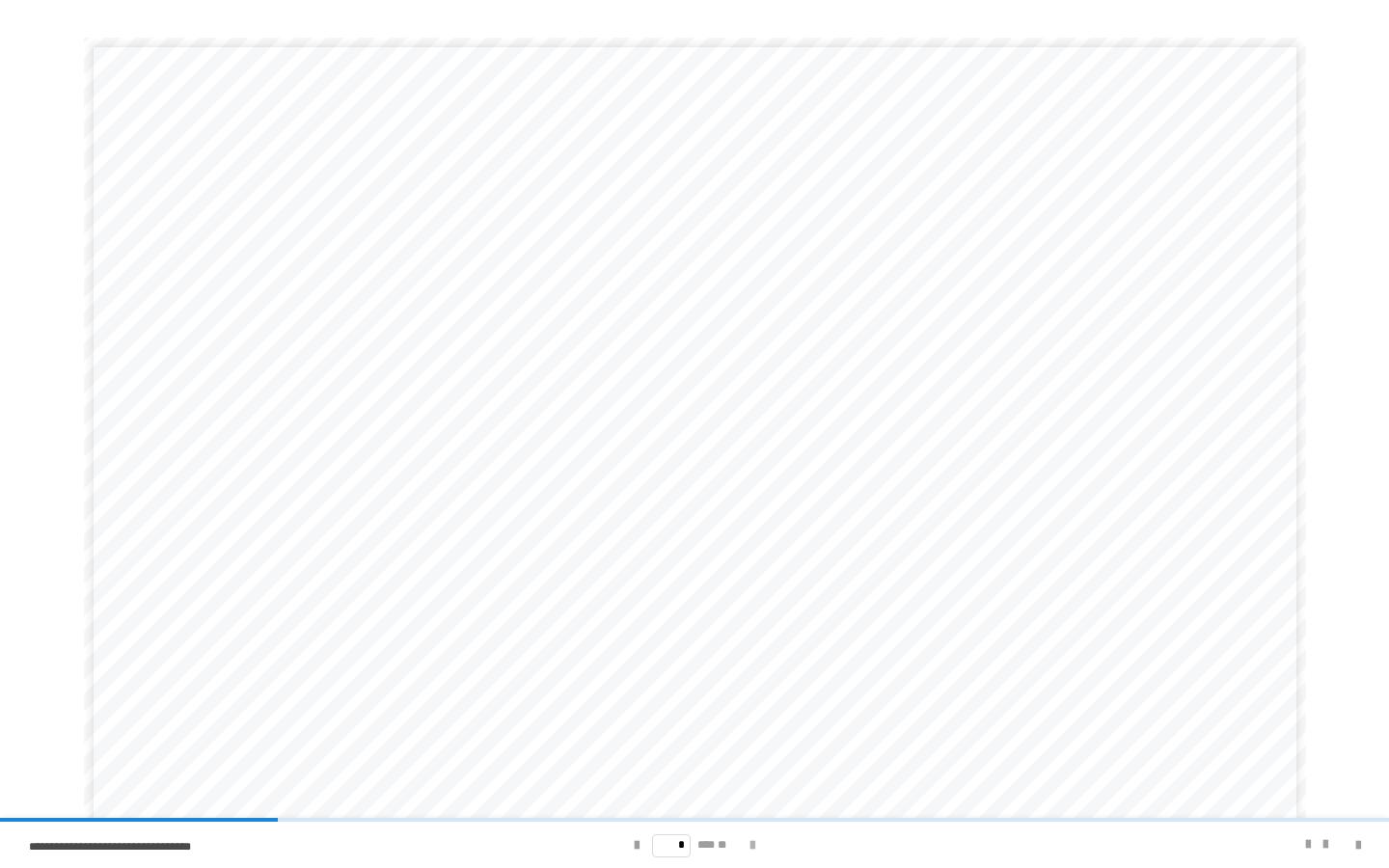 click at bounding box center (752, 846) 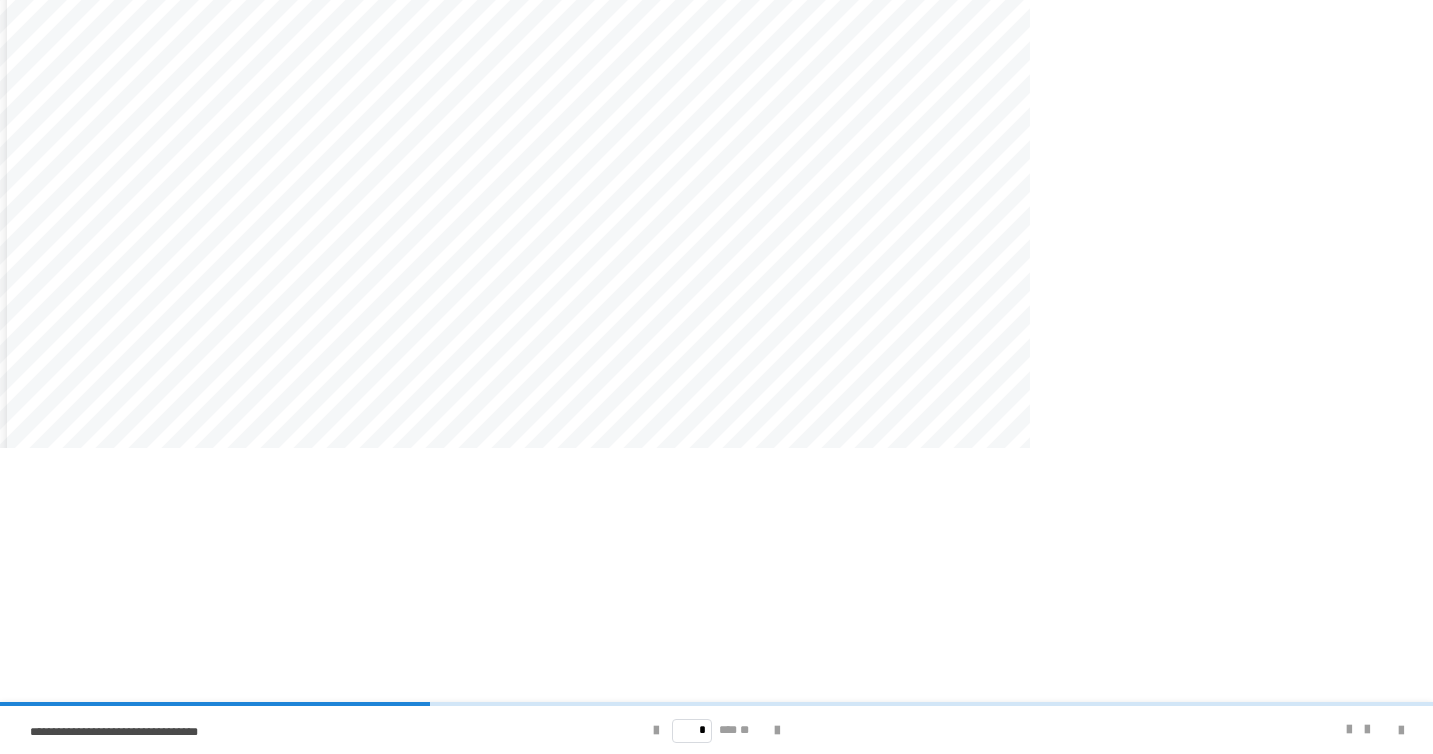 scroll, scrollTop: 700, scrollLeft: 0, axis: vertical 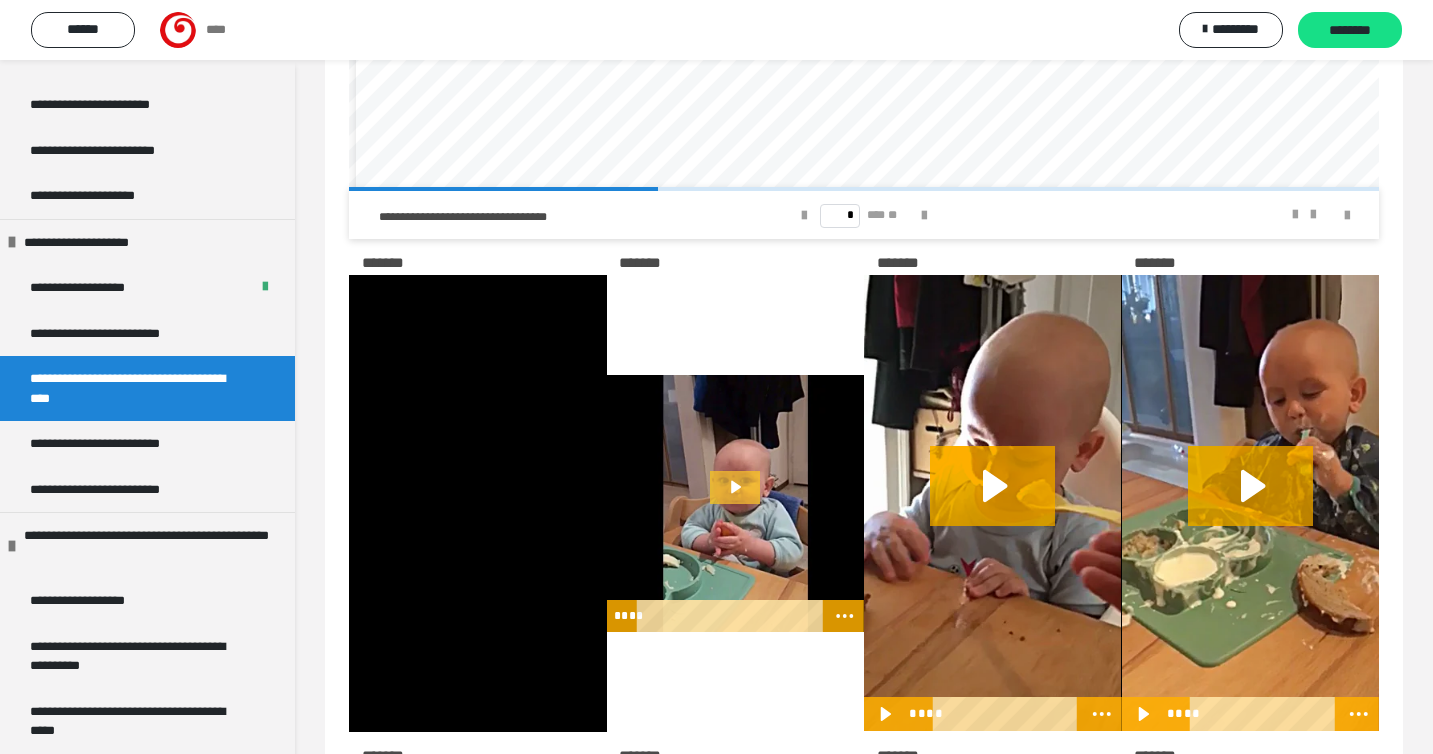 click 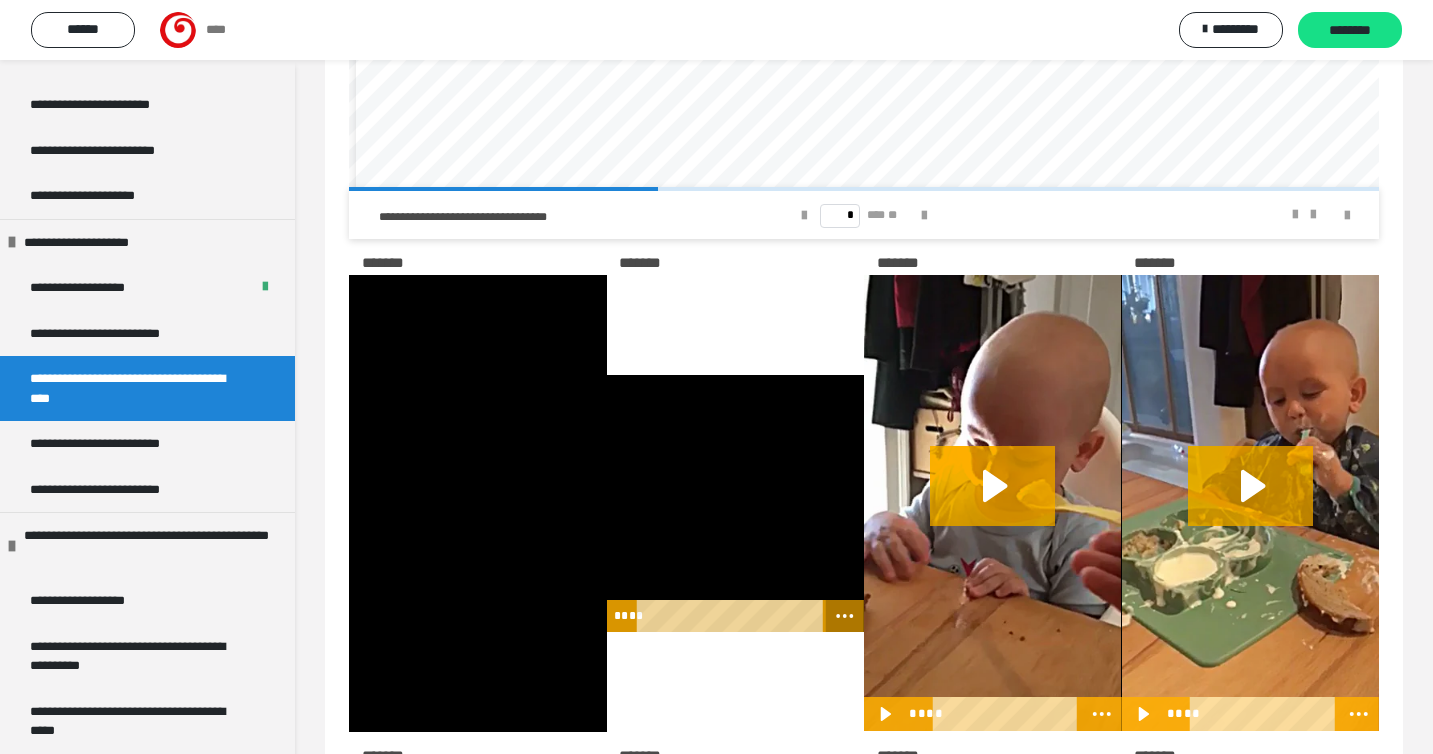 click 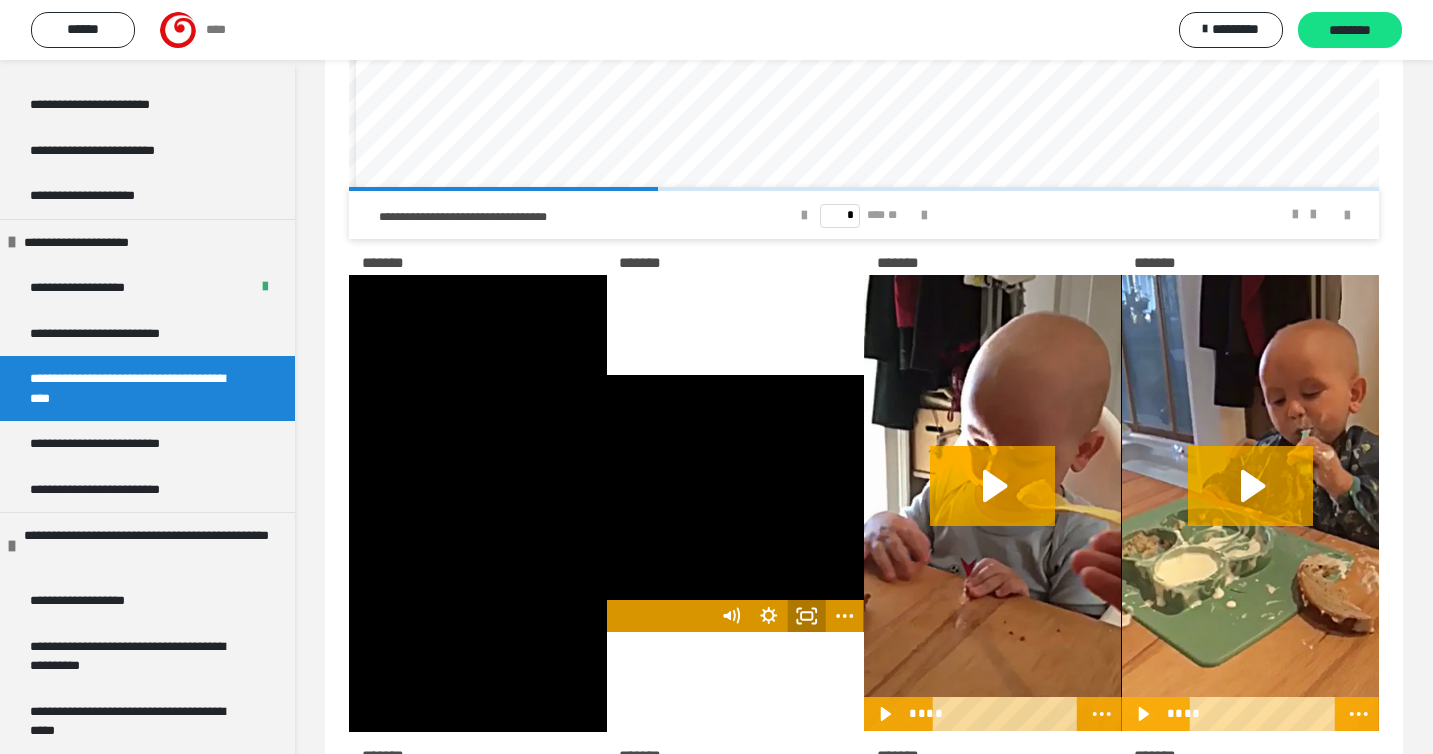 click 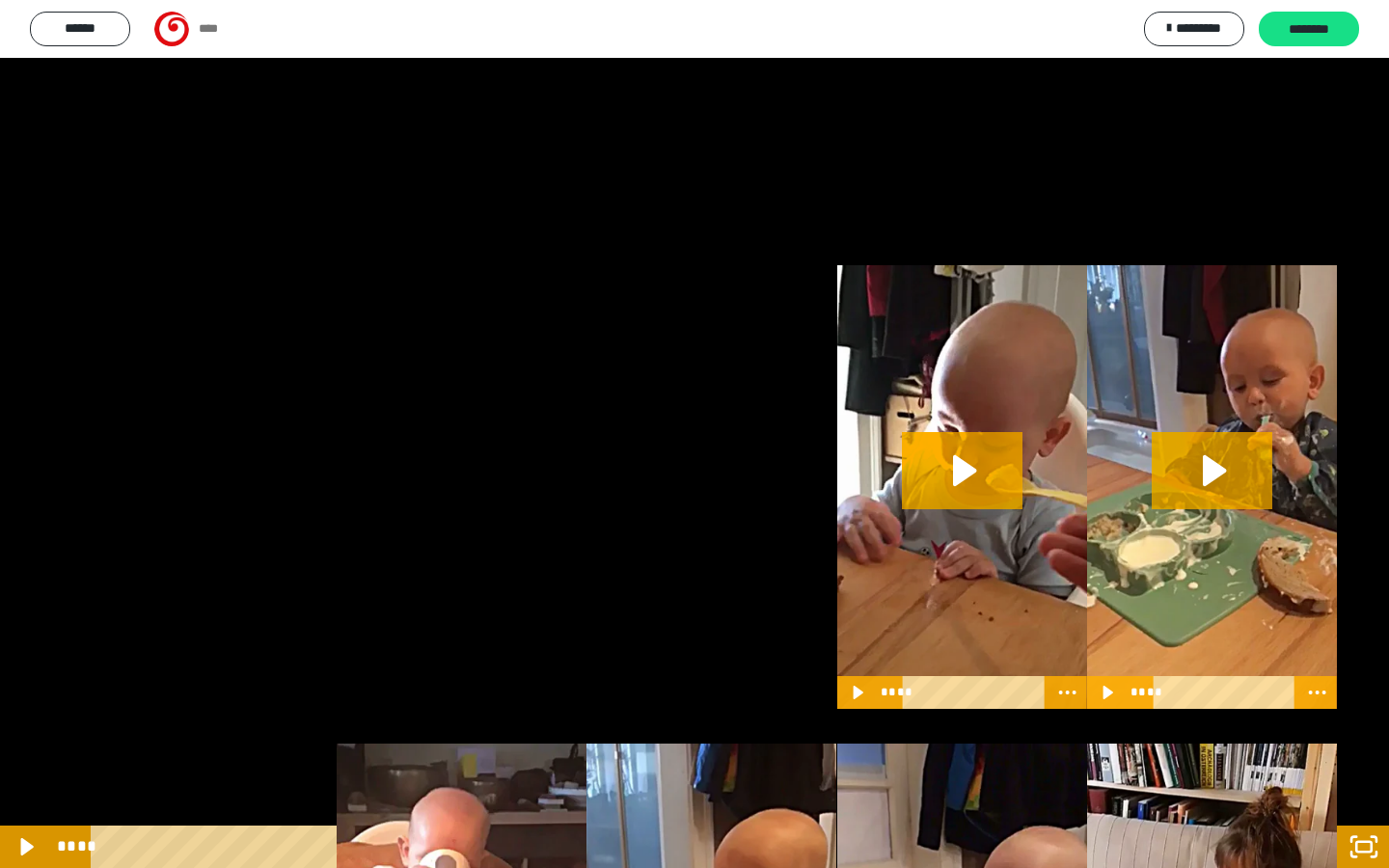 click at bounding box center [694, 434] 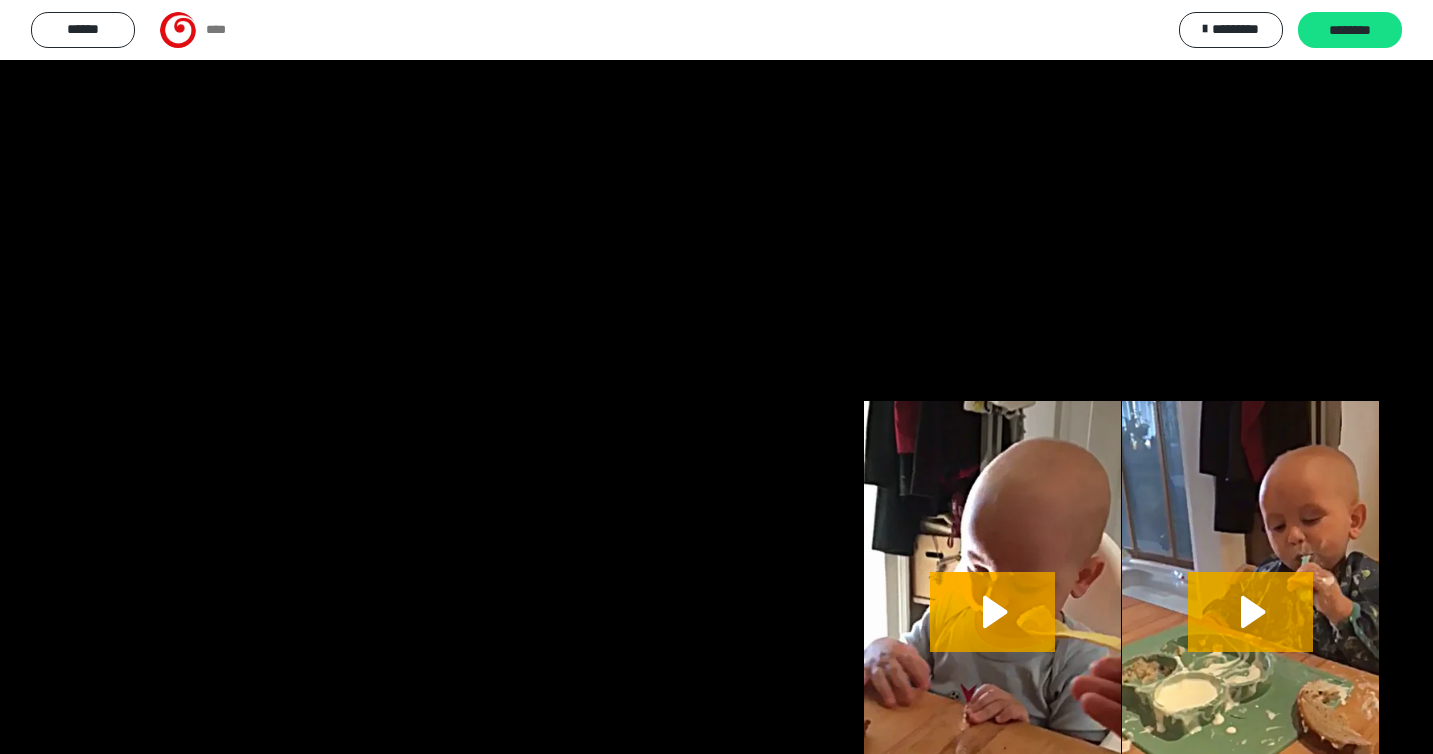 scroll, scrollTop: 558, scrollLeft: 0, axis: vertical 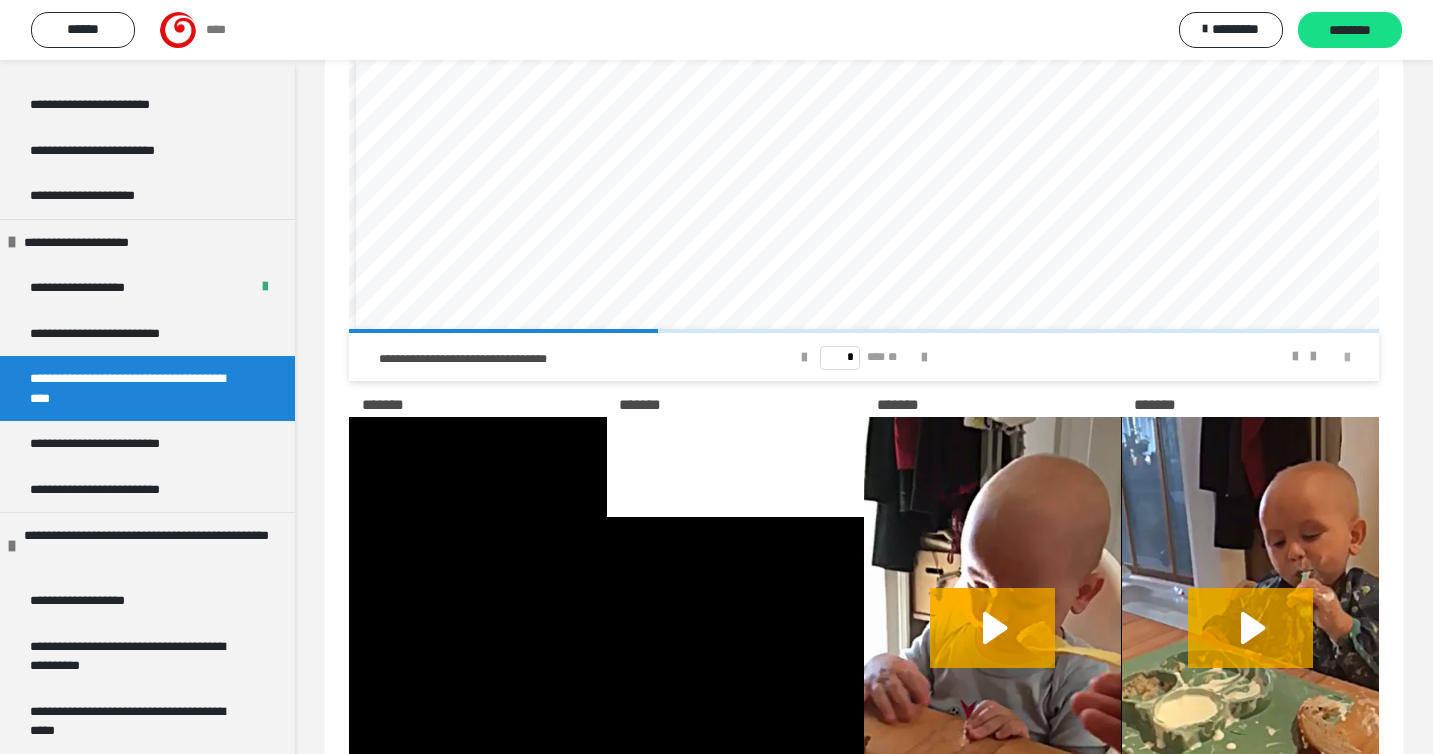 click at bounding box center [1347, 358] 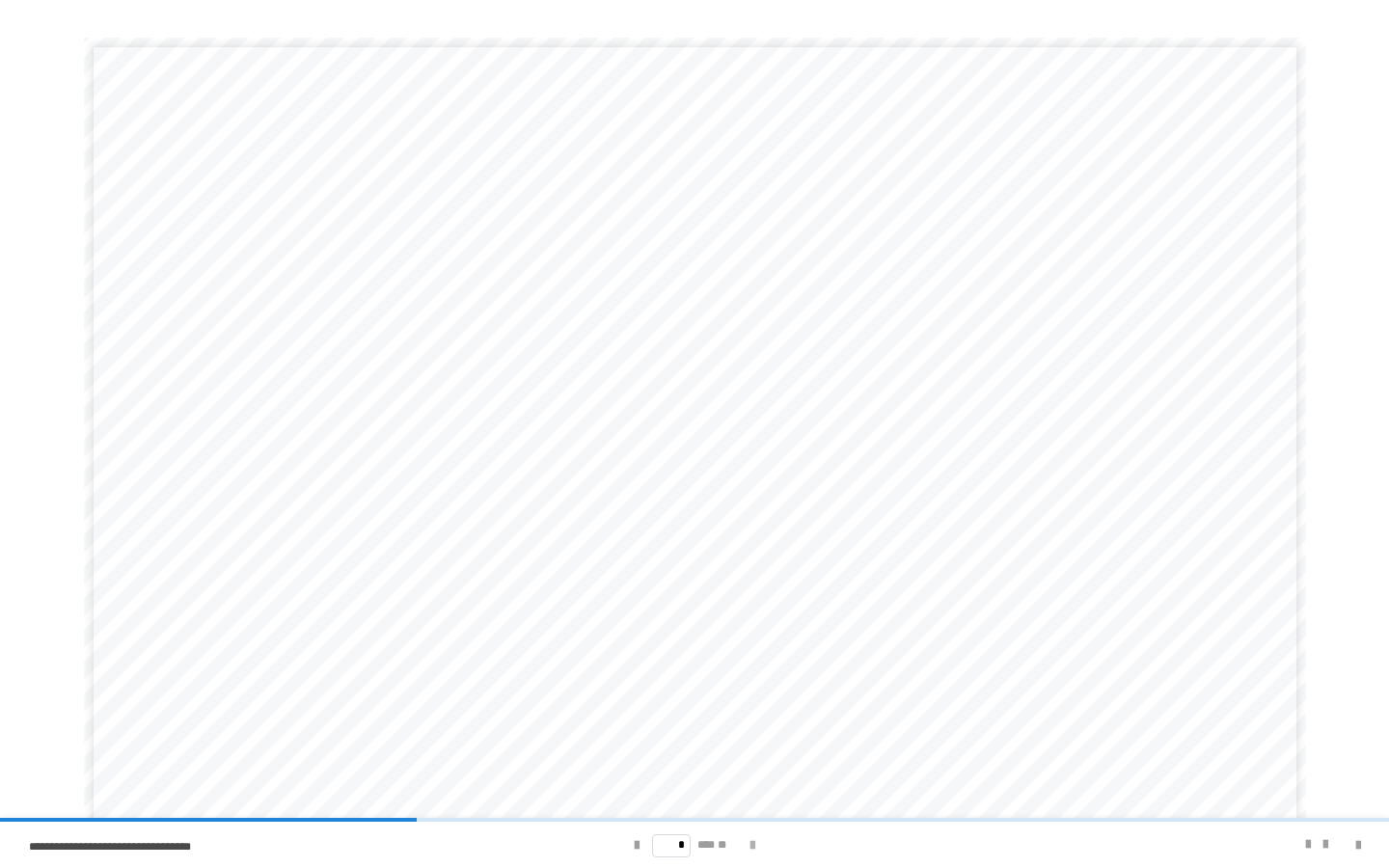 click at bounding box center [752, 846] 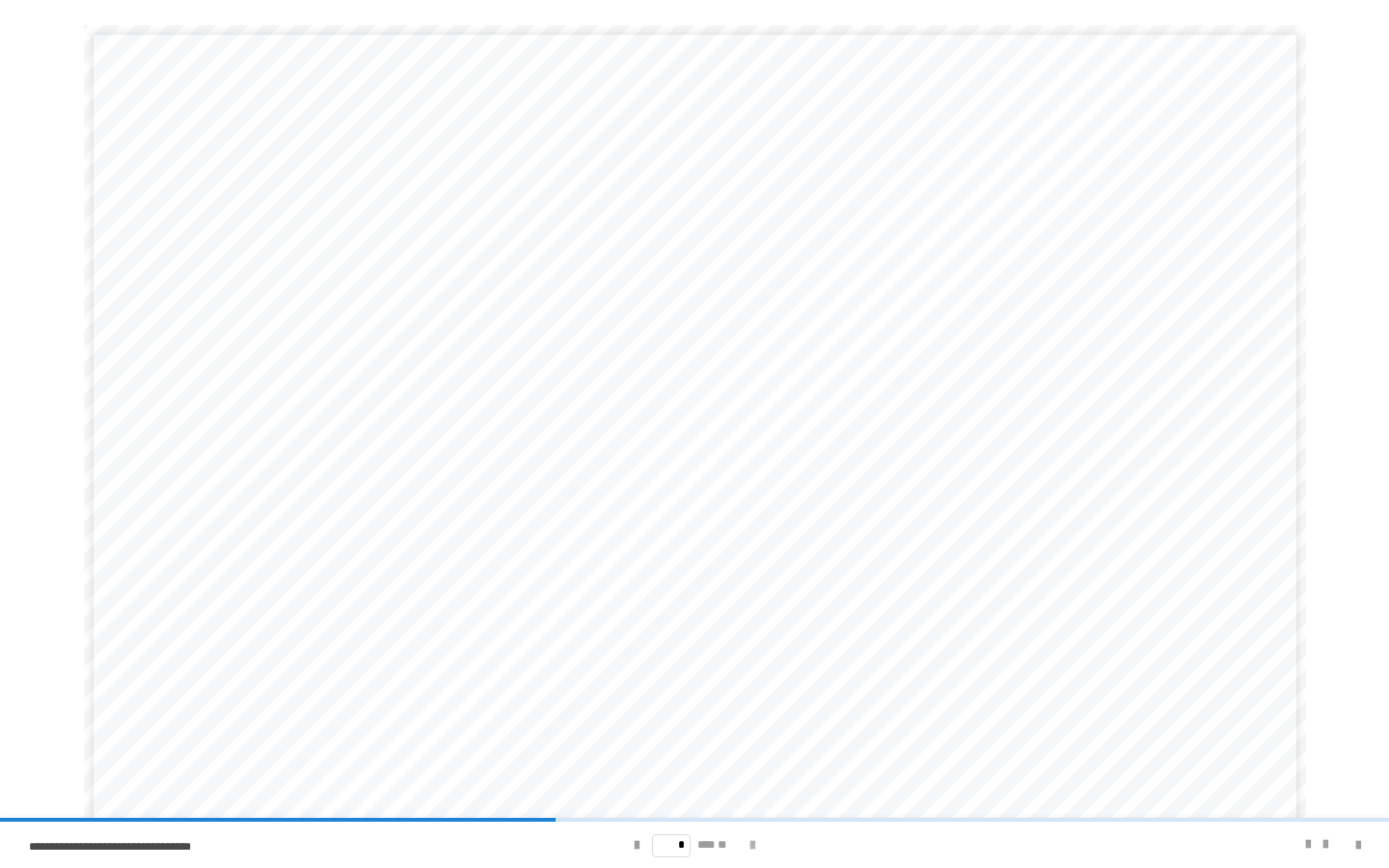 click at bounding box center [752, 846] 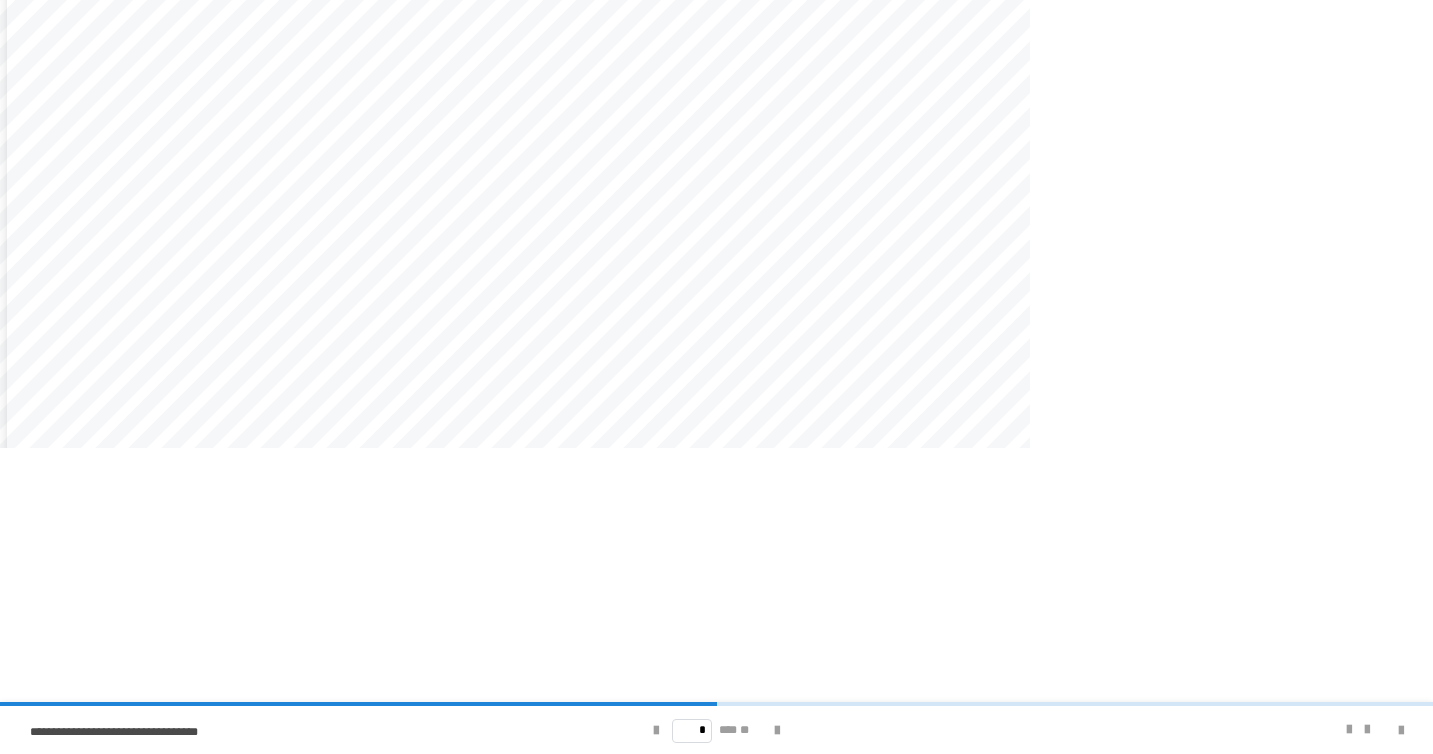 scroll, scrollTop: 911, scrollLeft: 0, axis: vertical 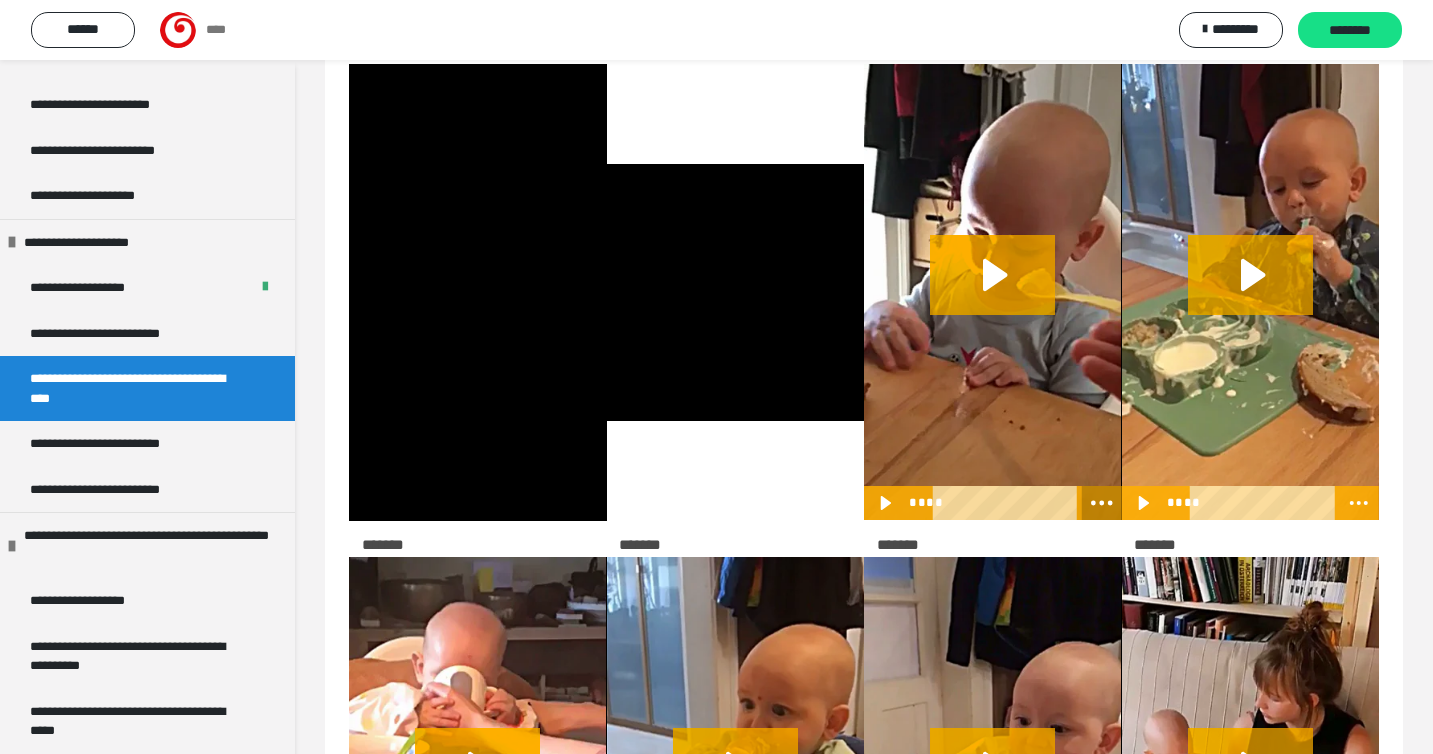 click 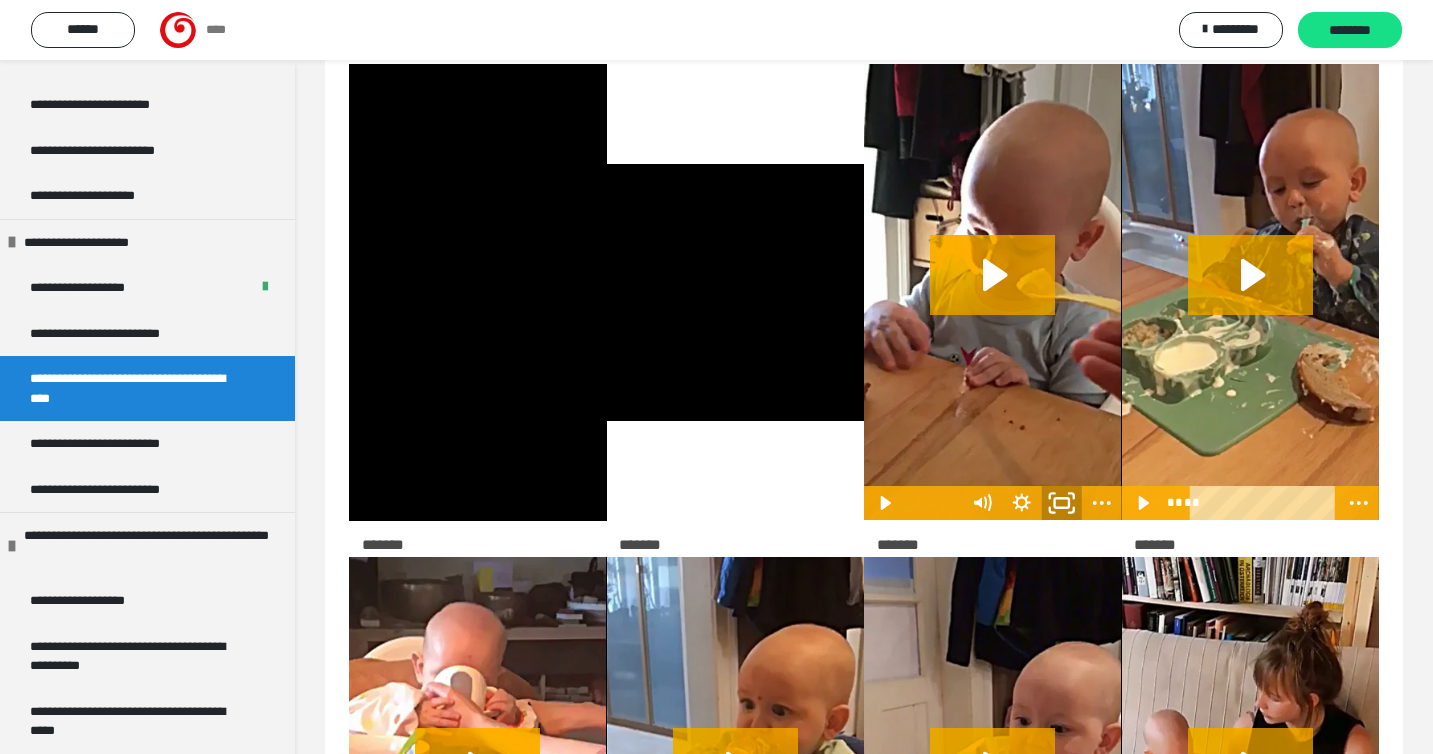 click 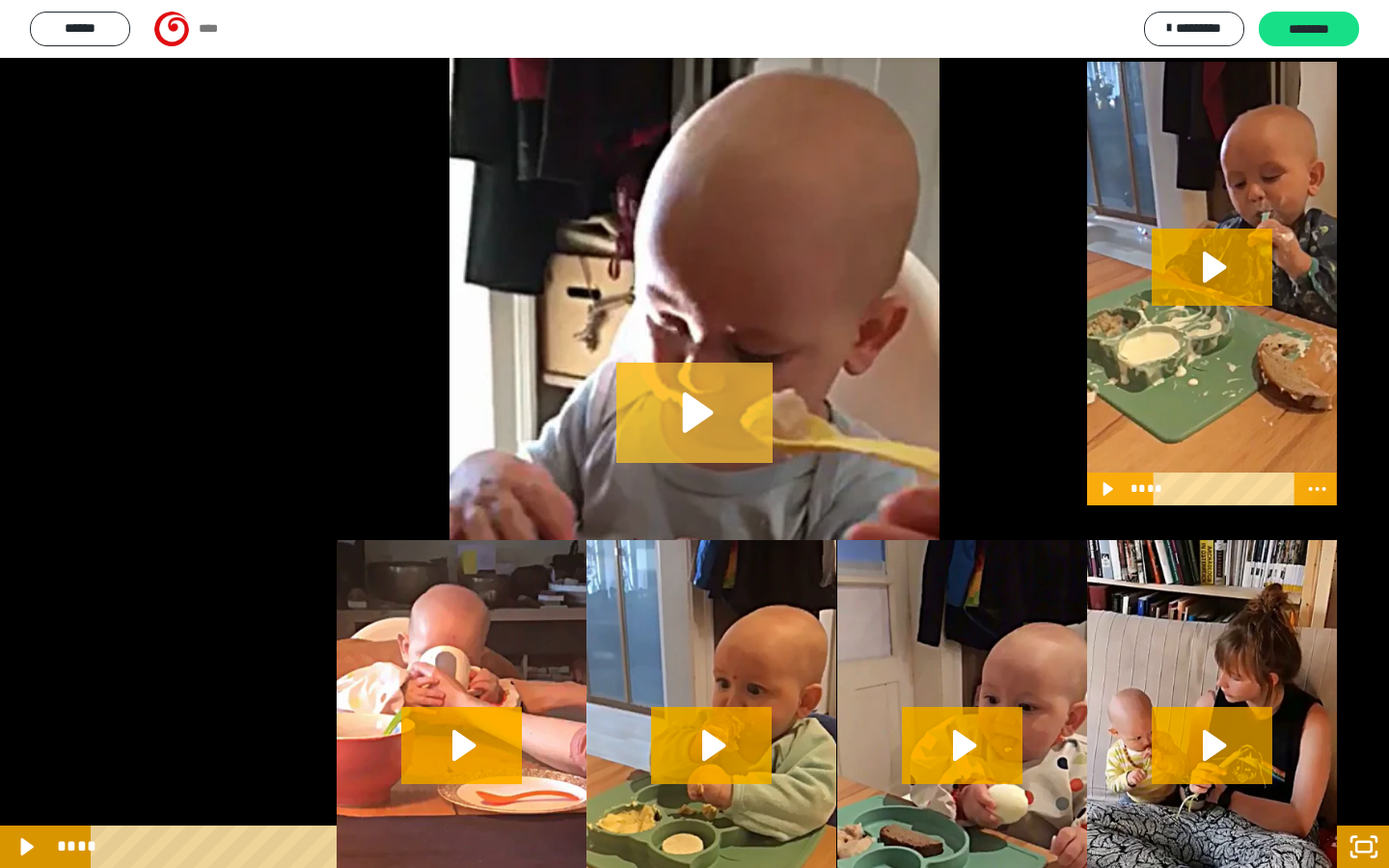 click 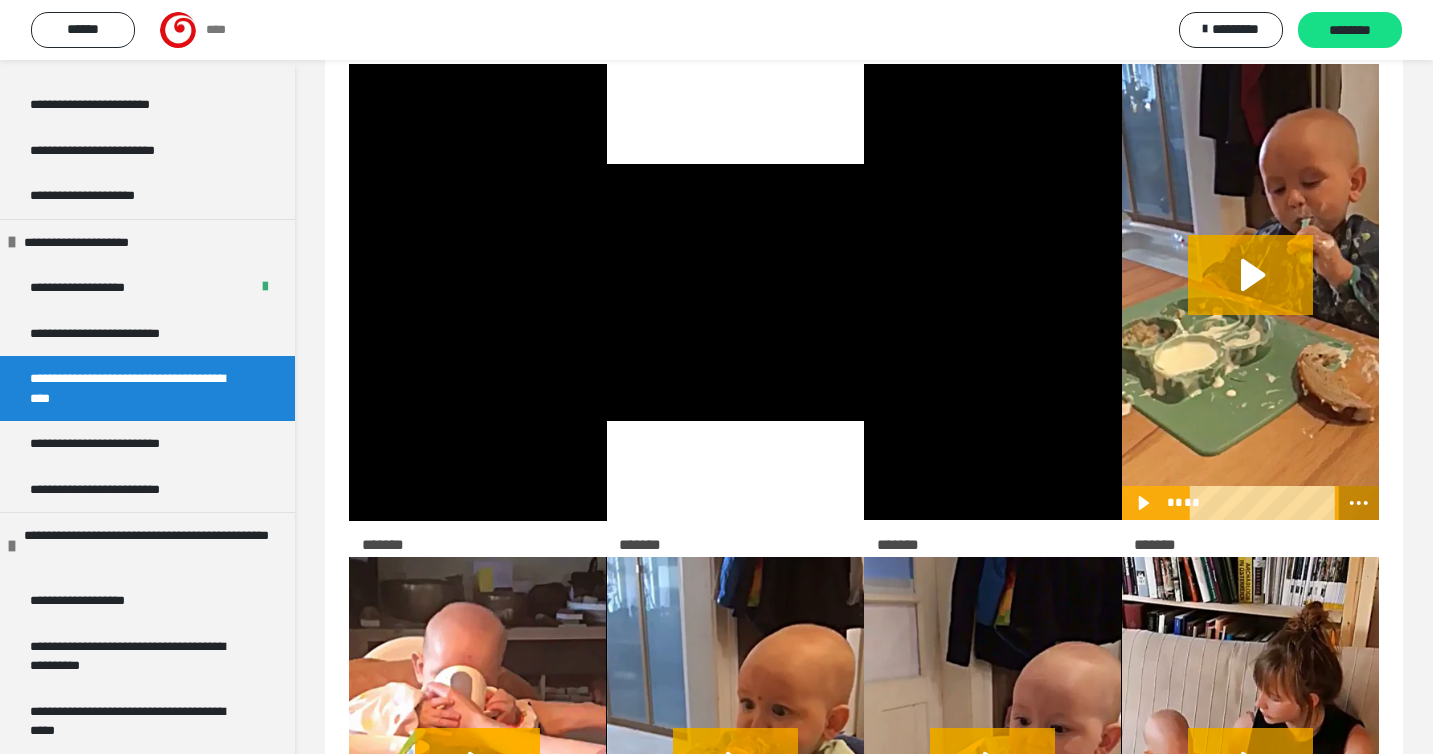 click 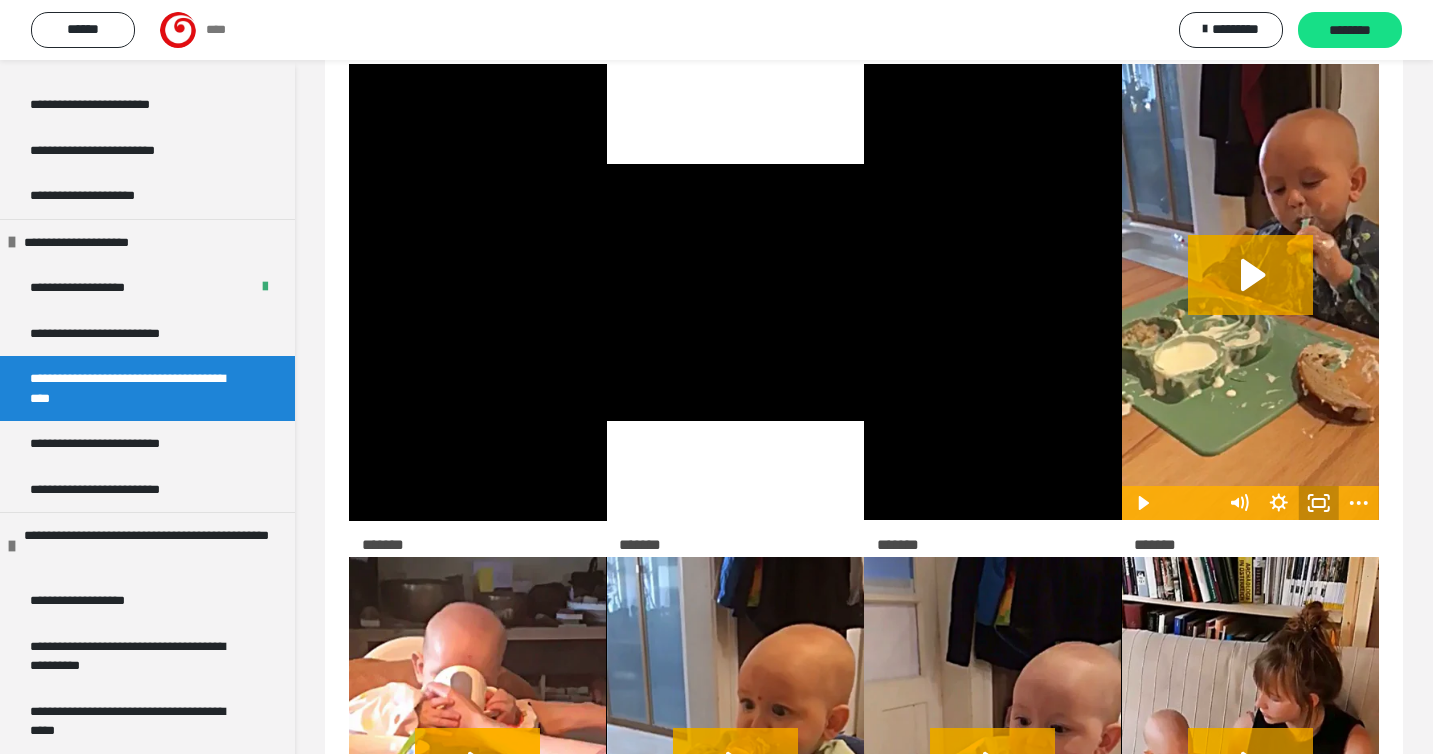 click 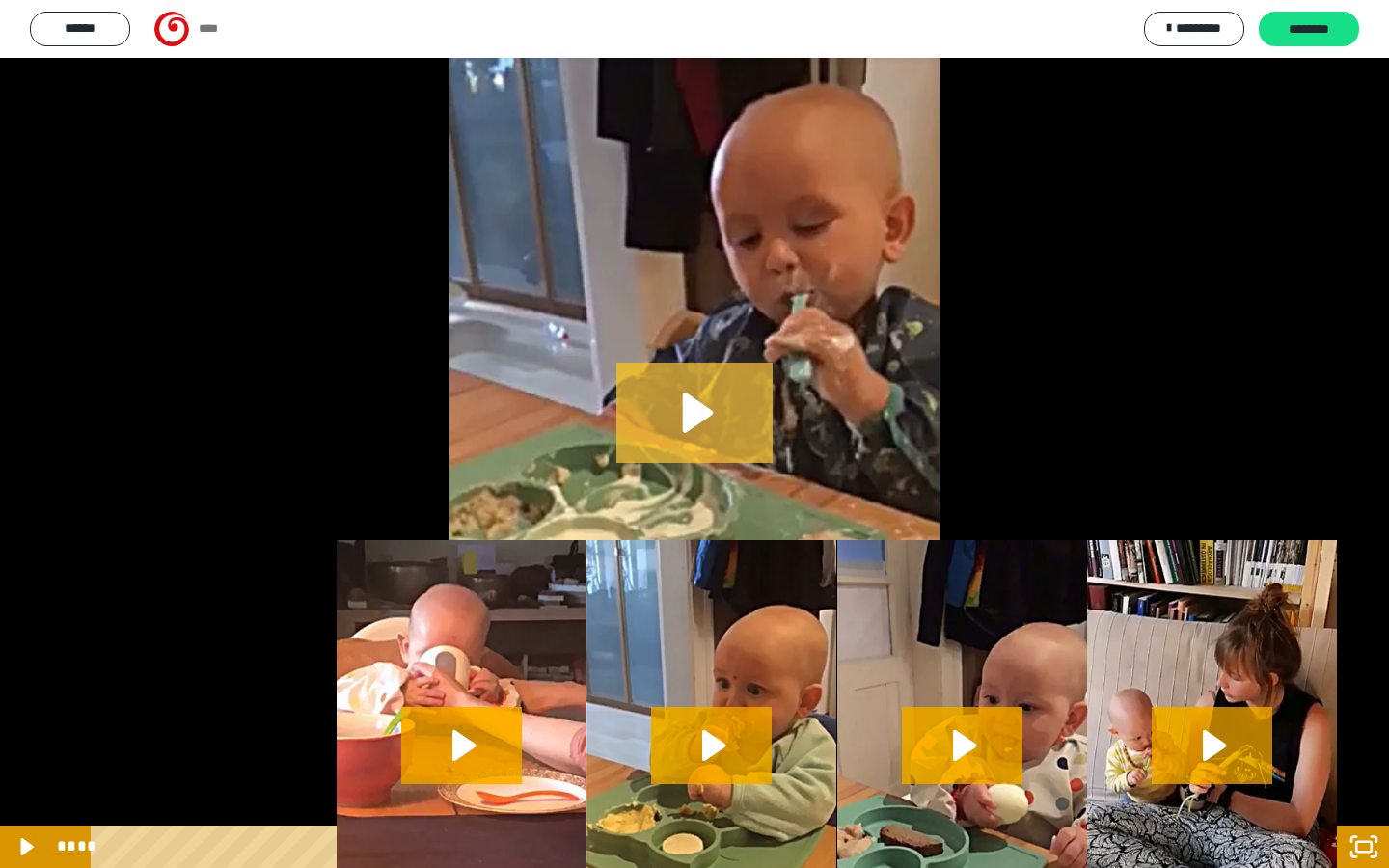 click 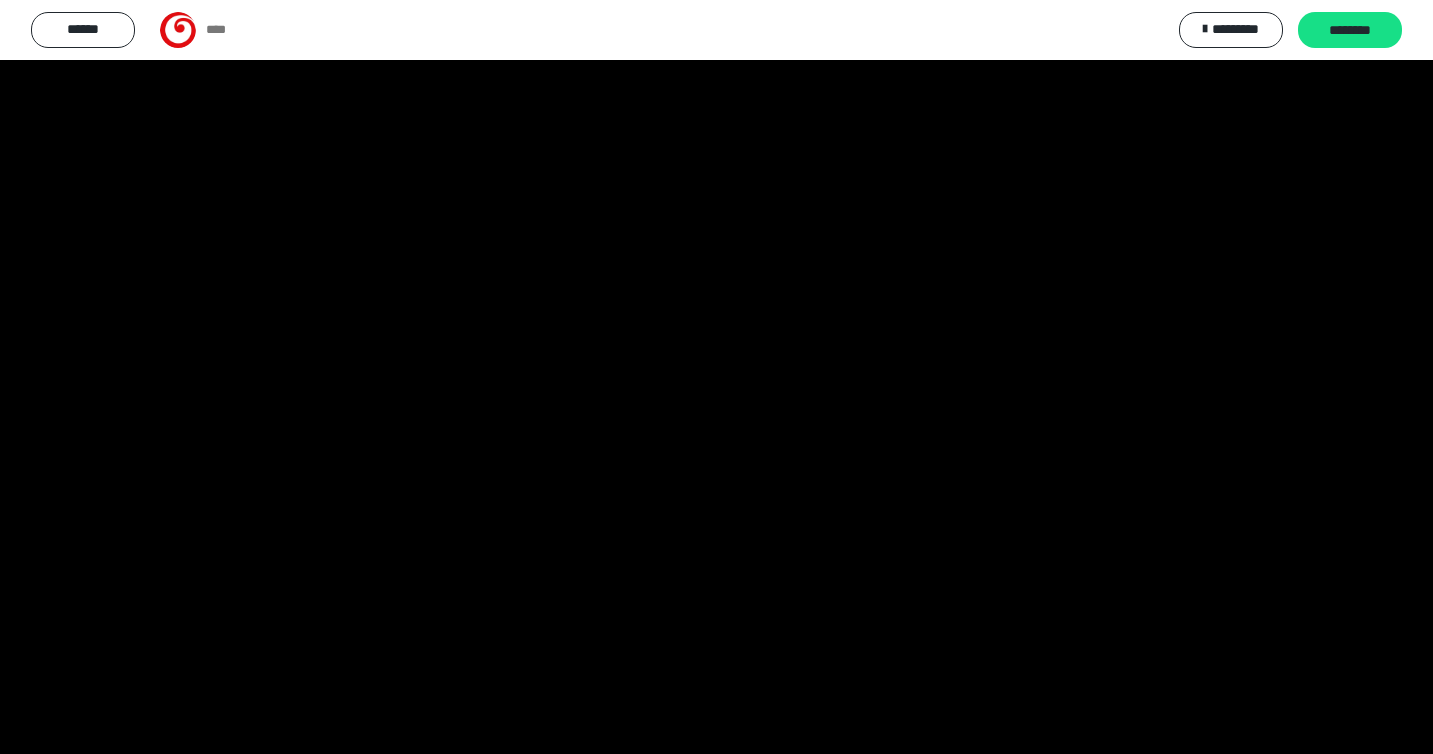 scroll, scrollTop: 408, scrollLeft: 0, axis: vertical 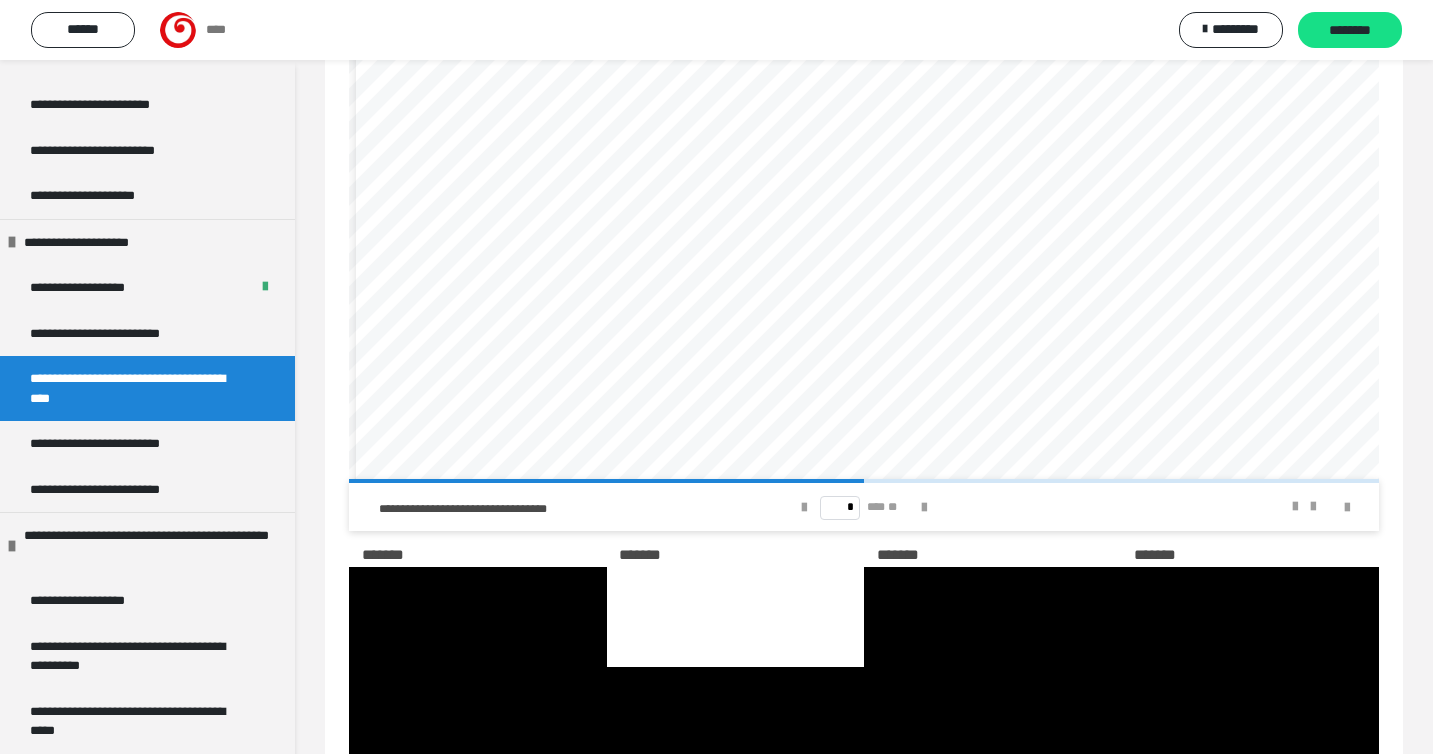 click at bounding box center [1335, 507] 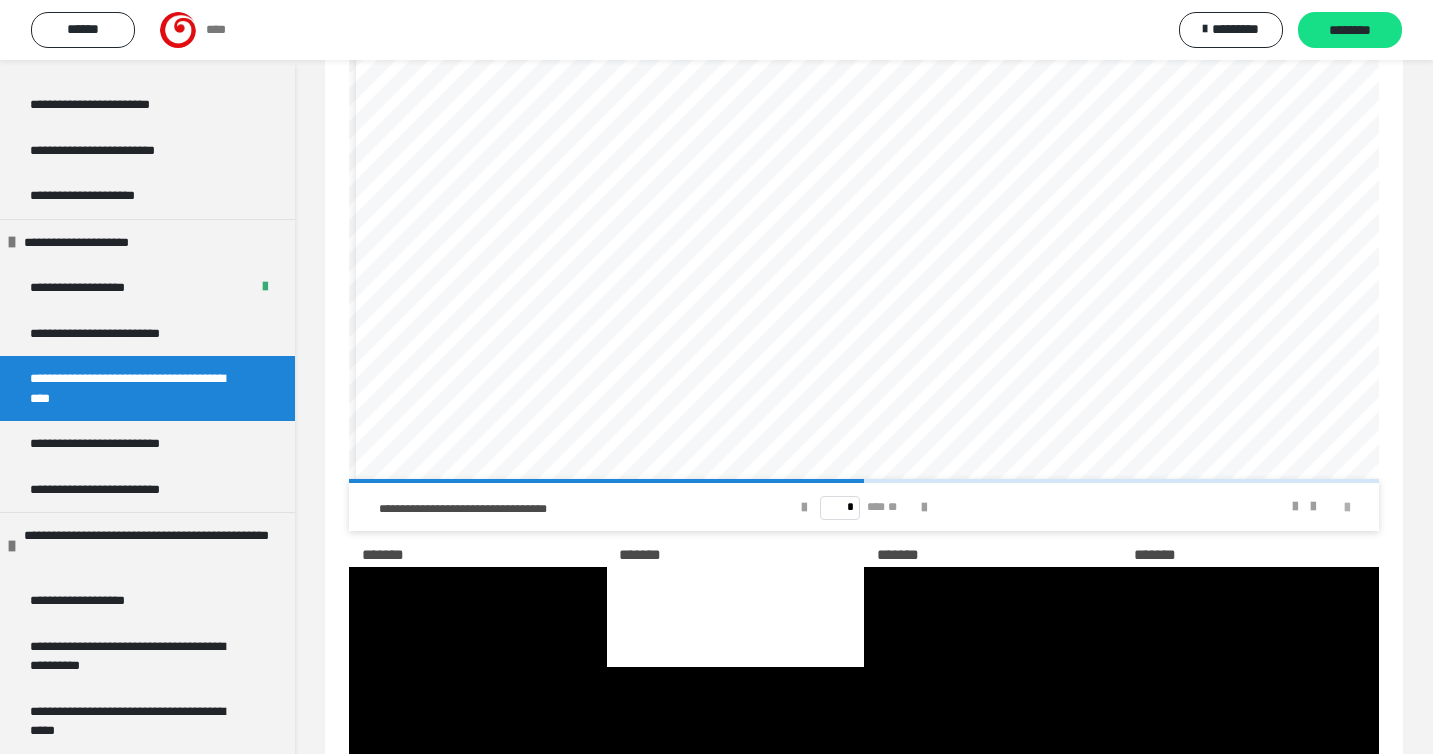 click at bounding box center (1347, 508) 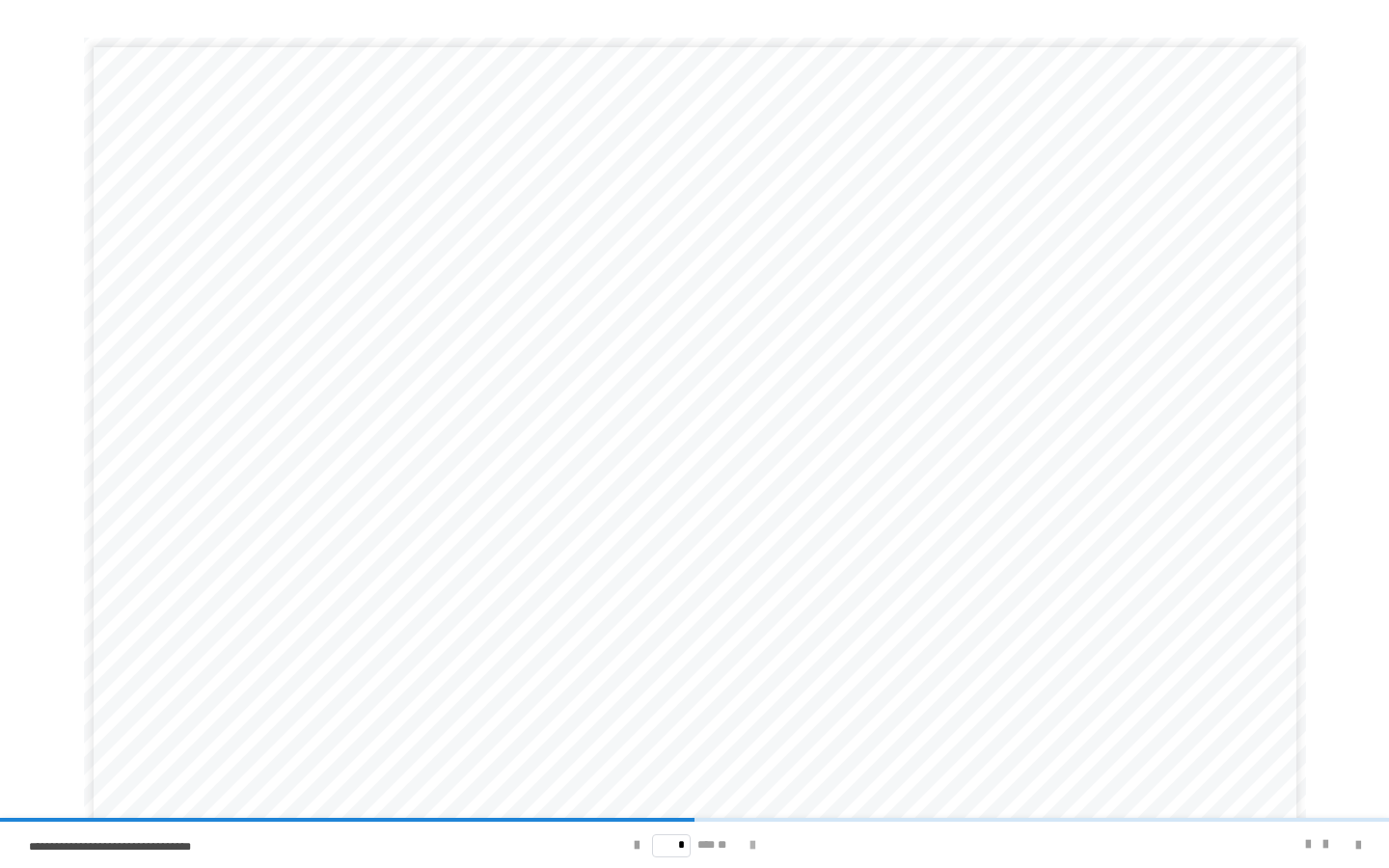 click at bounding box center [752, 846] 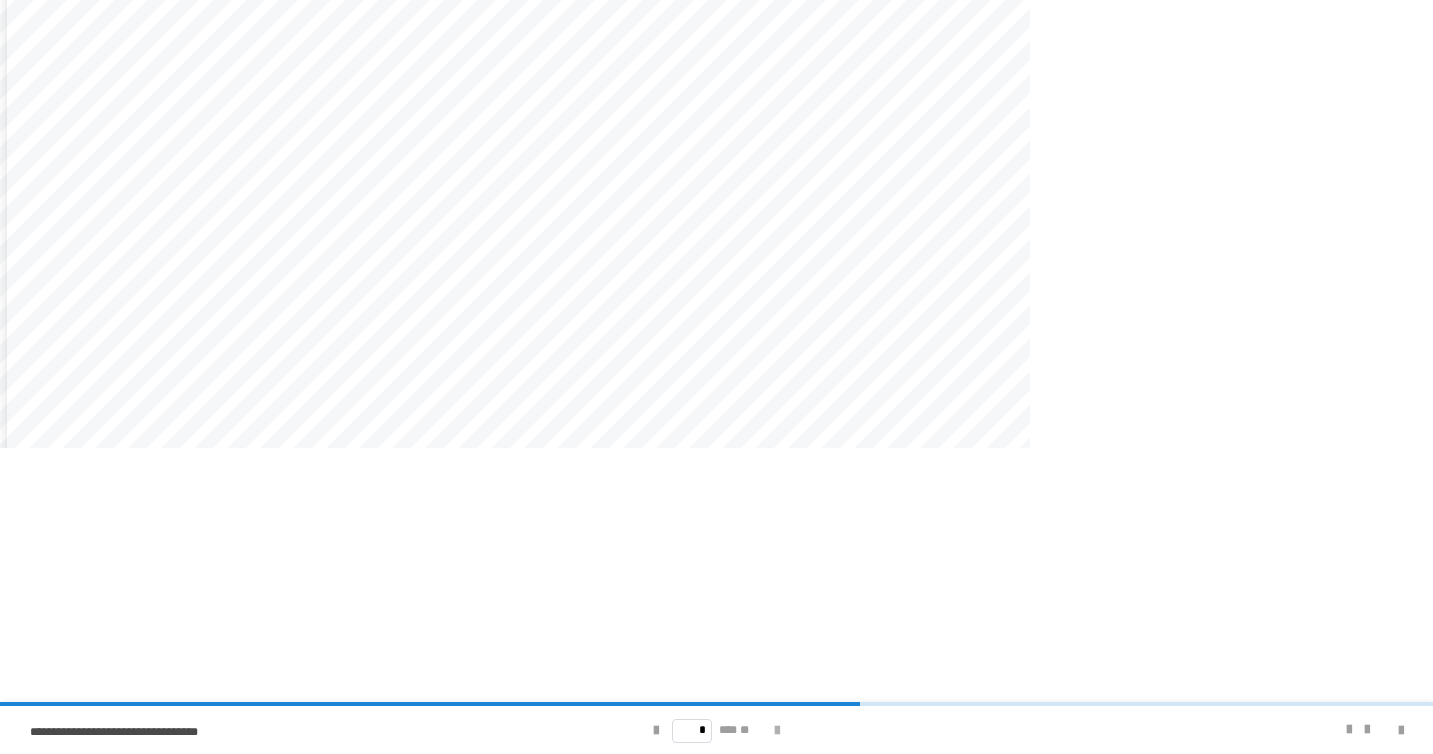 scroll, scrollTop: 1265, scrollLeft: 0, axis: vertical 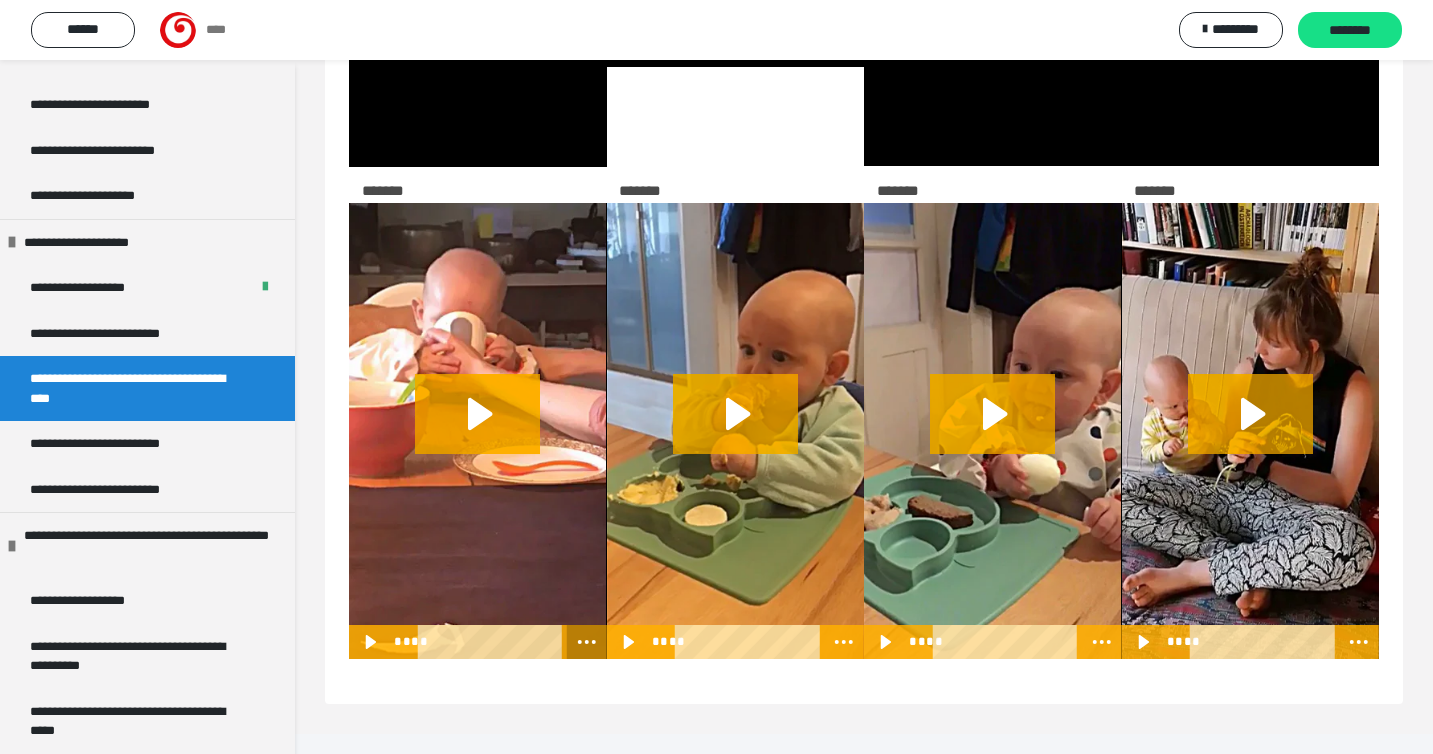 click 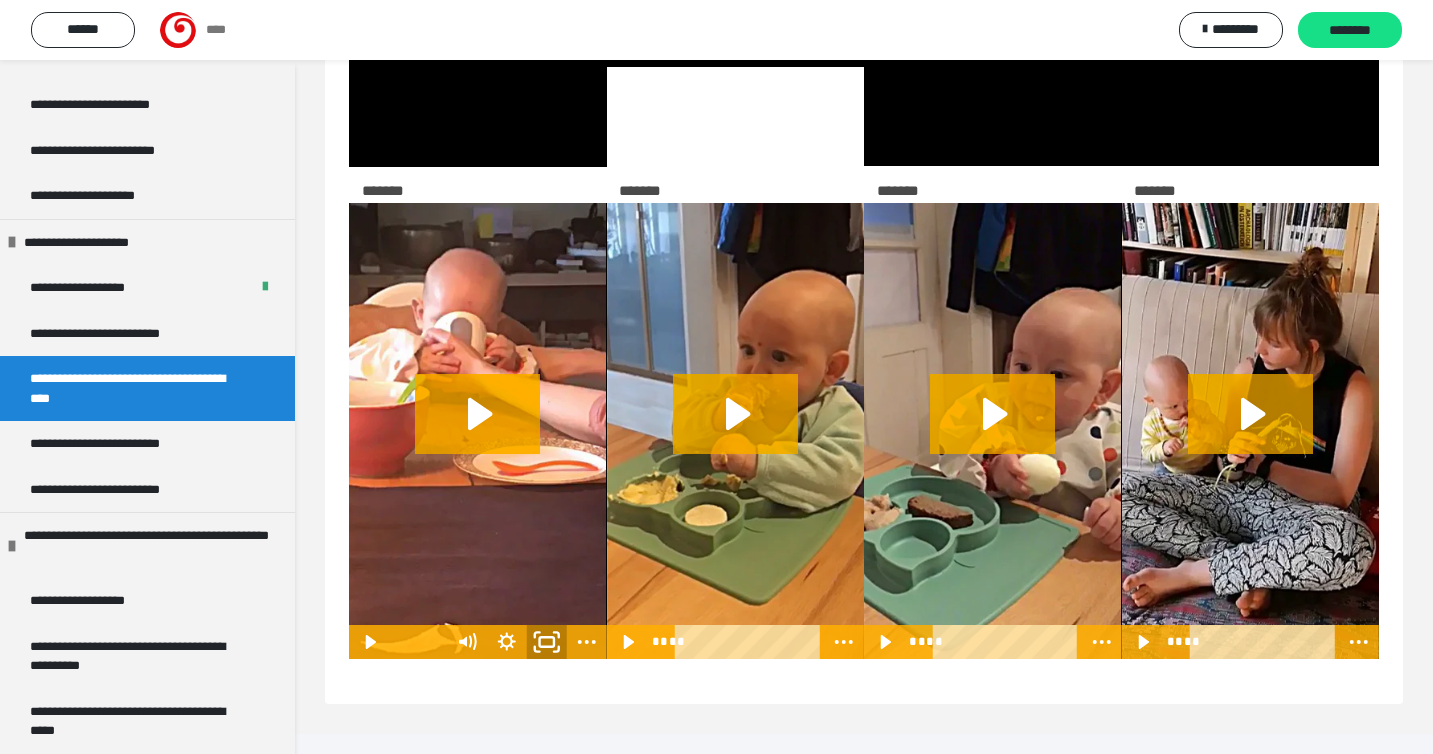 click 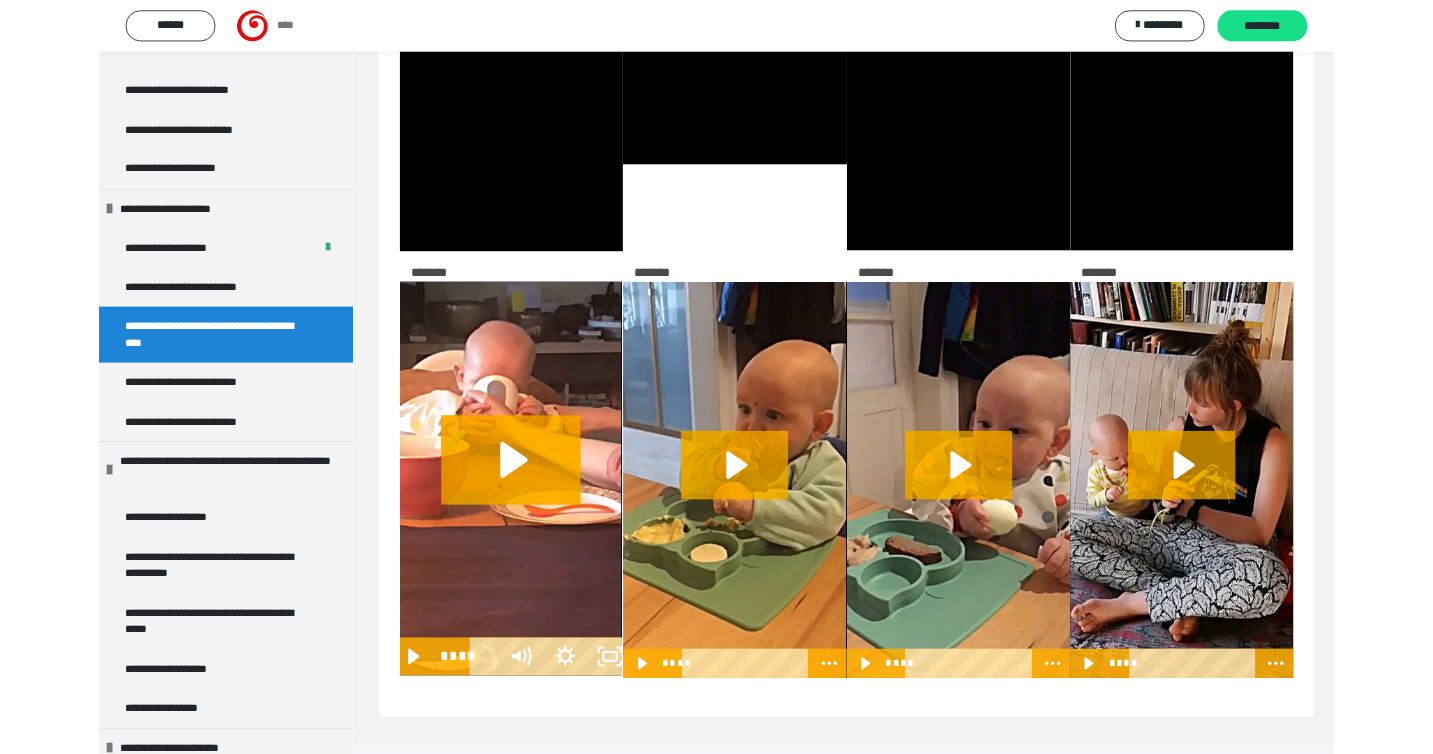 scroll, scrollTop: 1126, scrollLeft: 0, axis: vertical 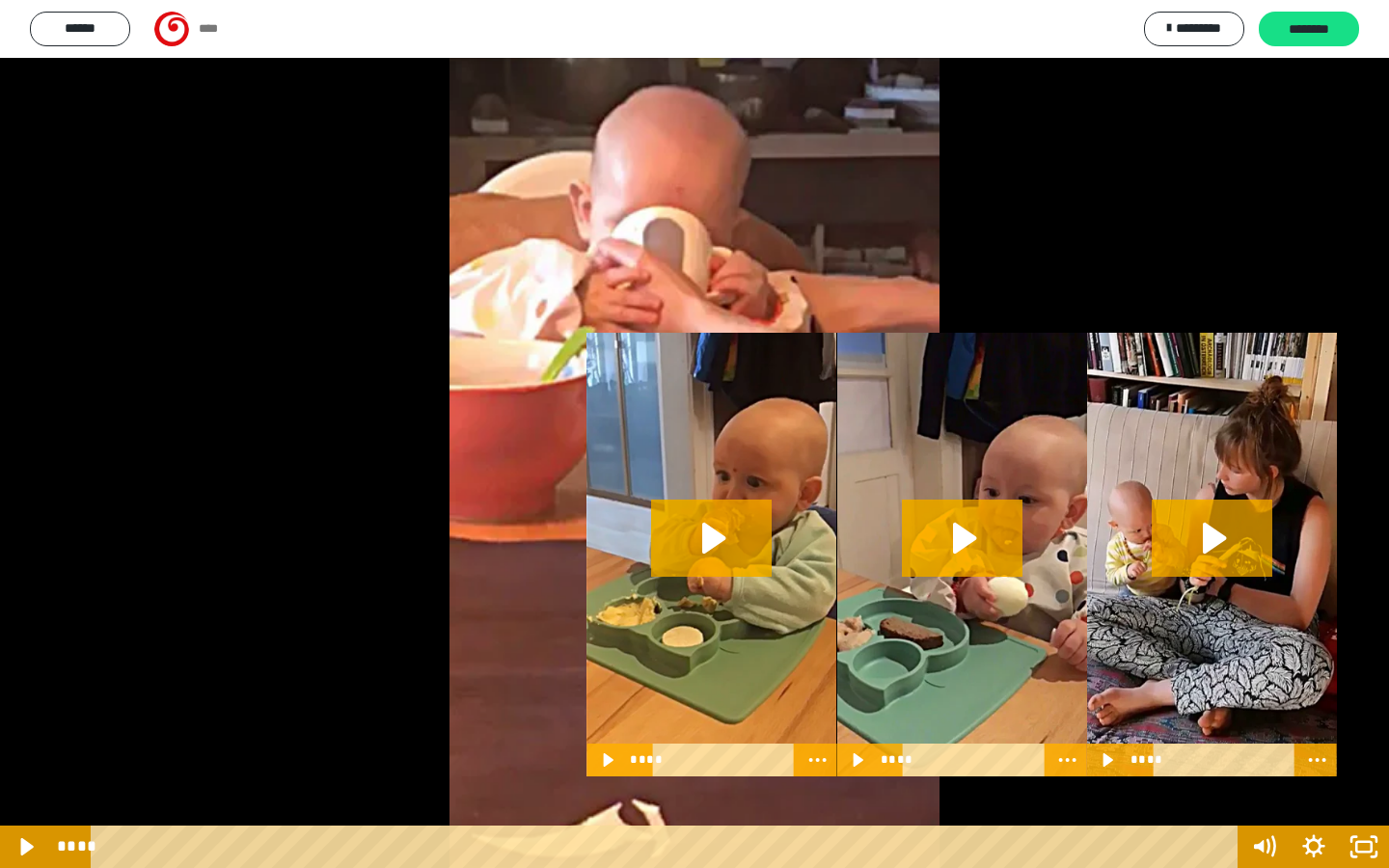 click 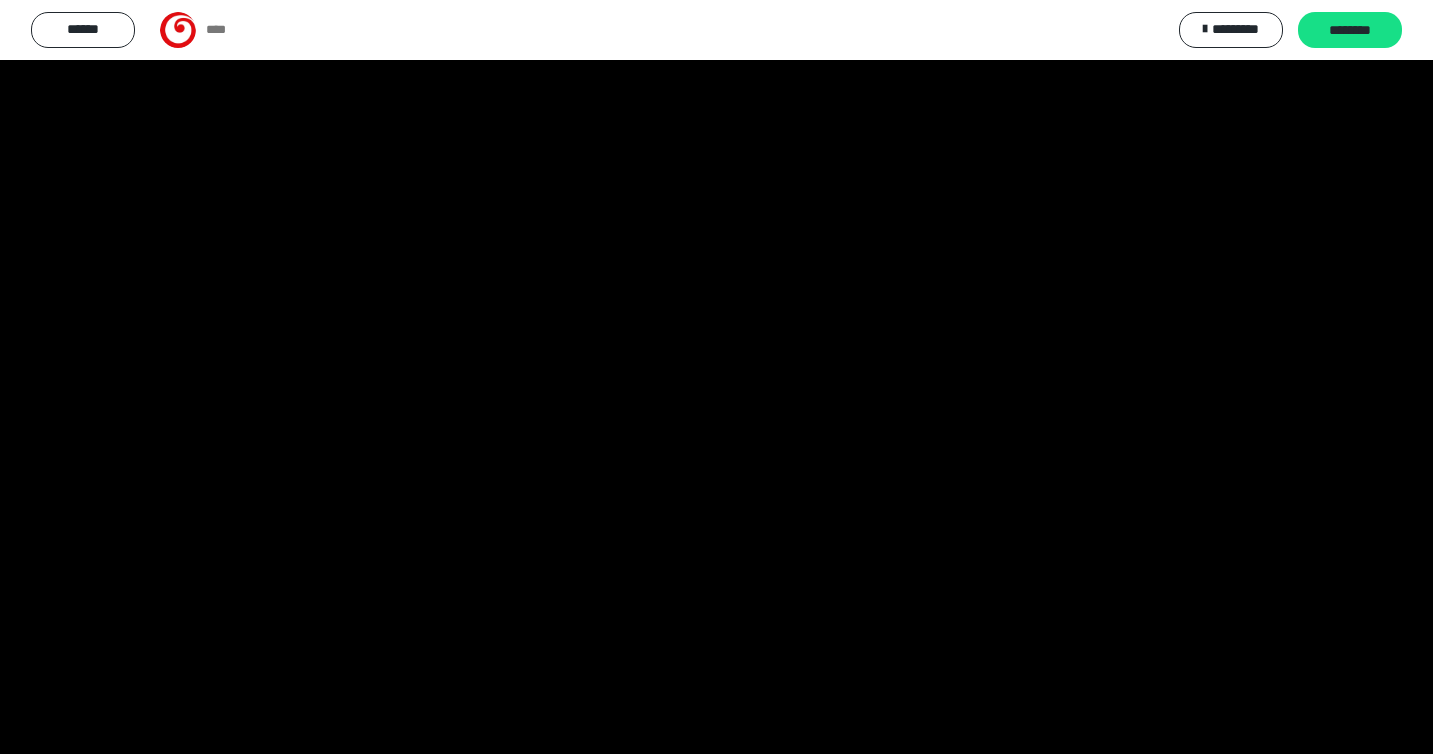 scroll, scrollTop: 372, scrollLeft: 0, axis: vertical 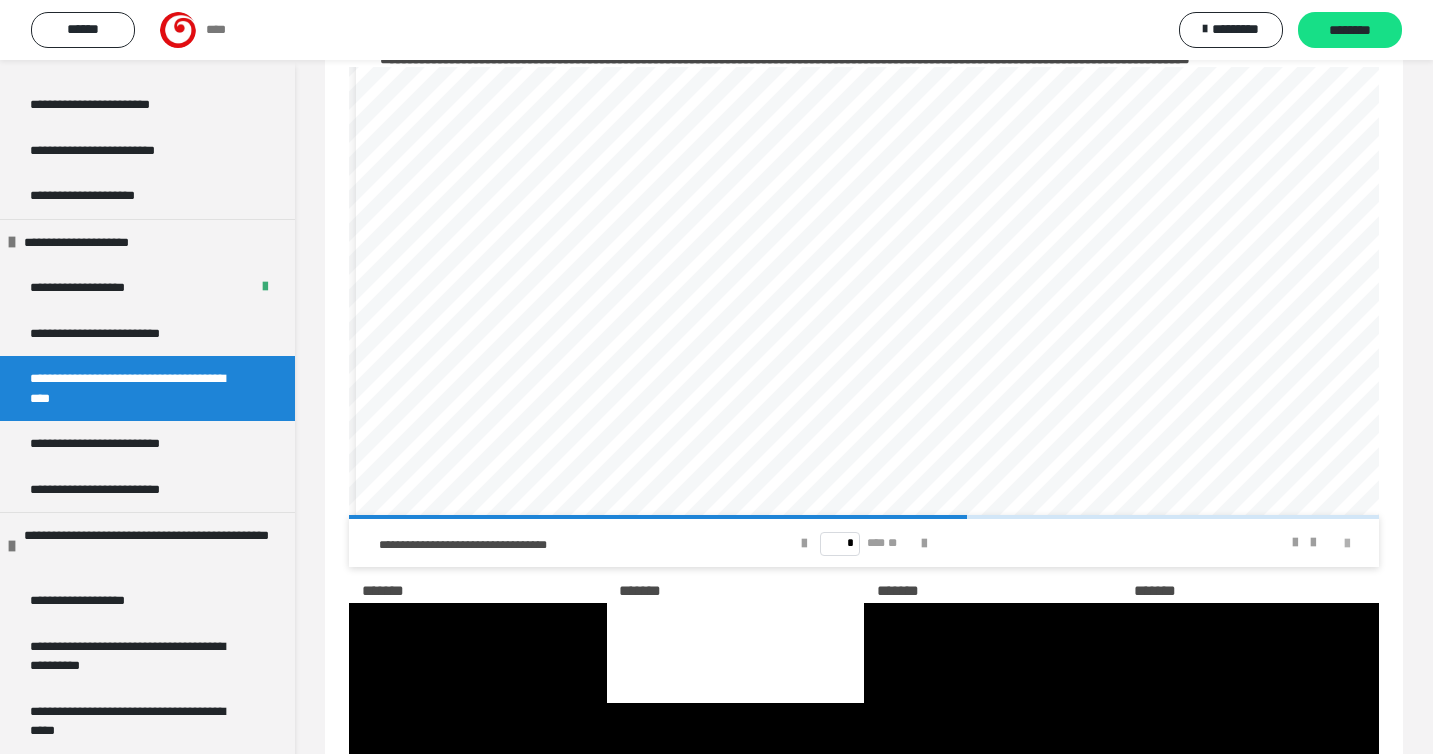 click at bounding box center [1347, 544] 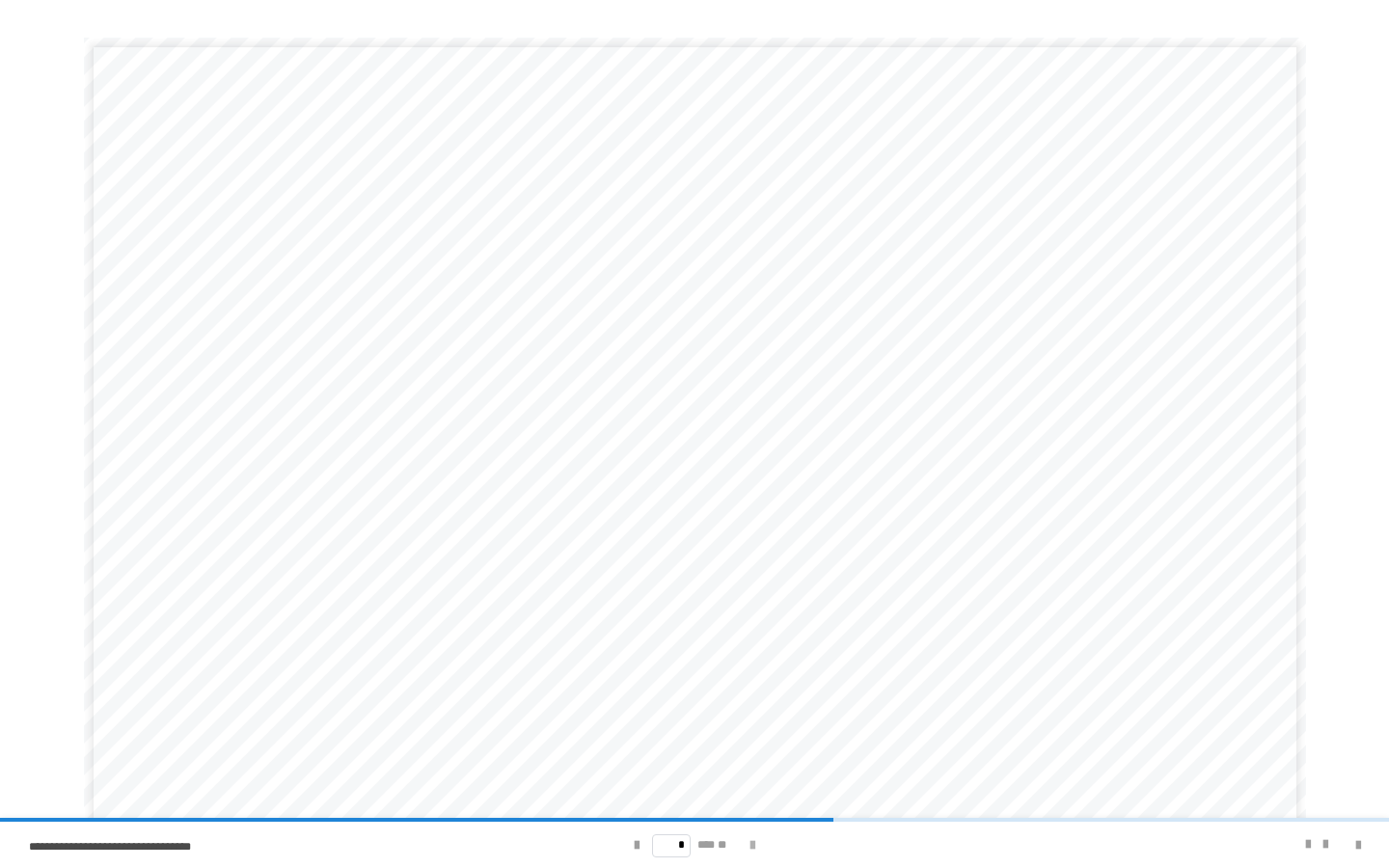click at bounding box center [752, 846] 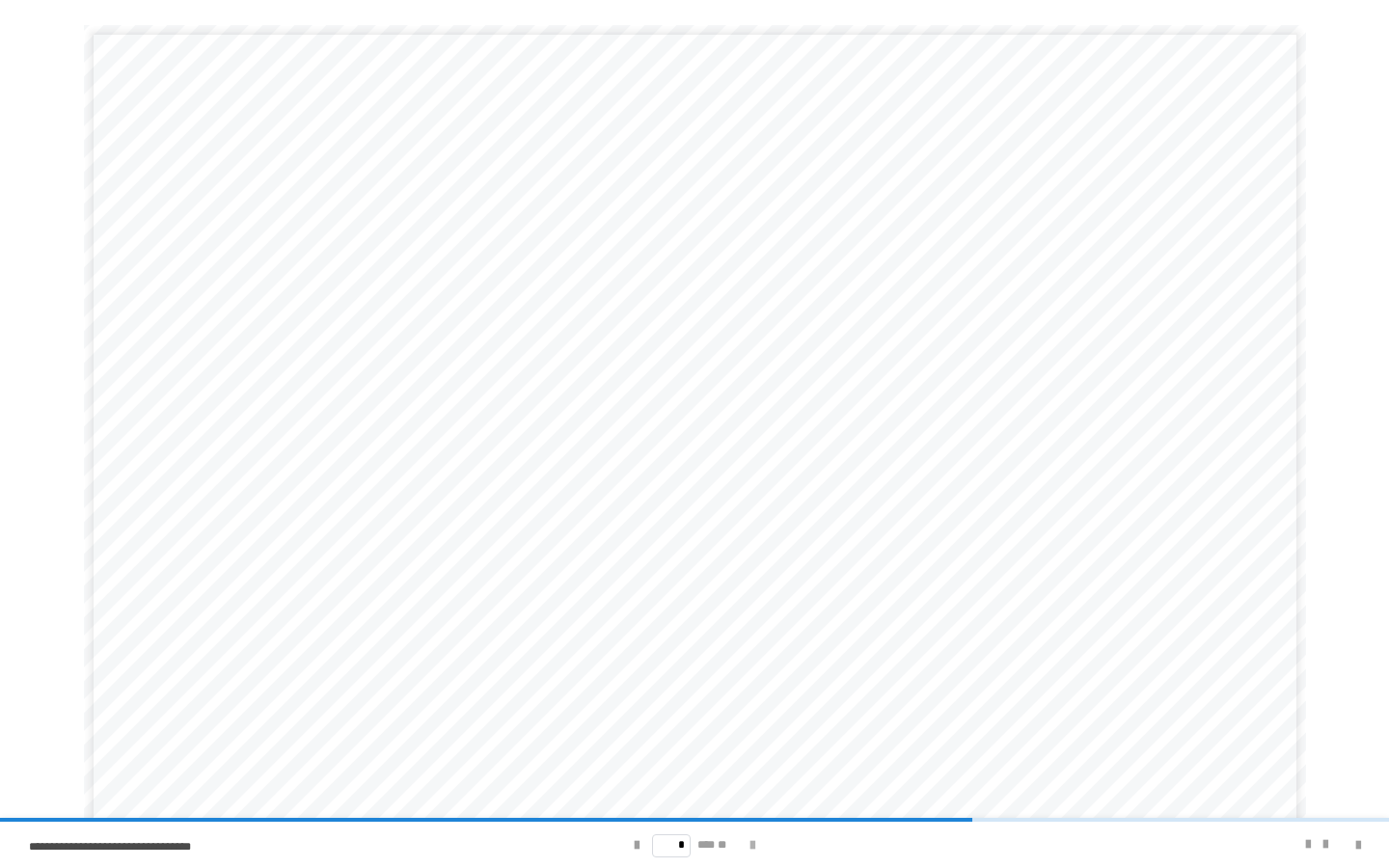 click at bounding box center [752, 846] 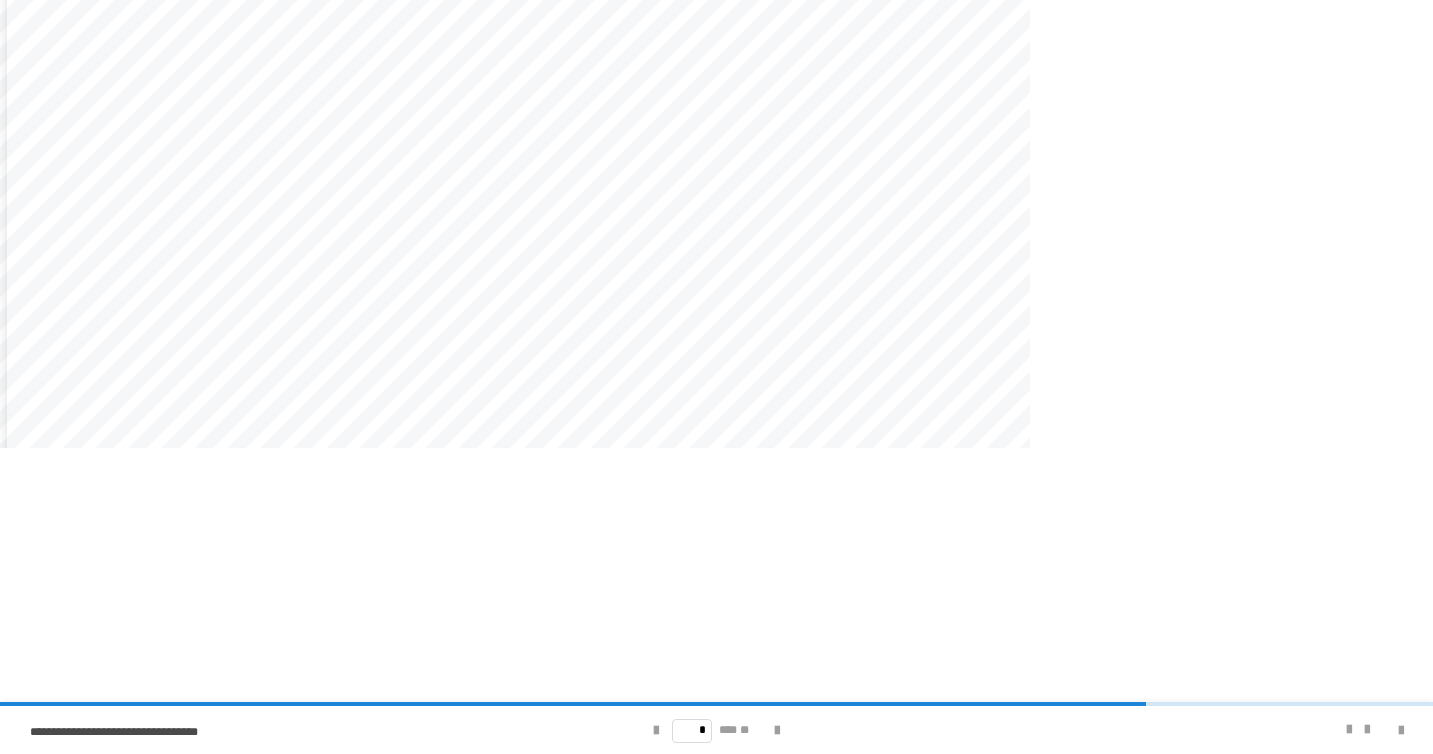 scroll, scrollTop: 1265, scrollLeft: 0, axis: vertical 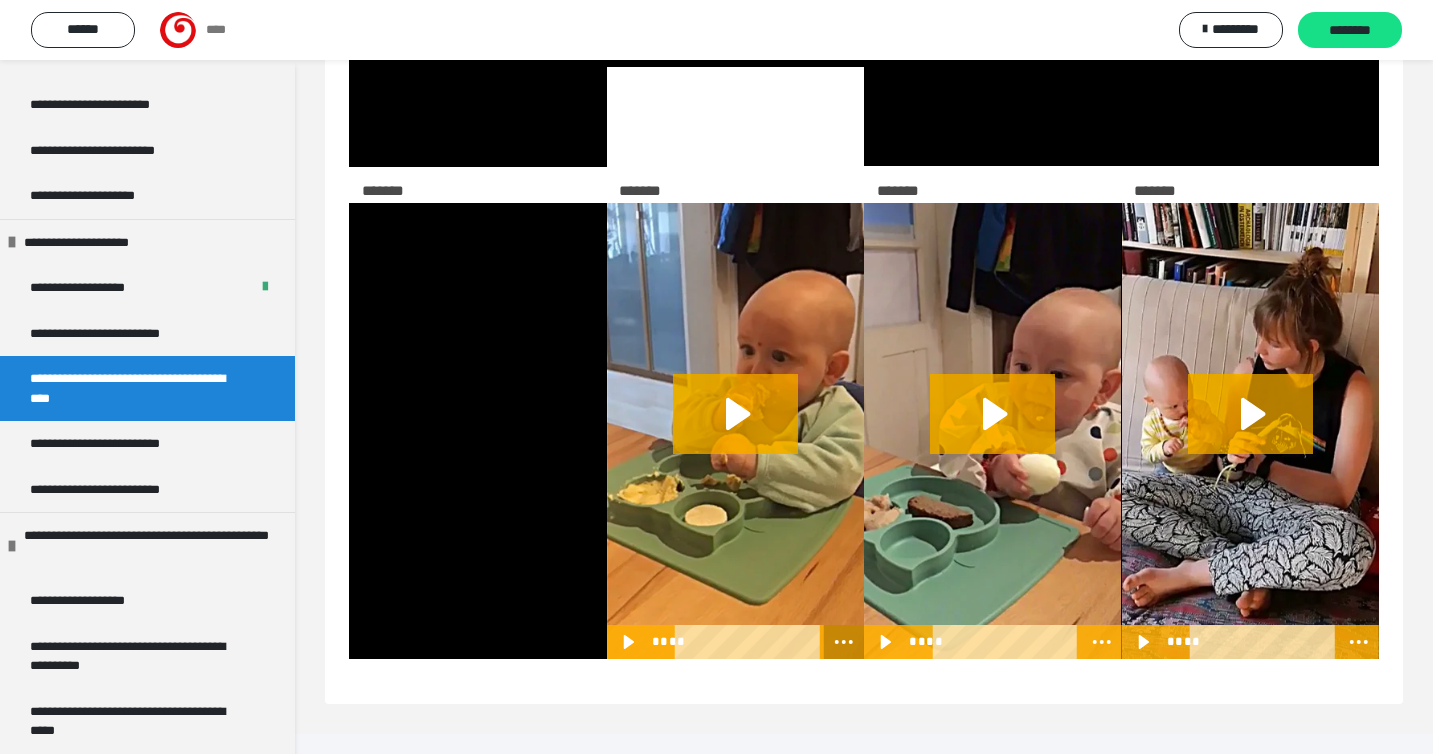 click 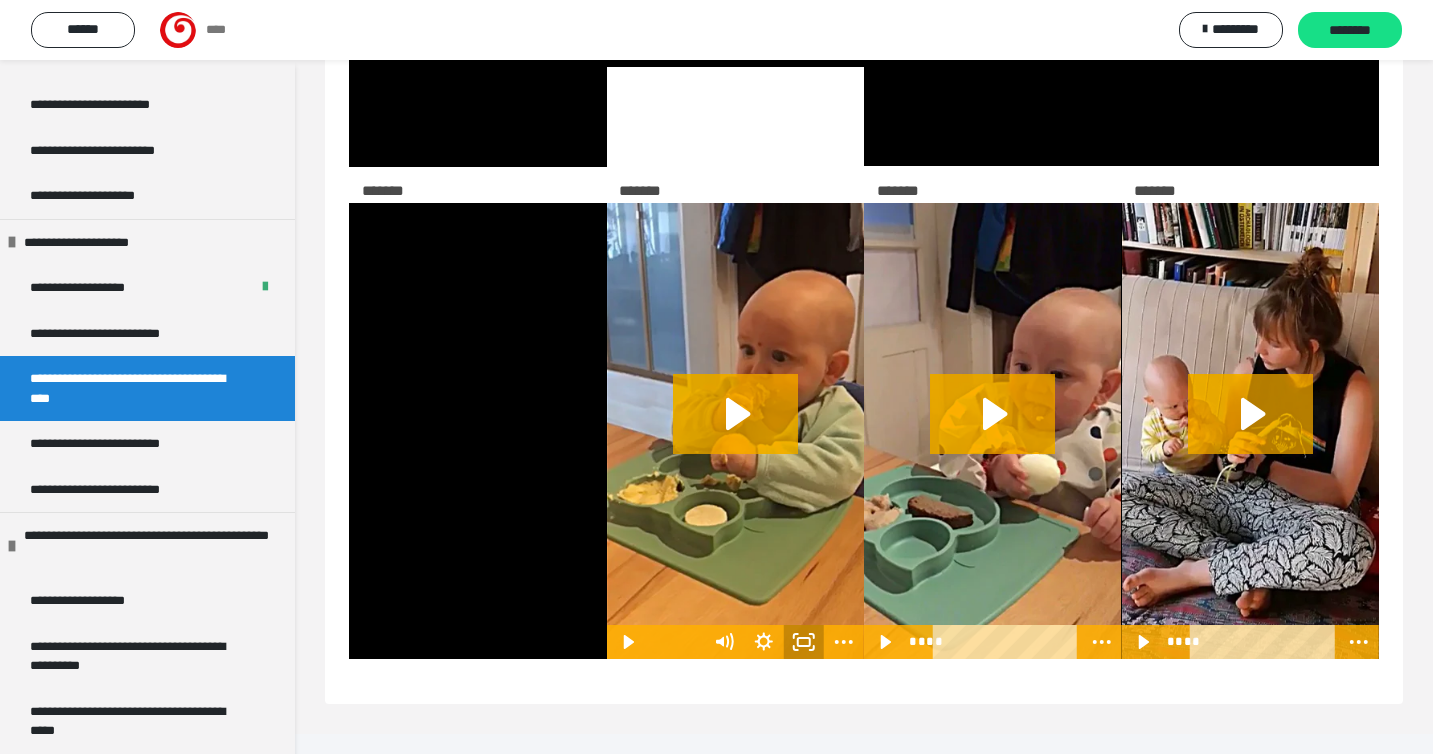 click 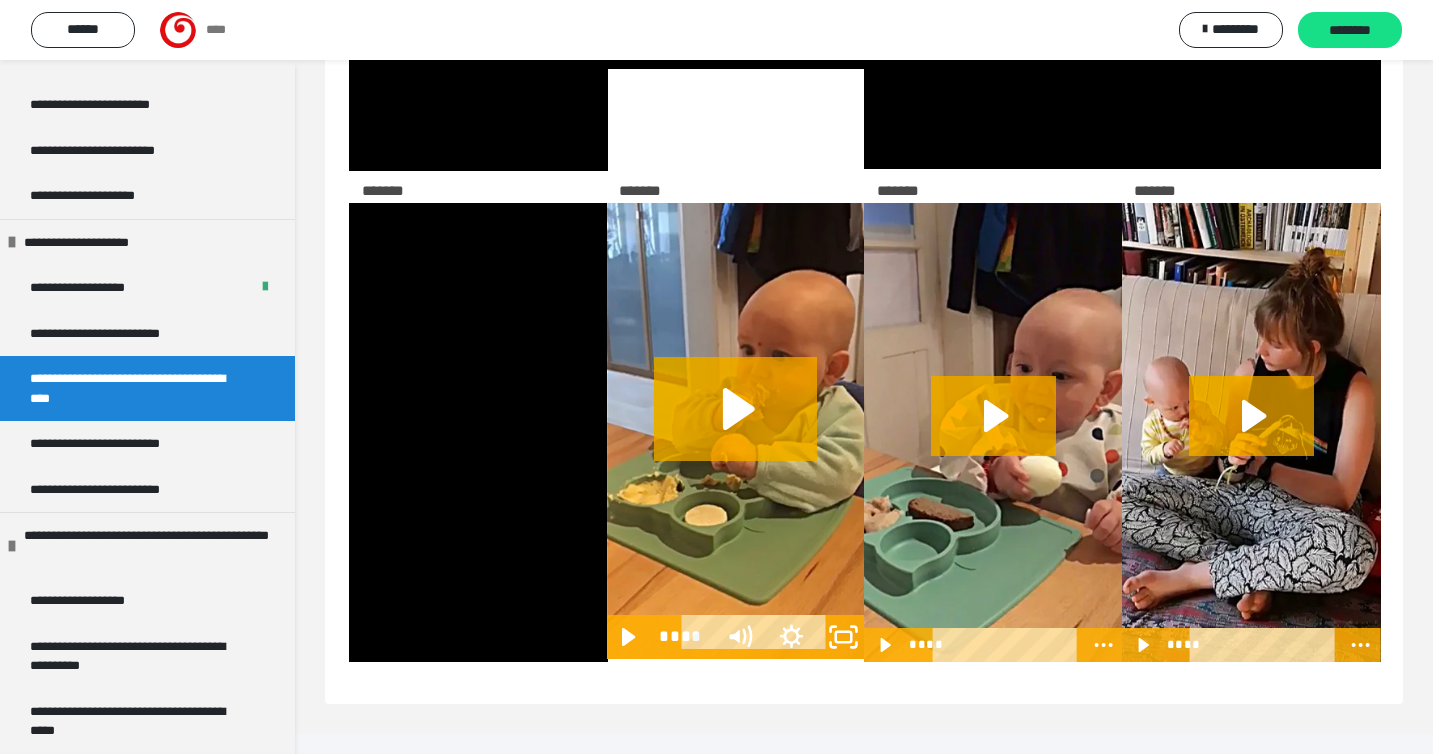 scroll, scrollTop: 1126, scrollLeft: 0, axis: vertical 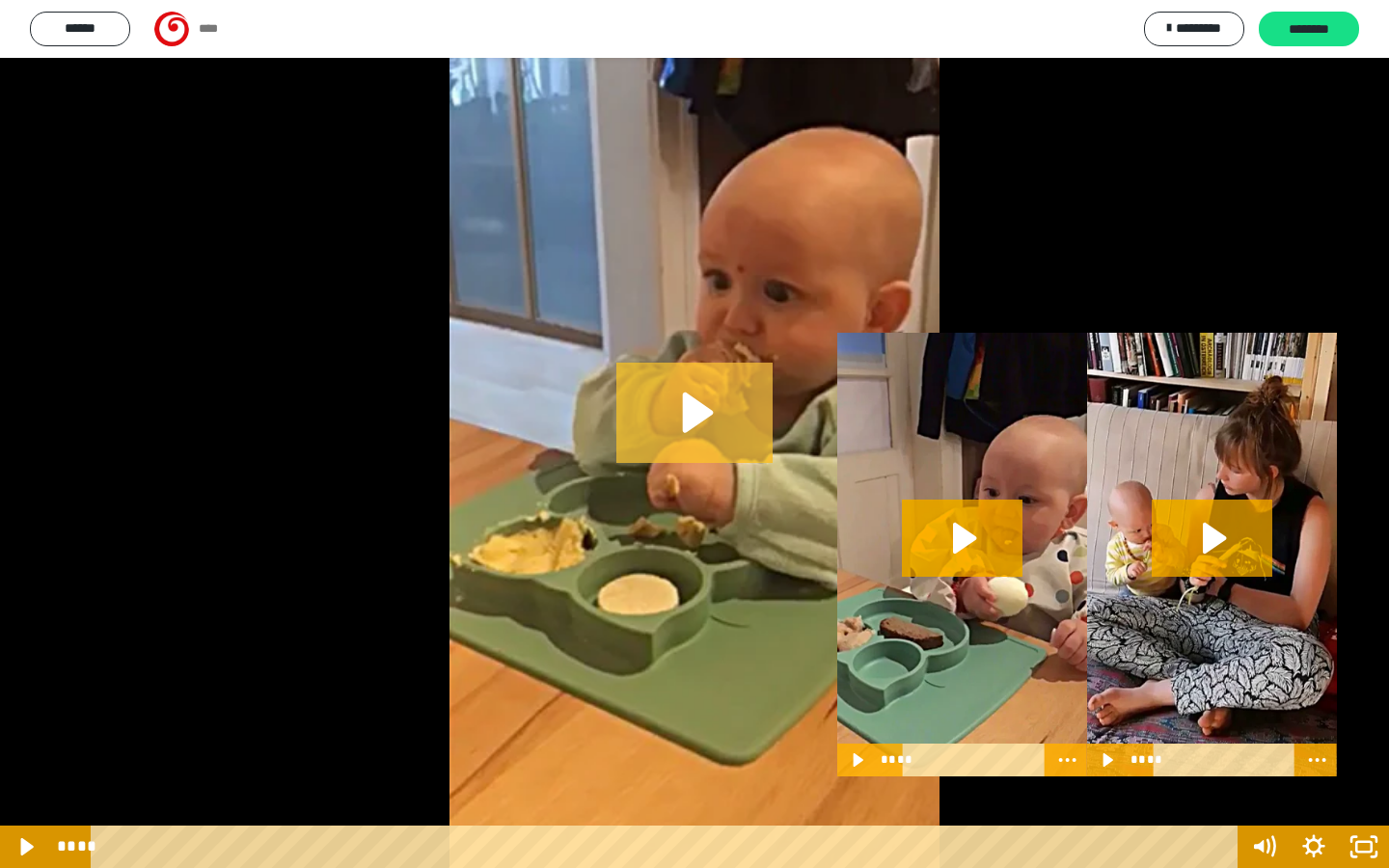 click 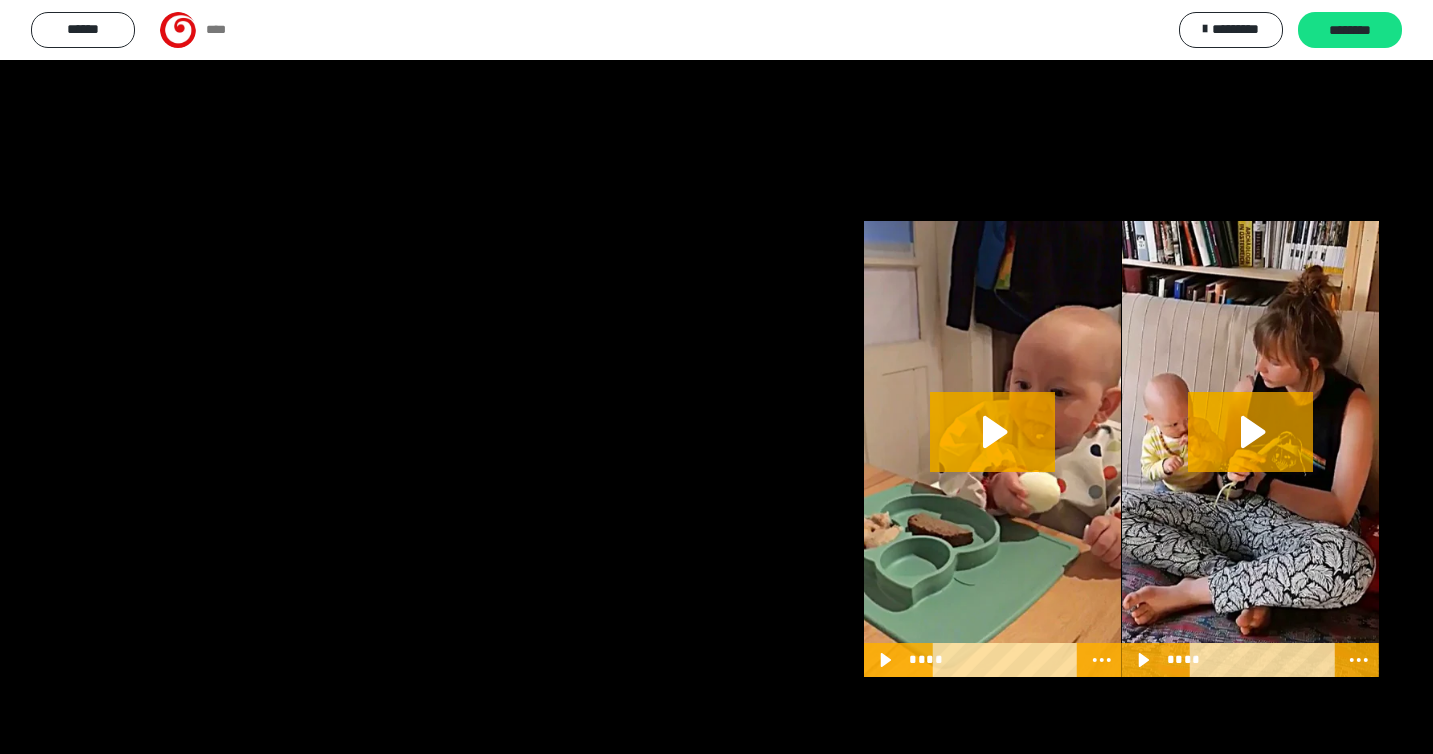 scroll, scrollTop: 1265, scrollLeft: 0, axis: vertical 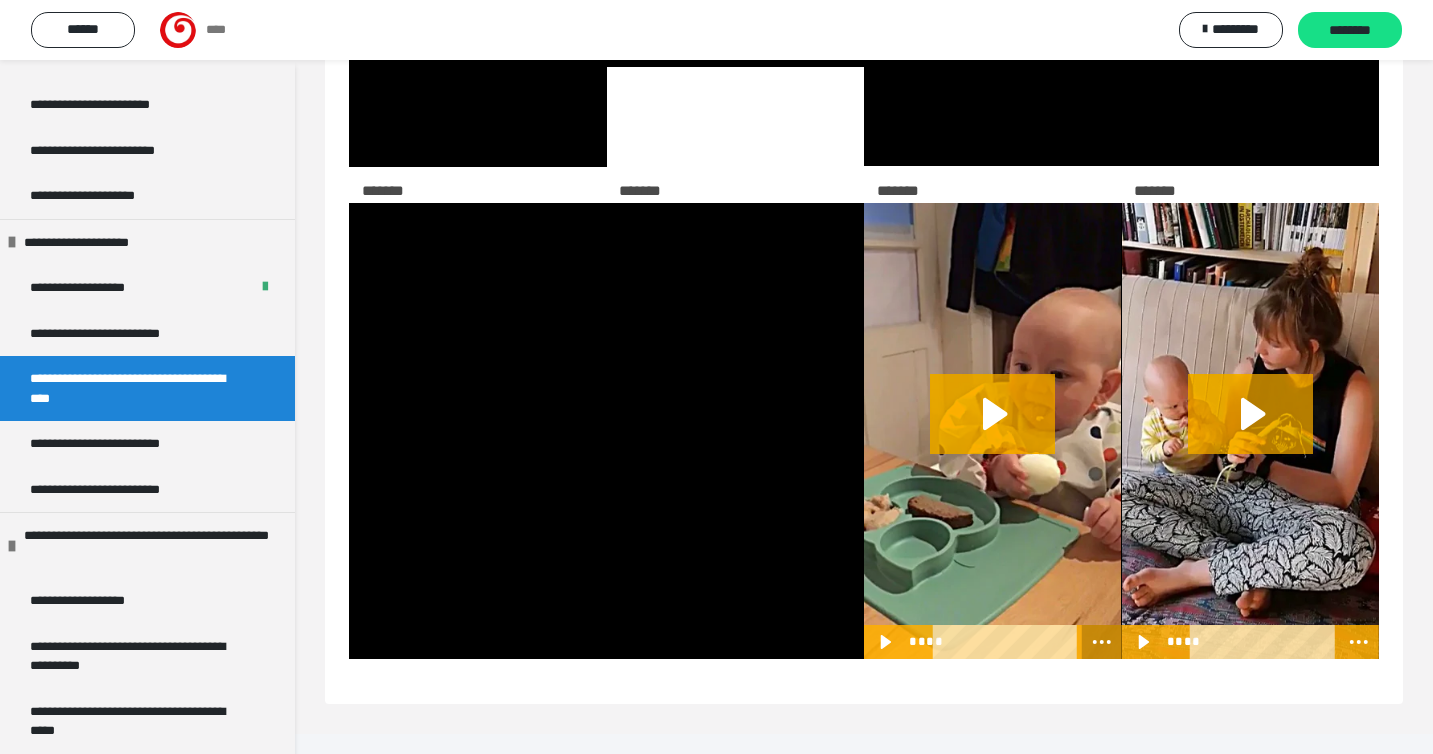 click 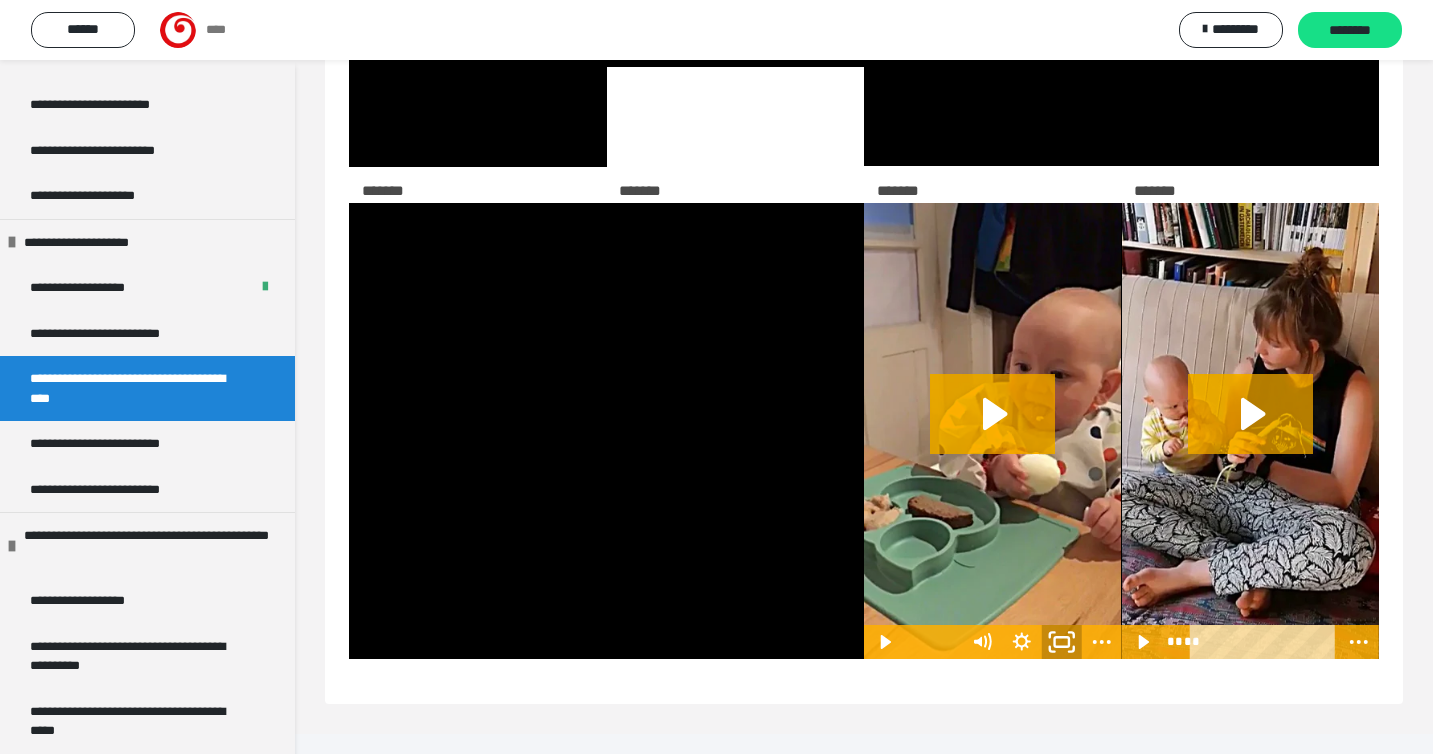 click 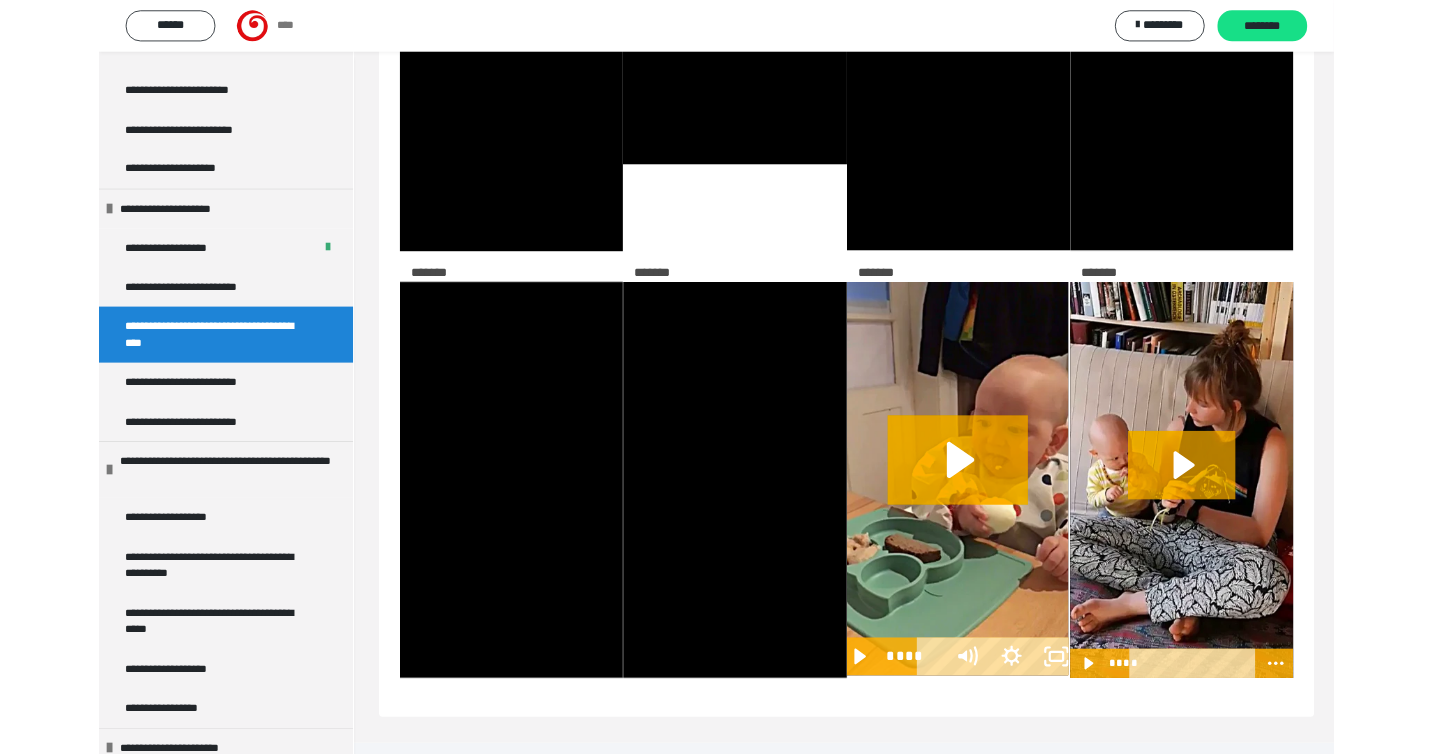 scroll, scrollTop: 1126, scrollLeft: 0, axis: vertical 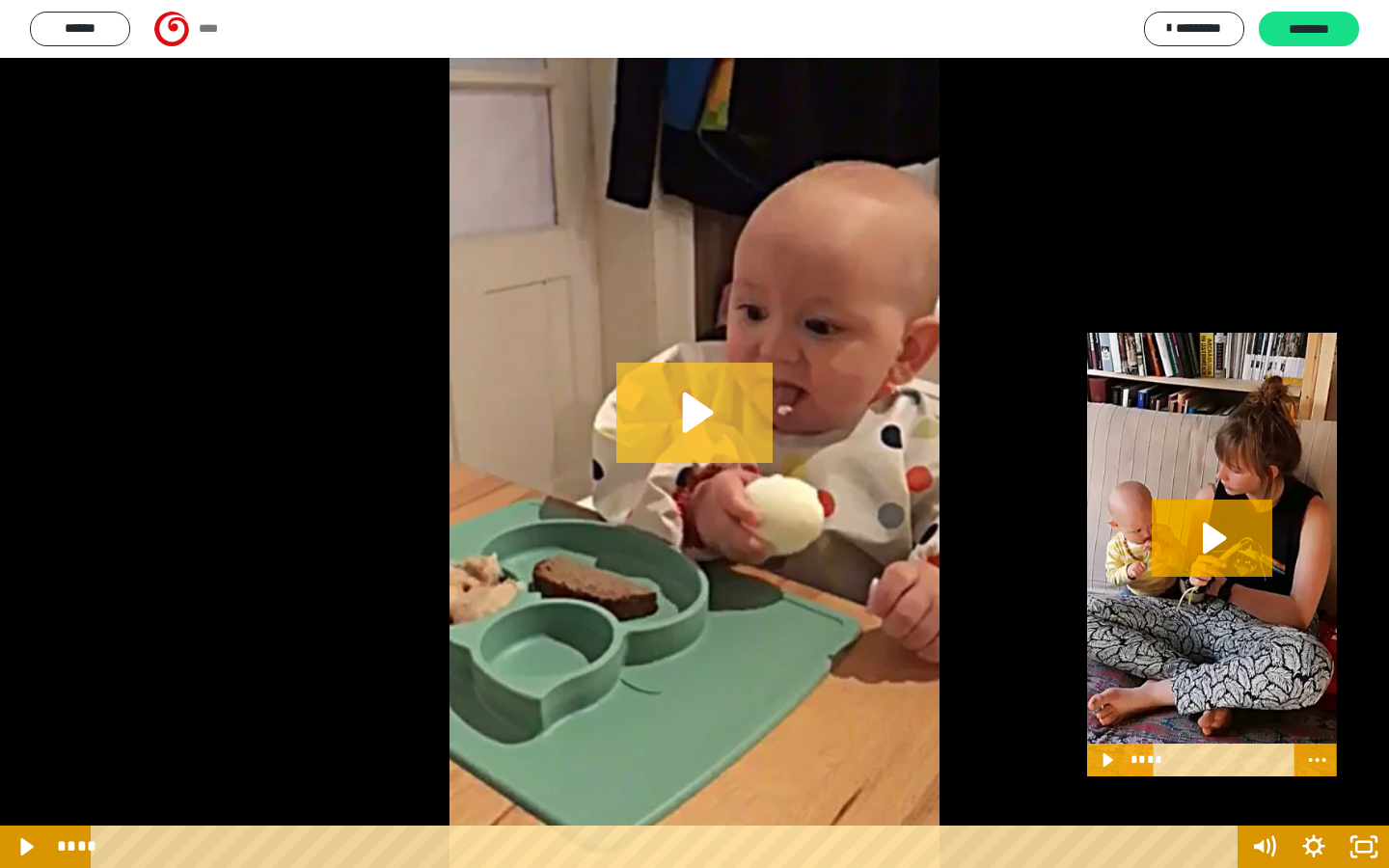 click 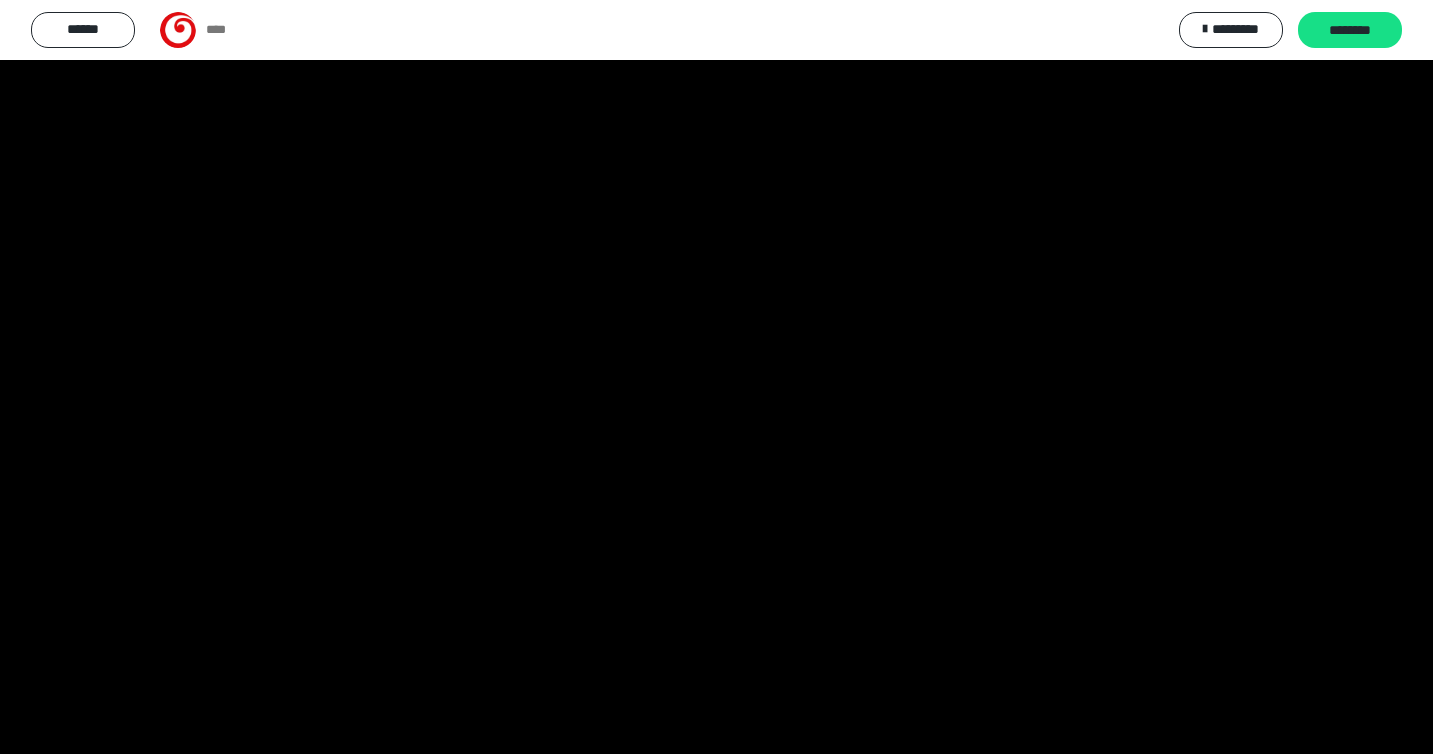 scroll, scrollTop: 381, scrollLeft: 0, axis: vertical 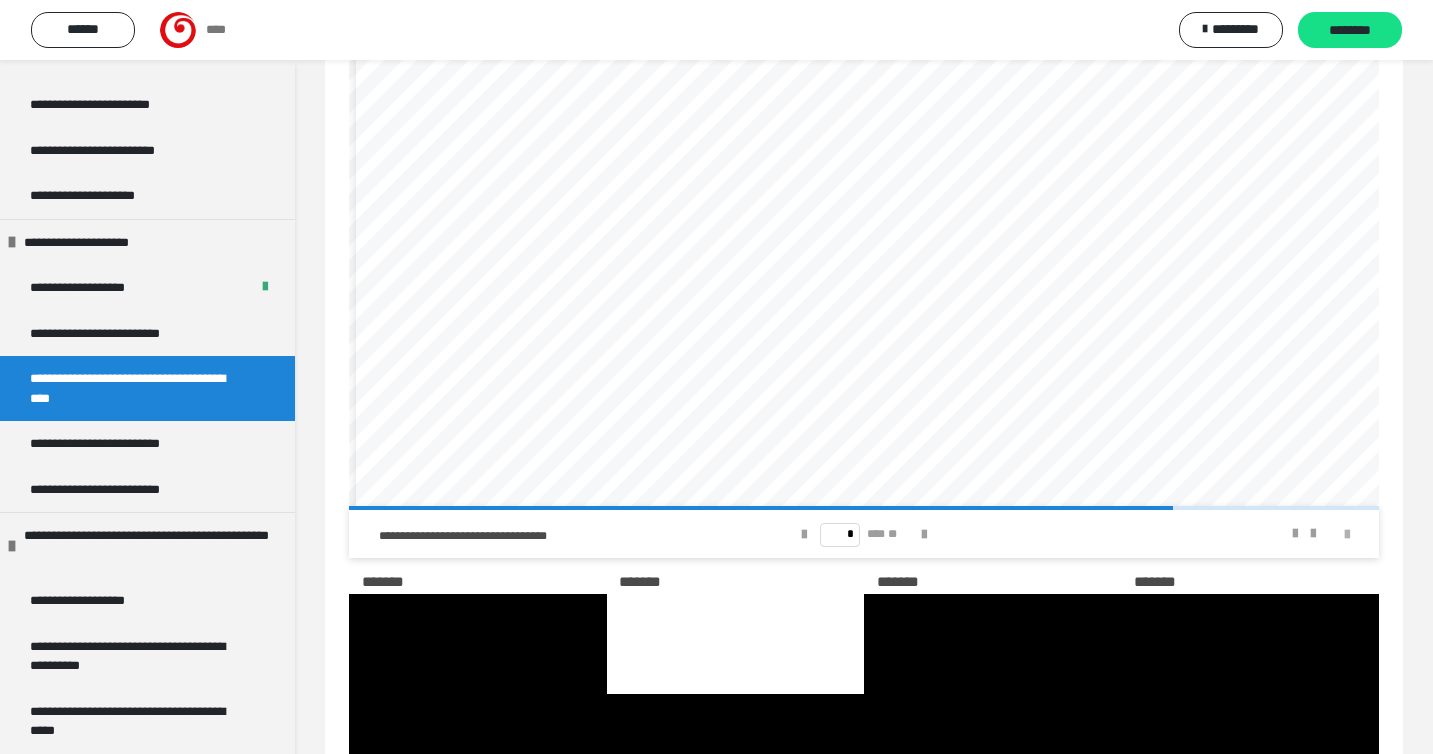 click at bounding box center (1347, 535) 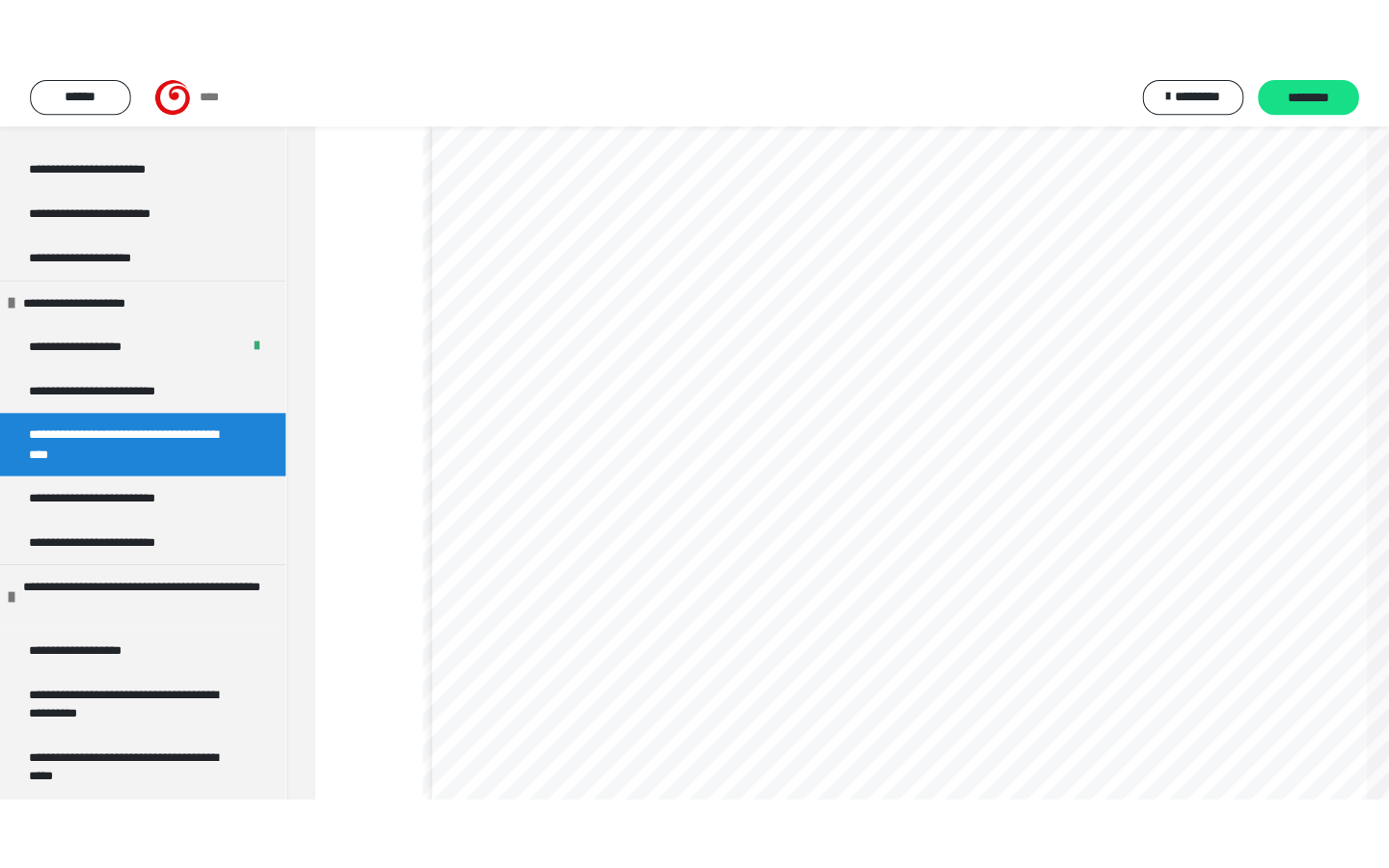 scroll, scrollTop: 34, scrollLeft: 0, axis: vertical 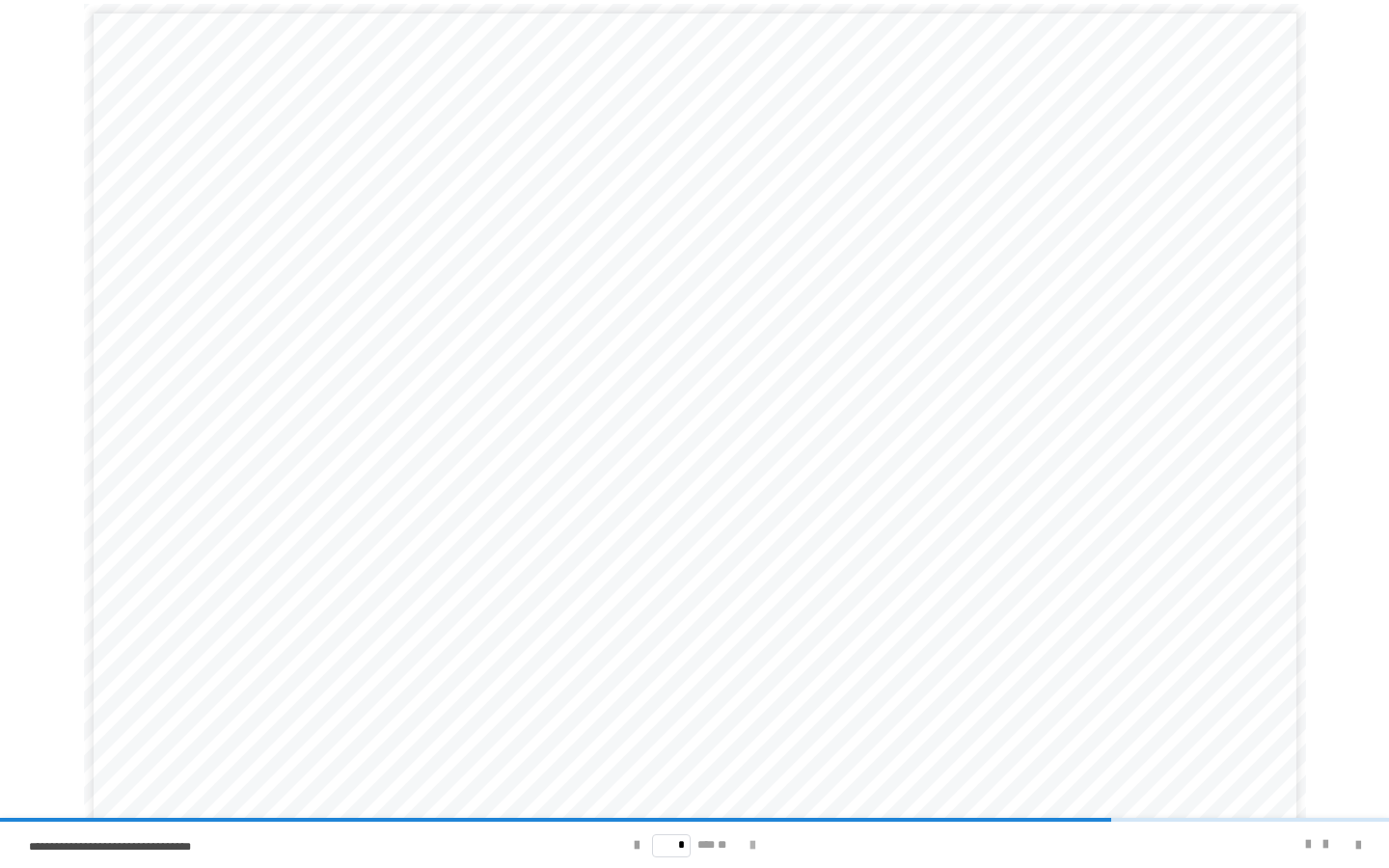 click at bounding box center (752, 846) 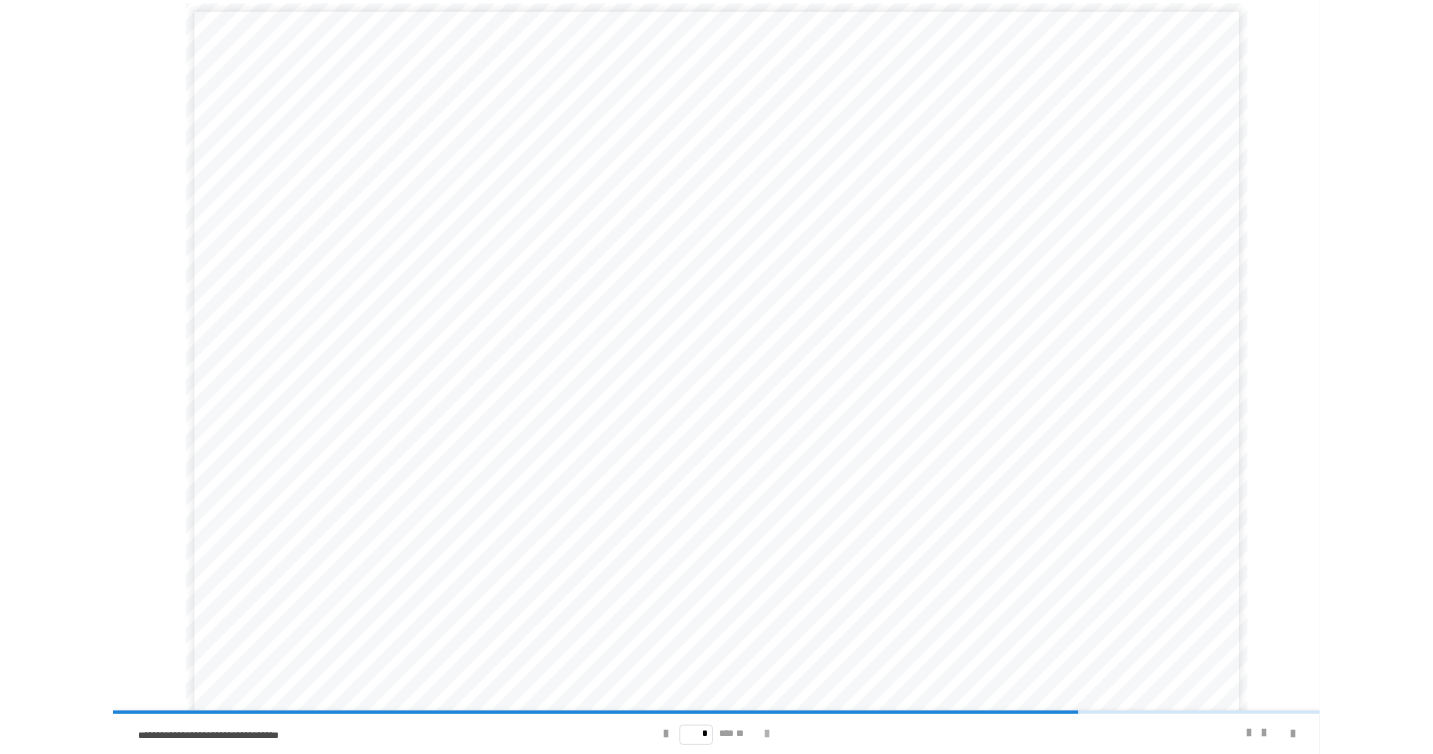scroll, scrollTop: 0, scrollLeft: 0, axis: both 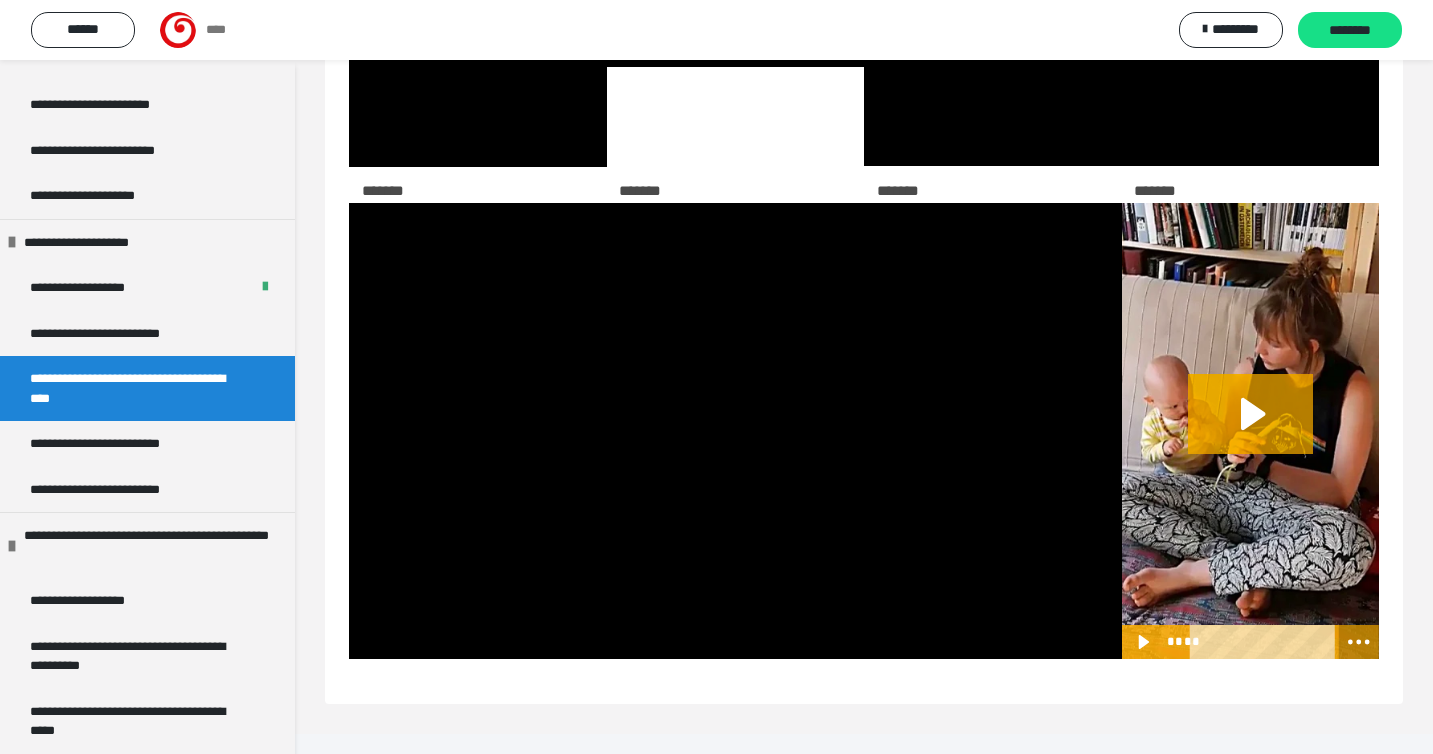 click 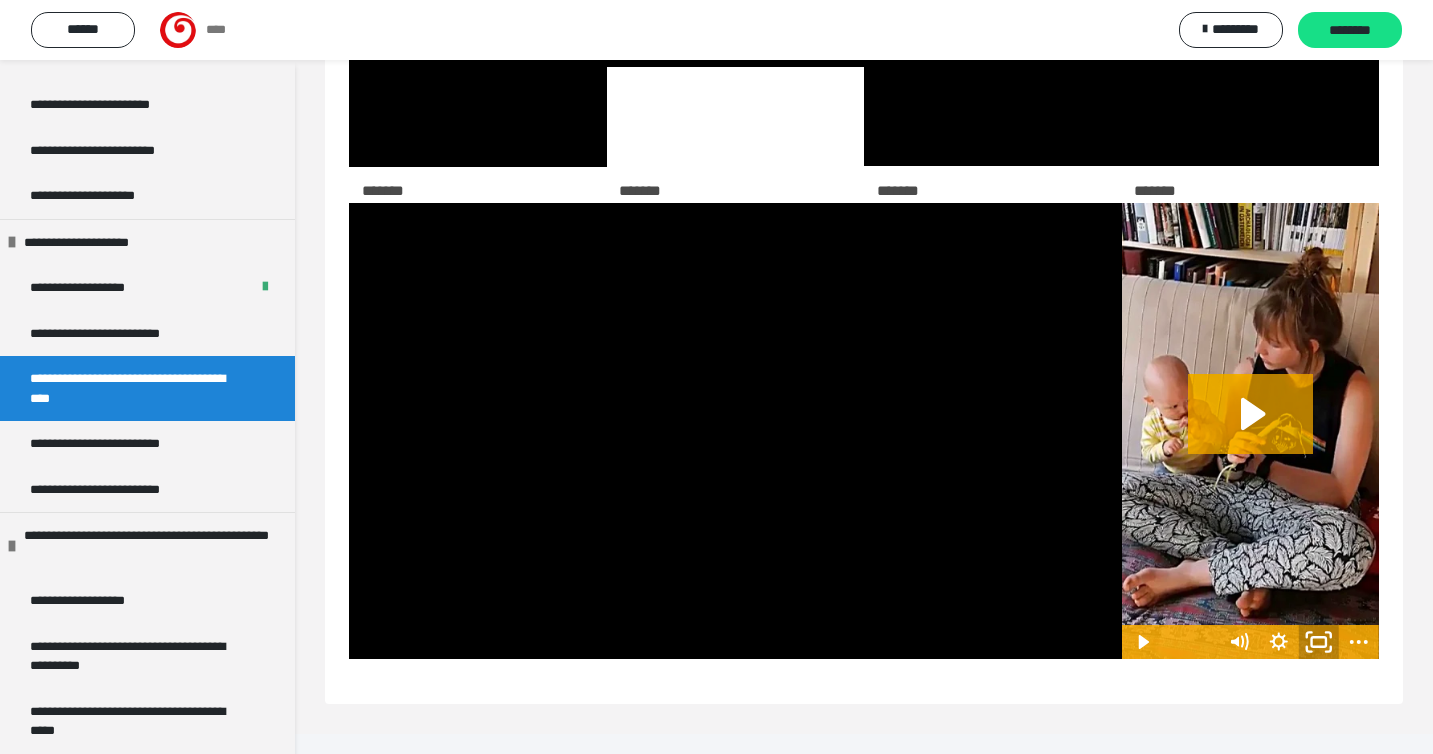 click 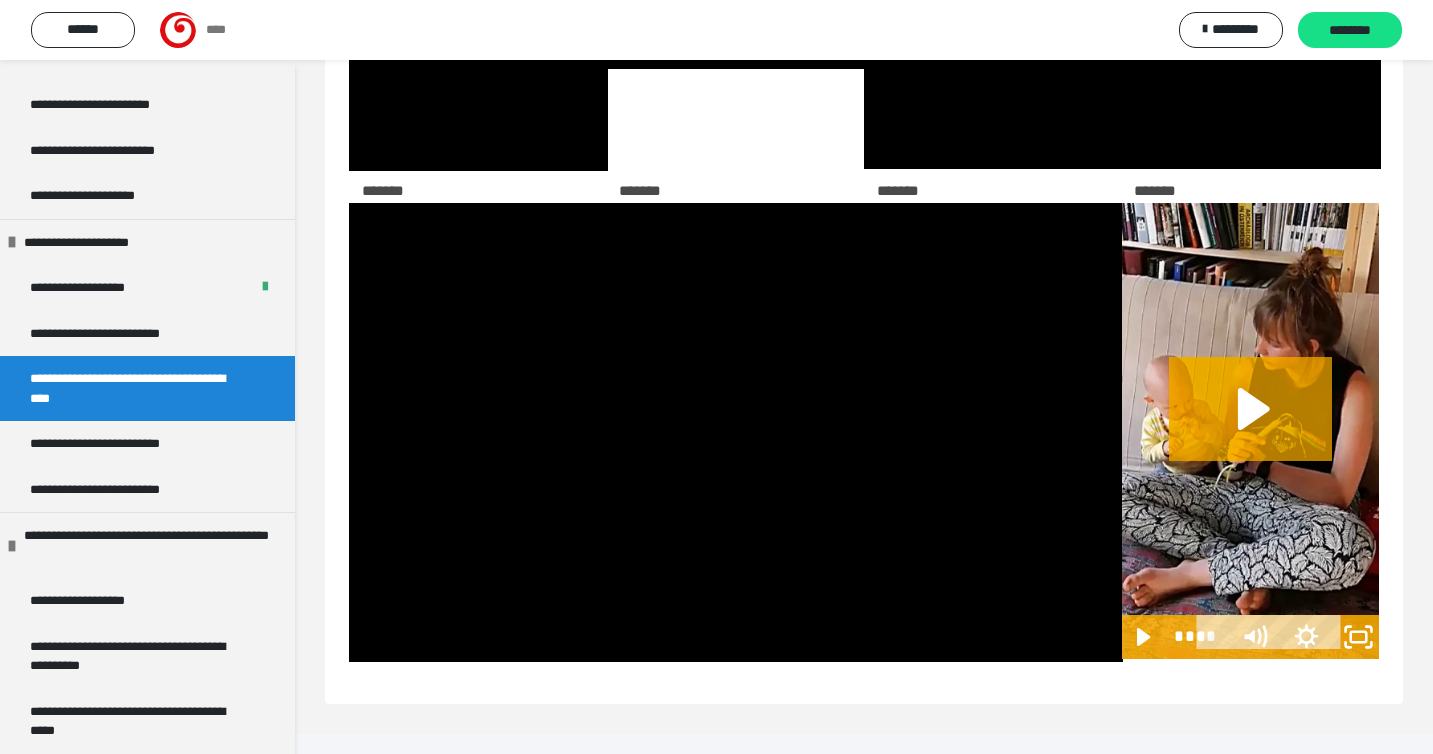 scroll, scrollTop: 1126, scrollLeft: 0, axis: vertical 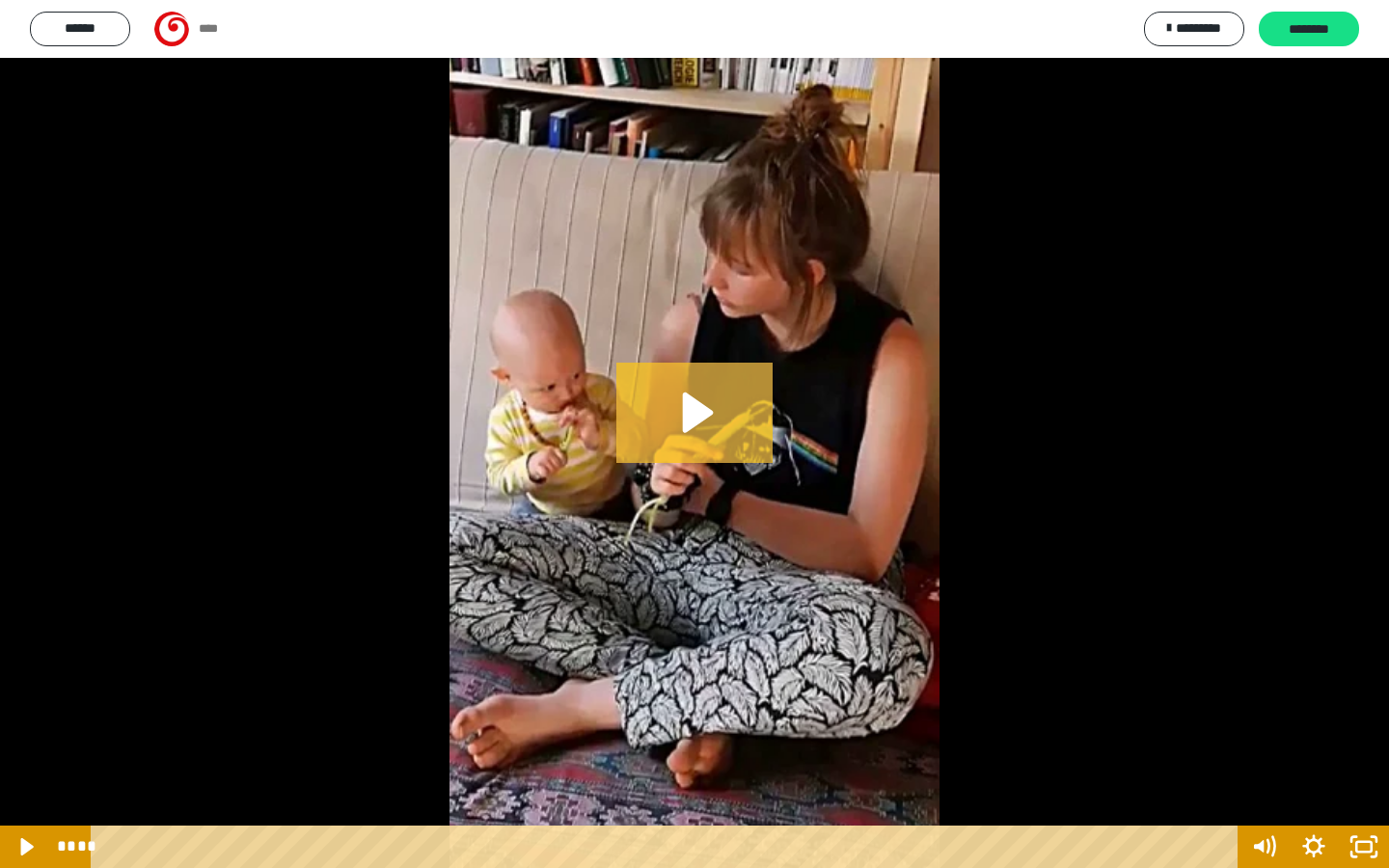 click 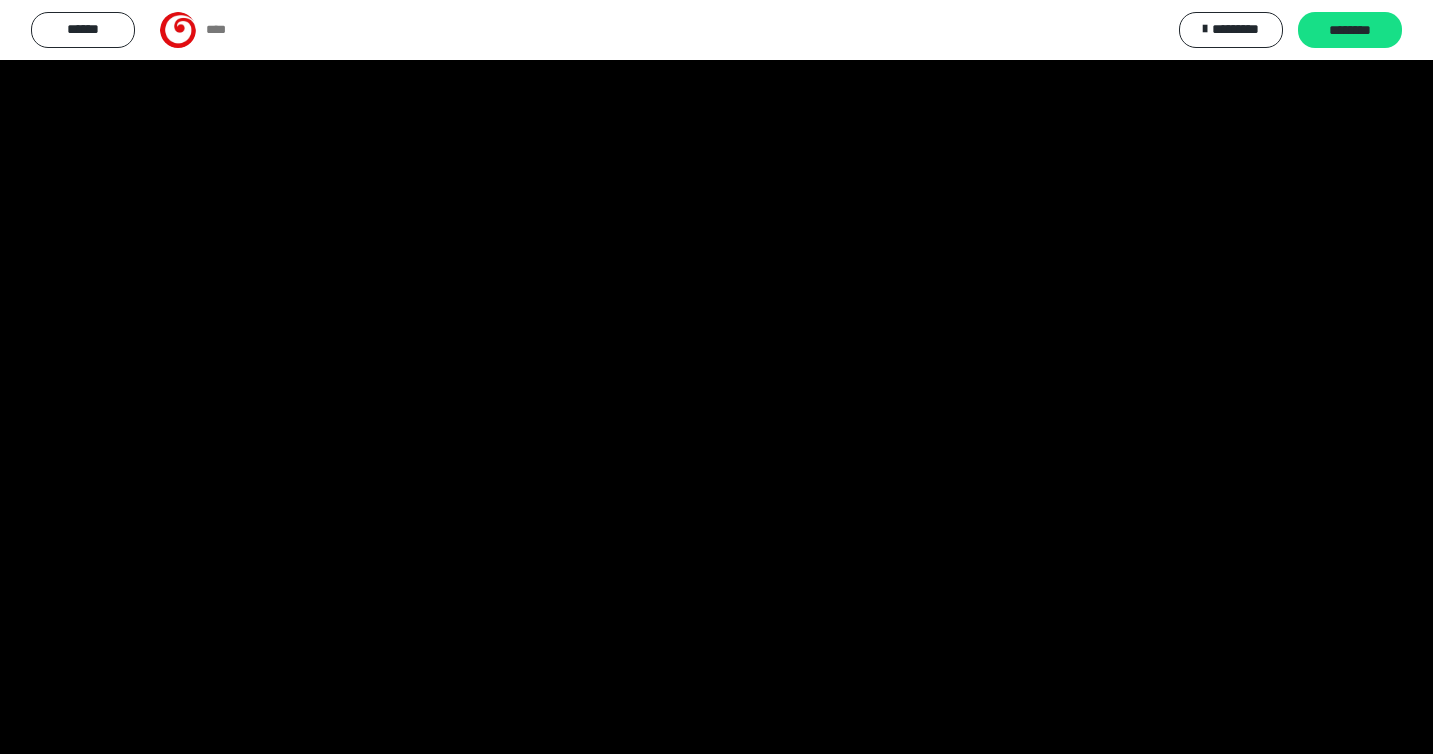 scroll, scrollTop: 451, scrollLeft: 0, axis: vertical 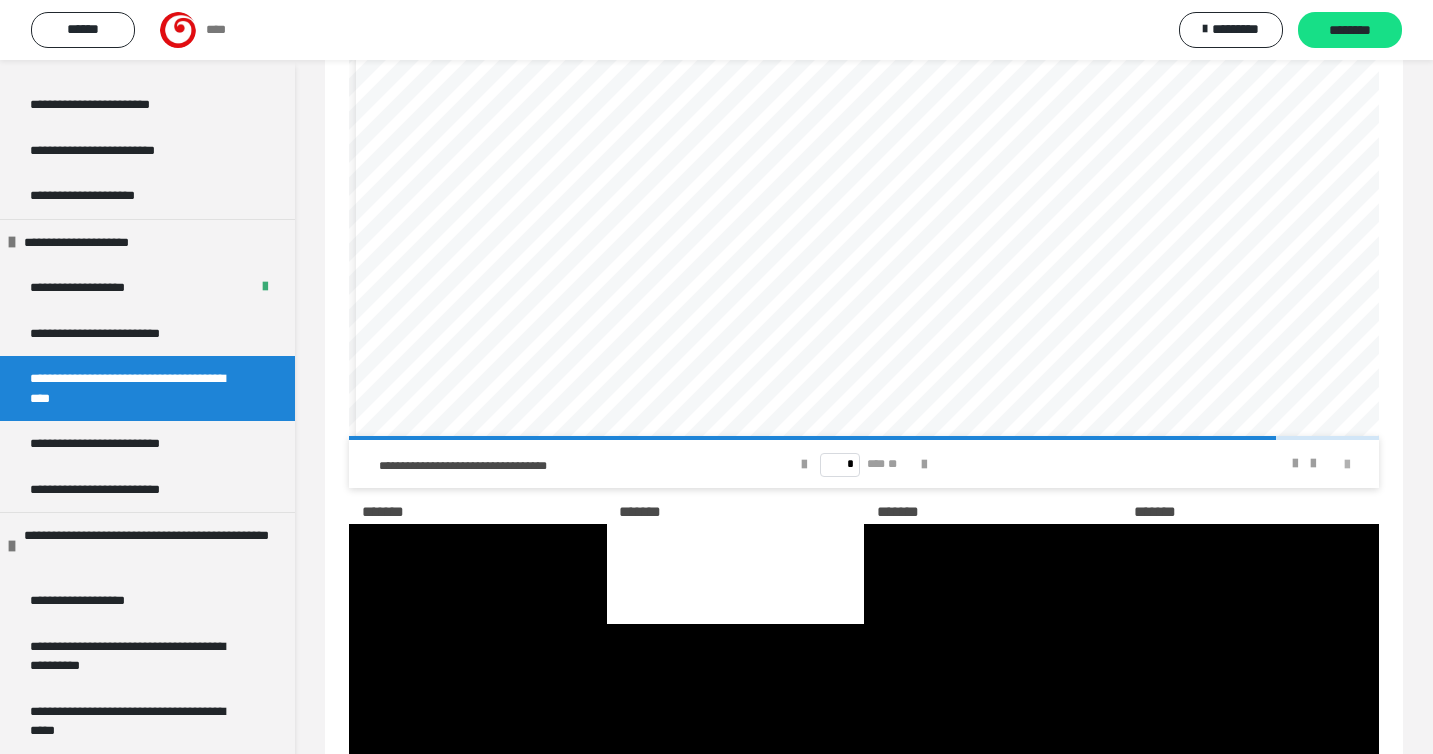 click at bounding box center (1347, 465) 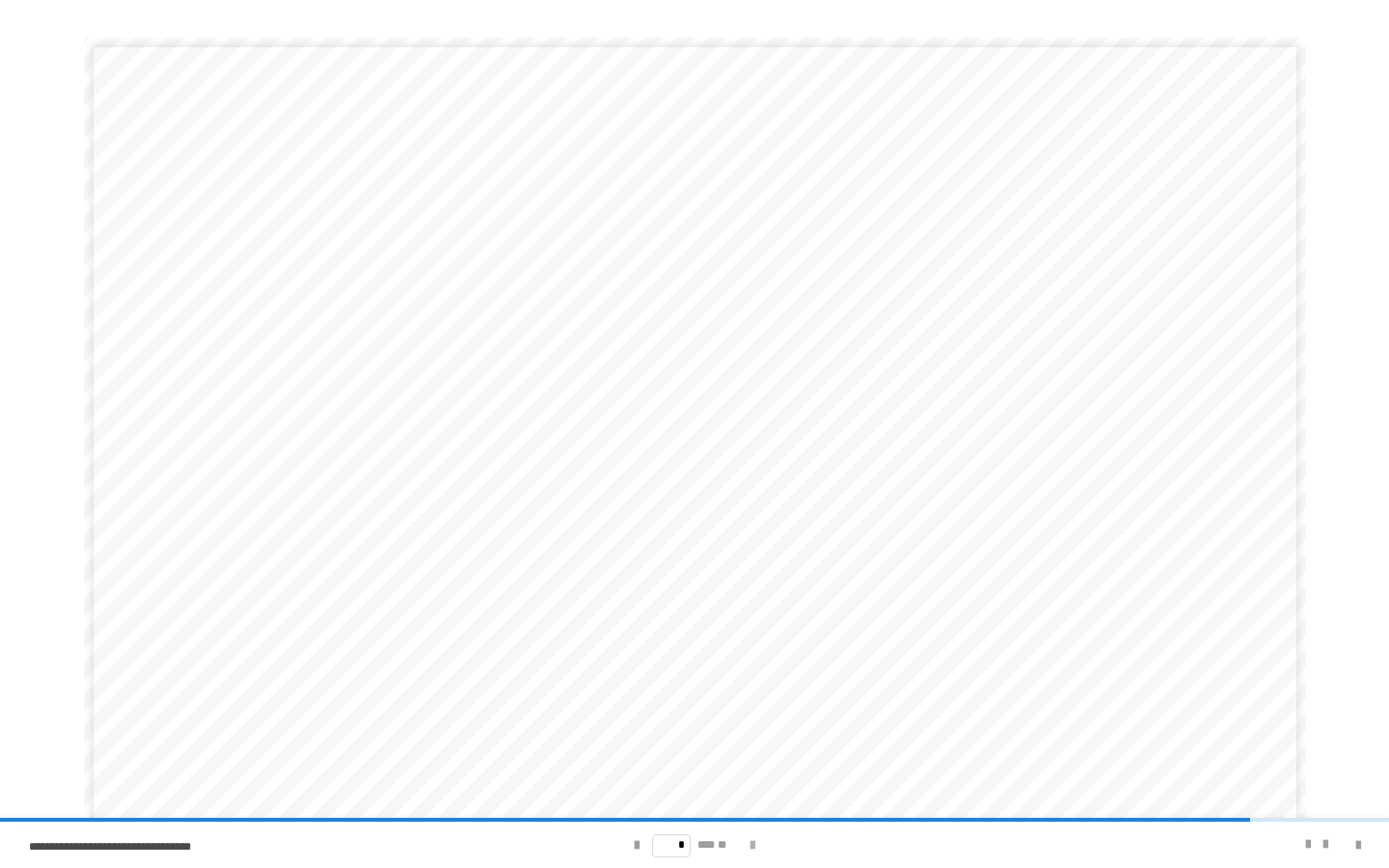 click at bounding box center [752, 845] 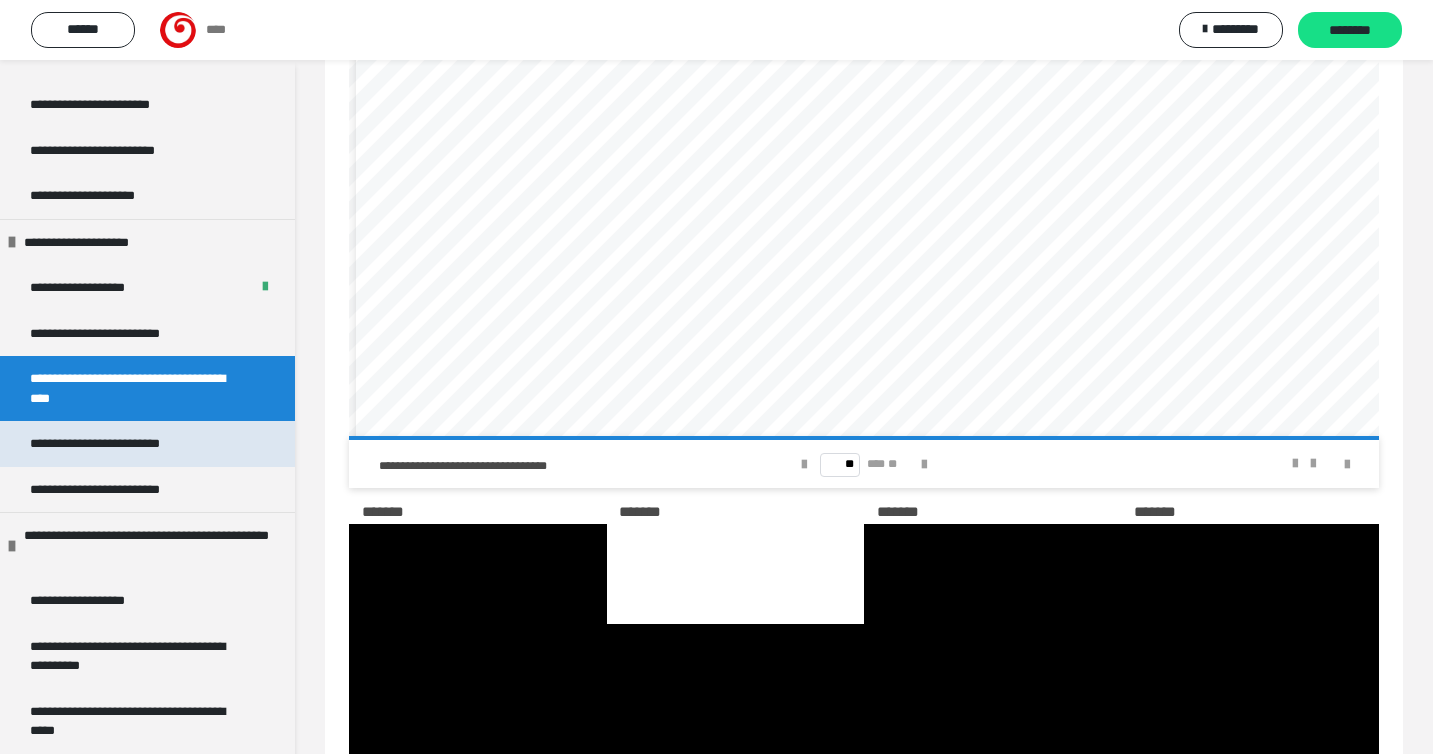 click on "**********" at bounding box center (118, 444) 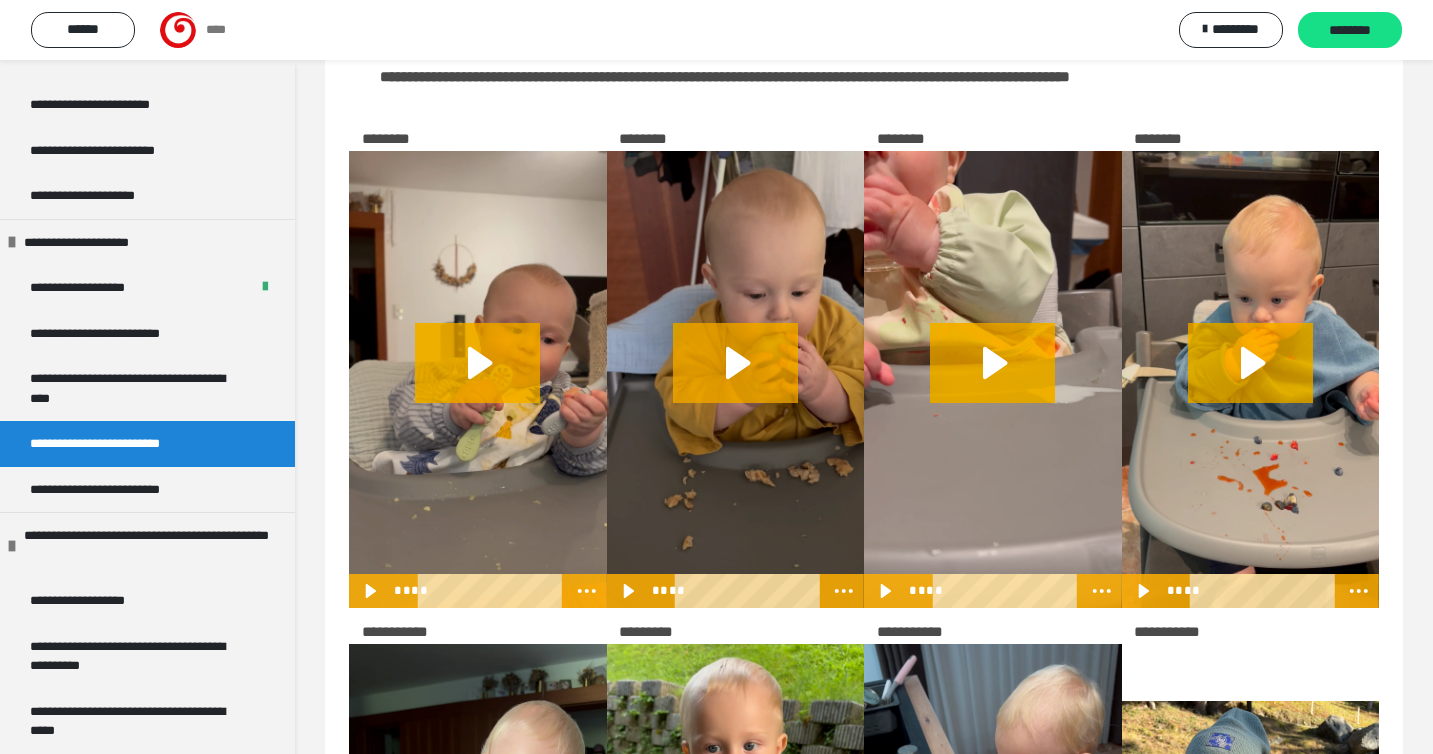 scroll, scrollTop: 331, scrollLeft: 0, axis: vertical 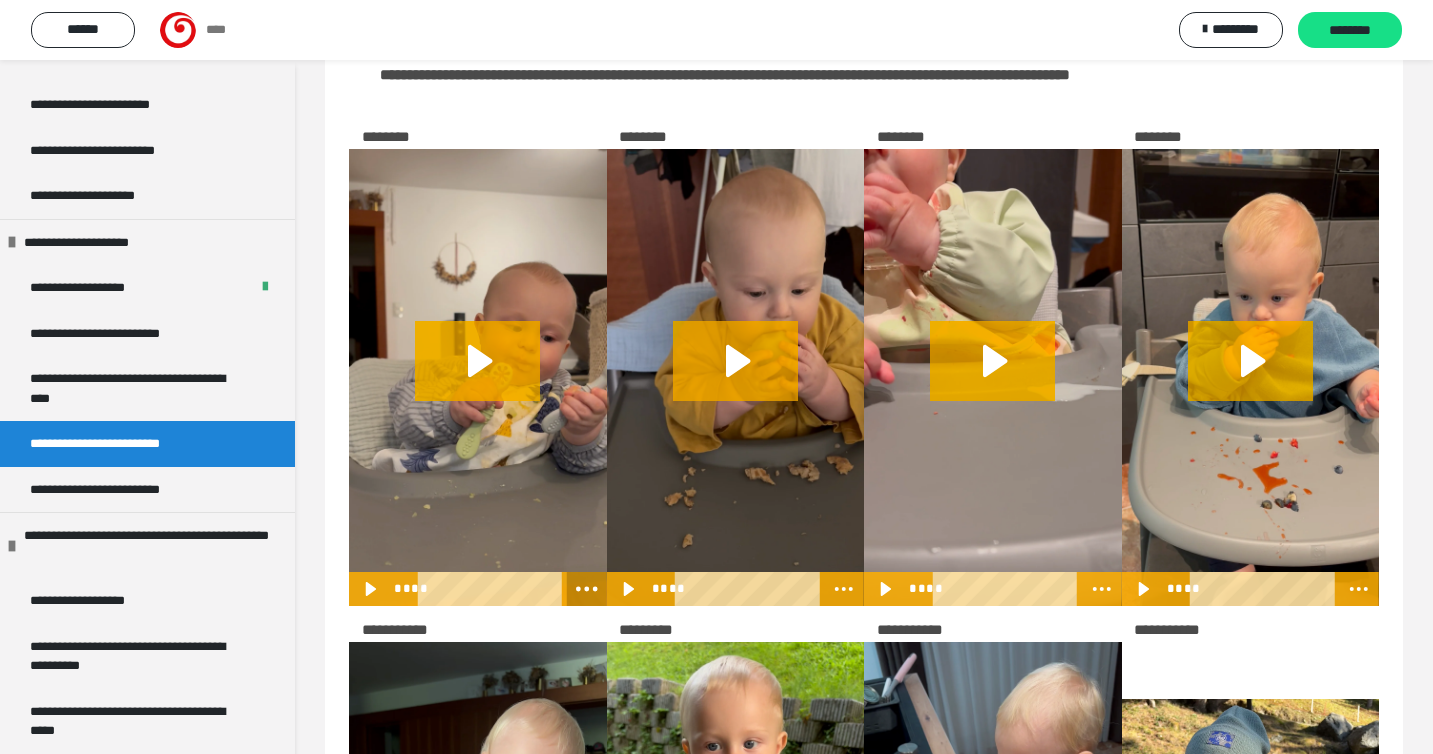 click 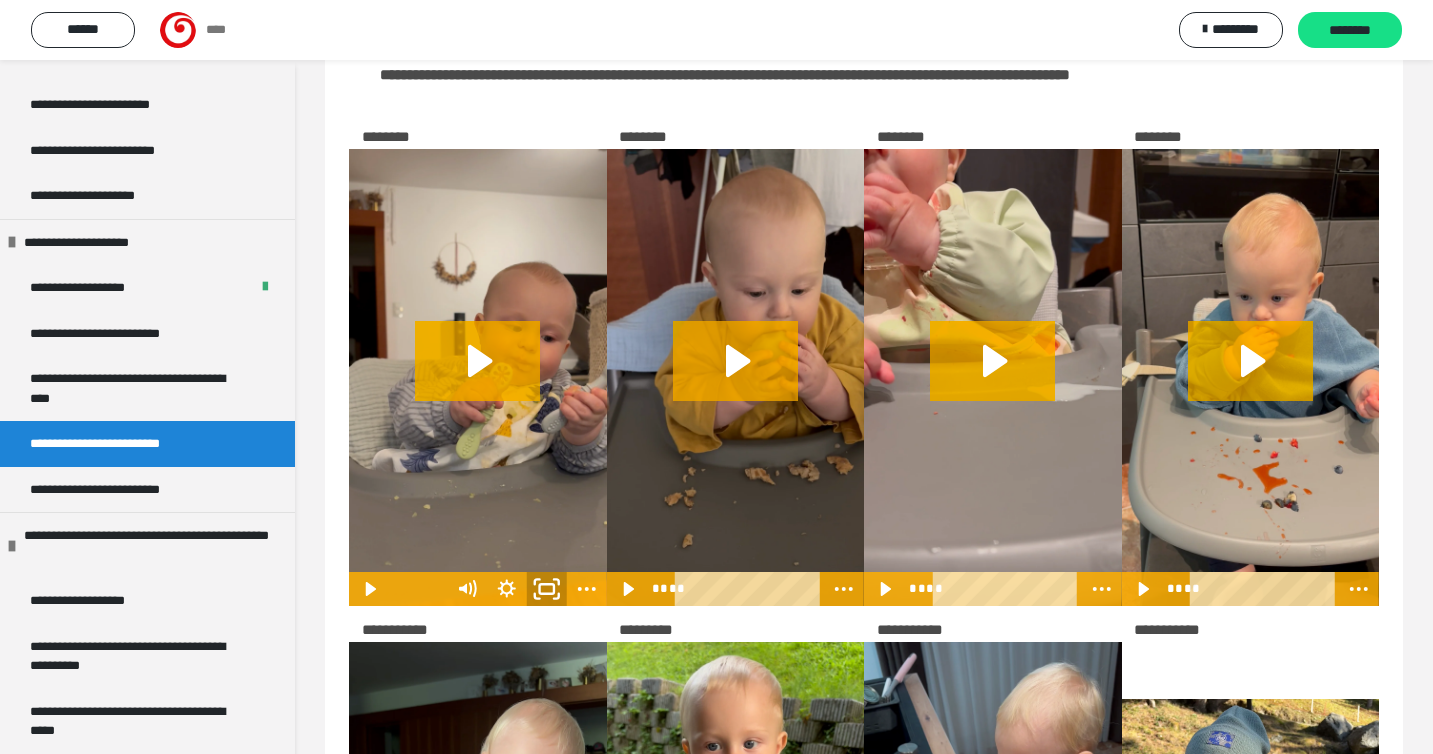 click 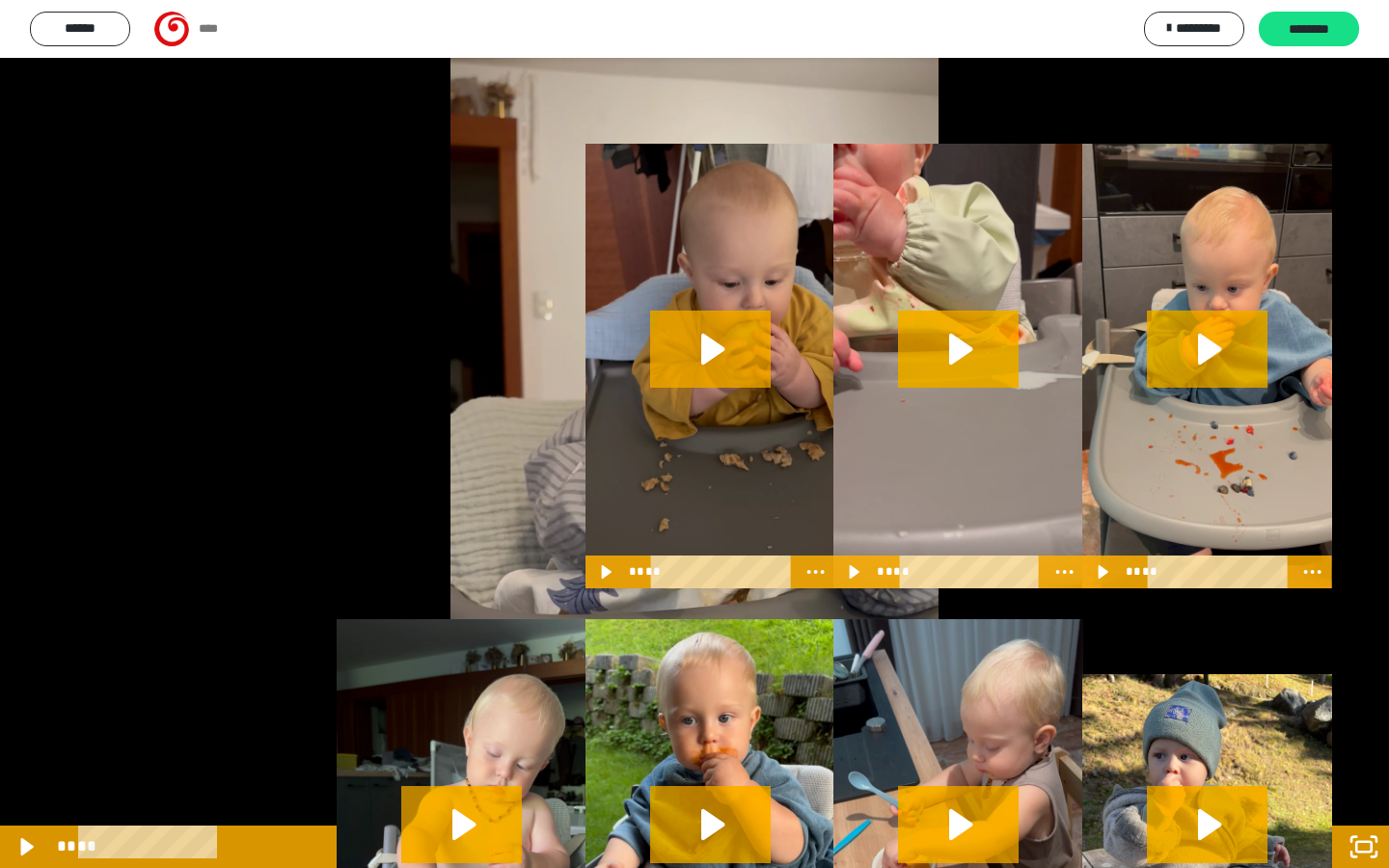 click 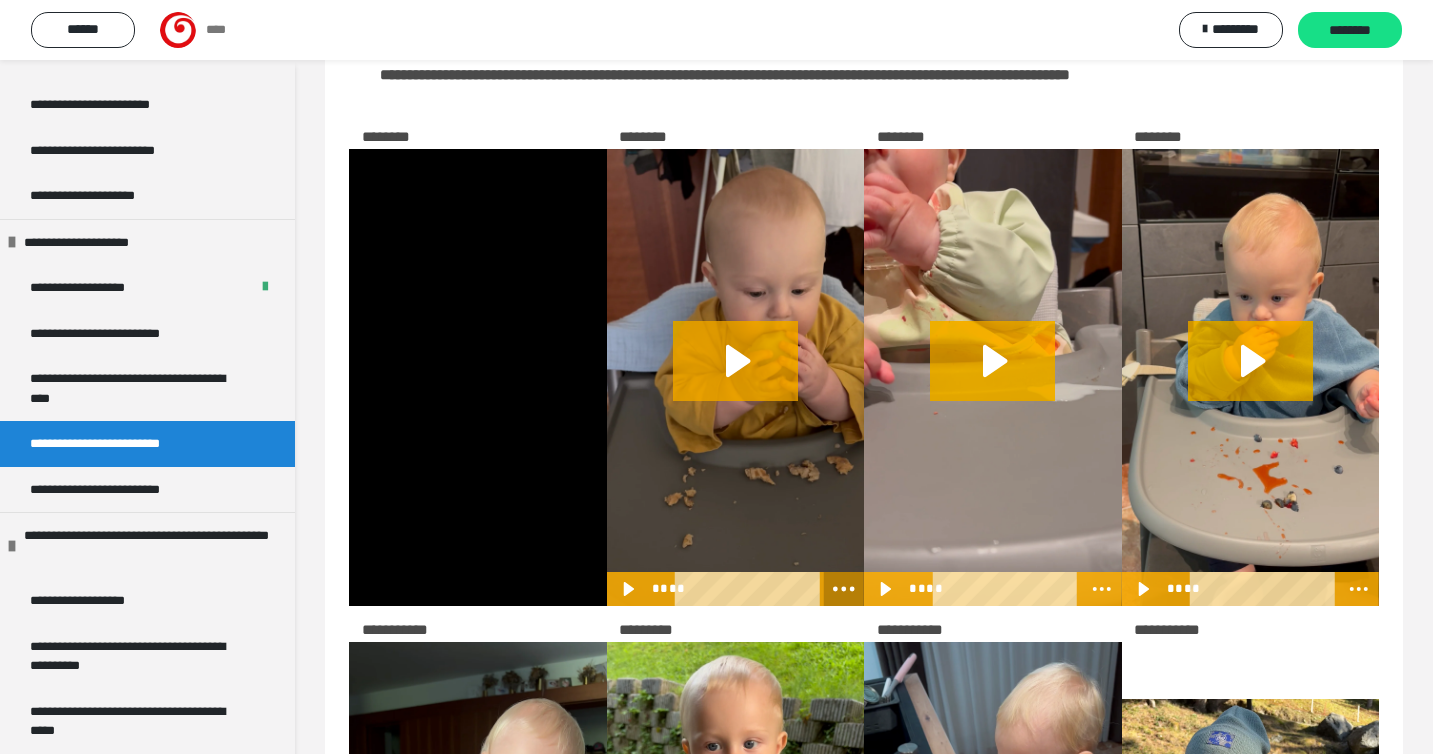 click 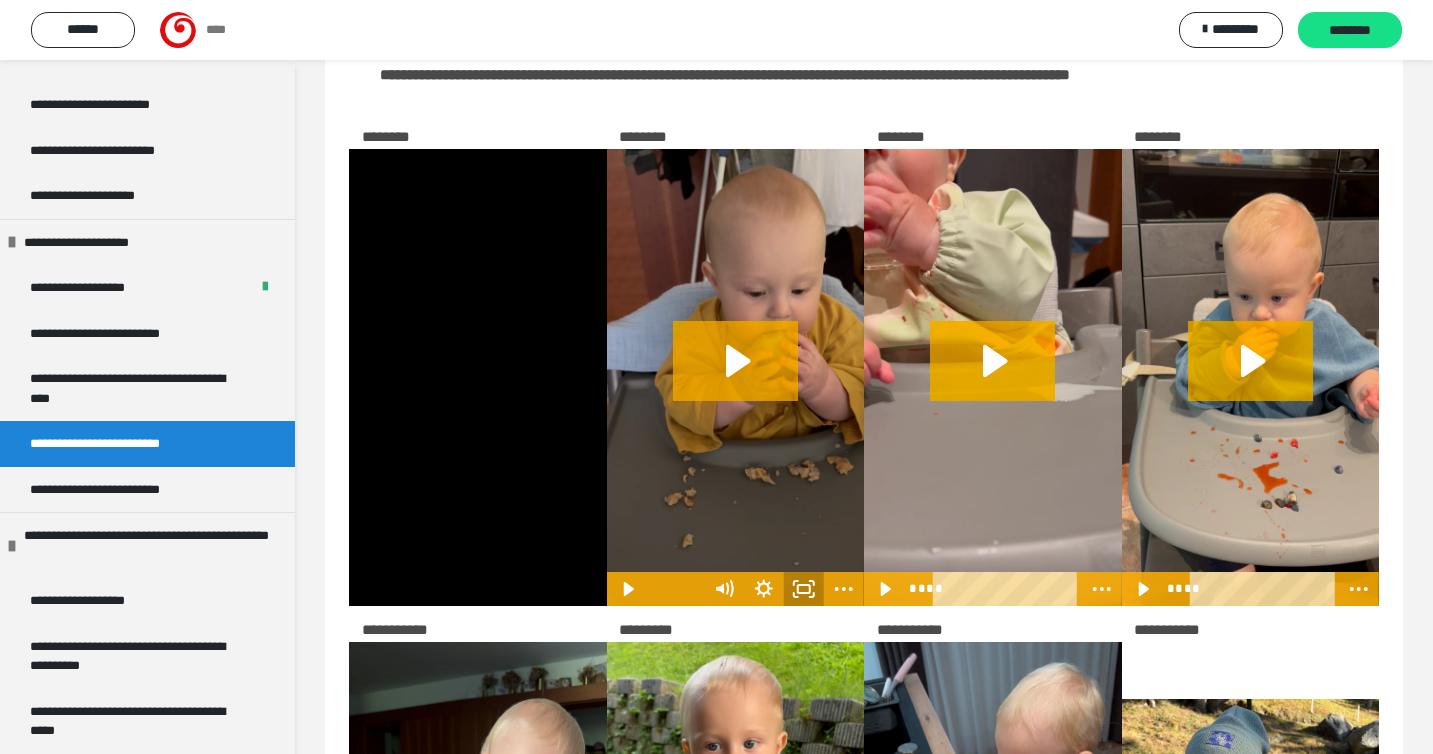click 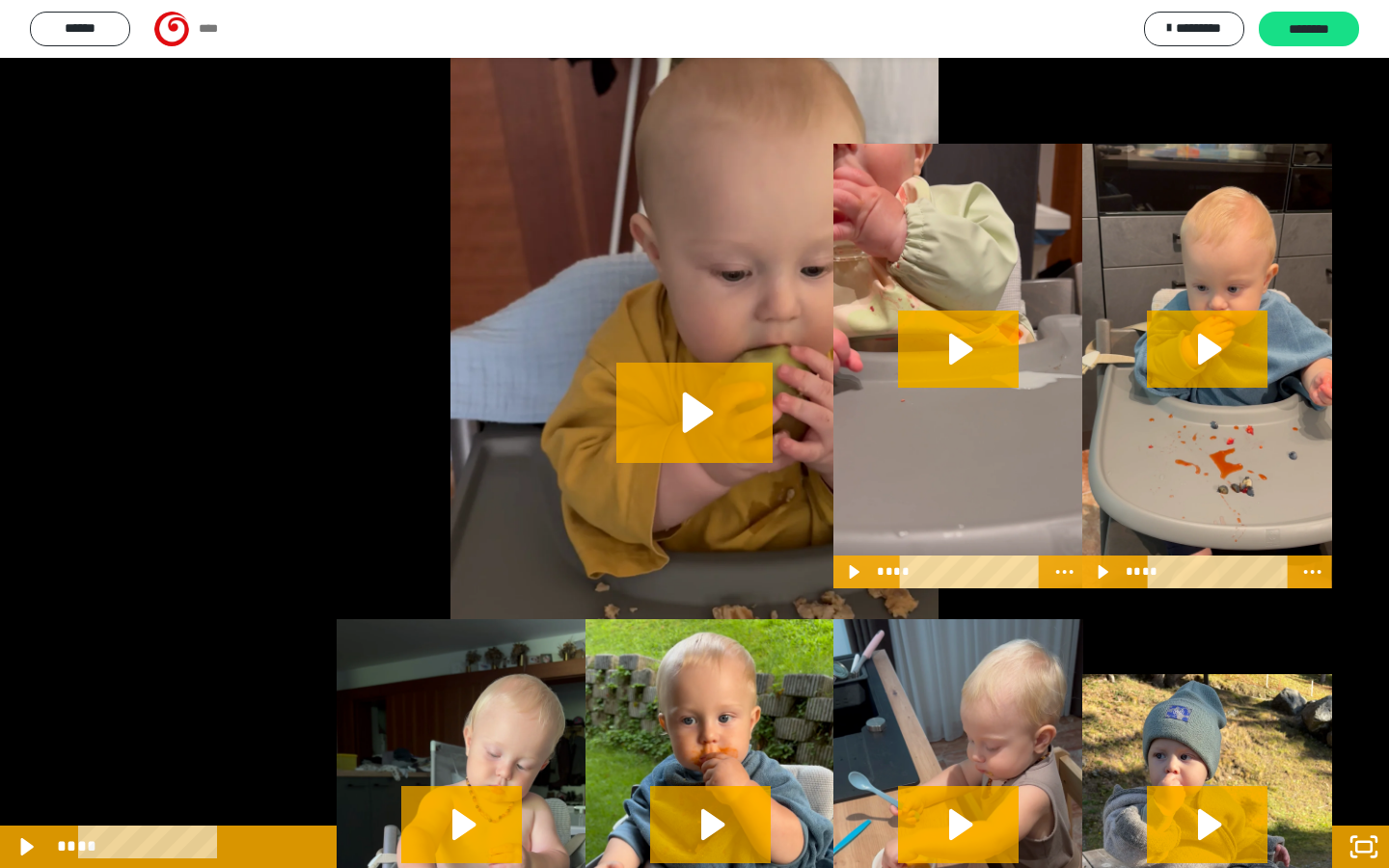 click at bounding box center (694, 434) 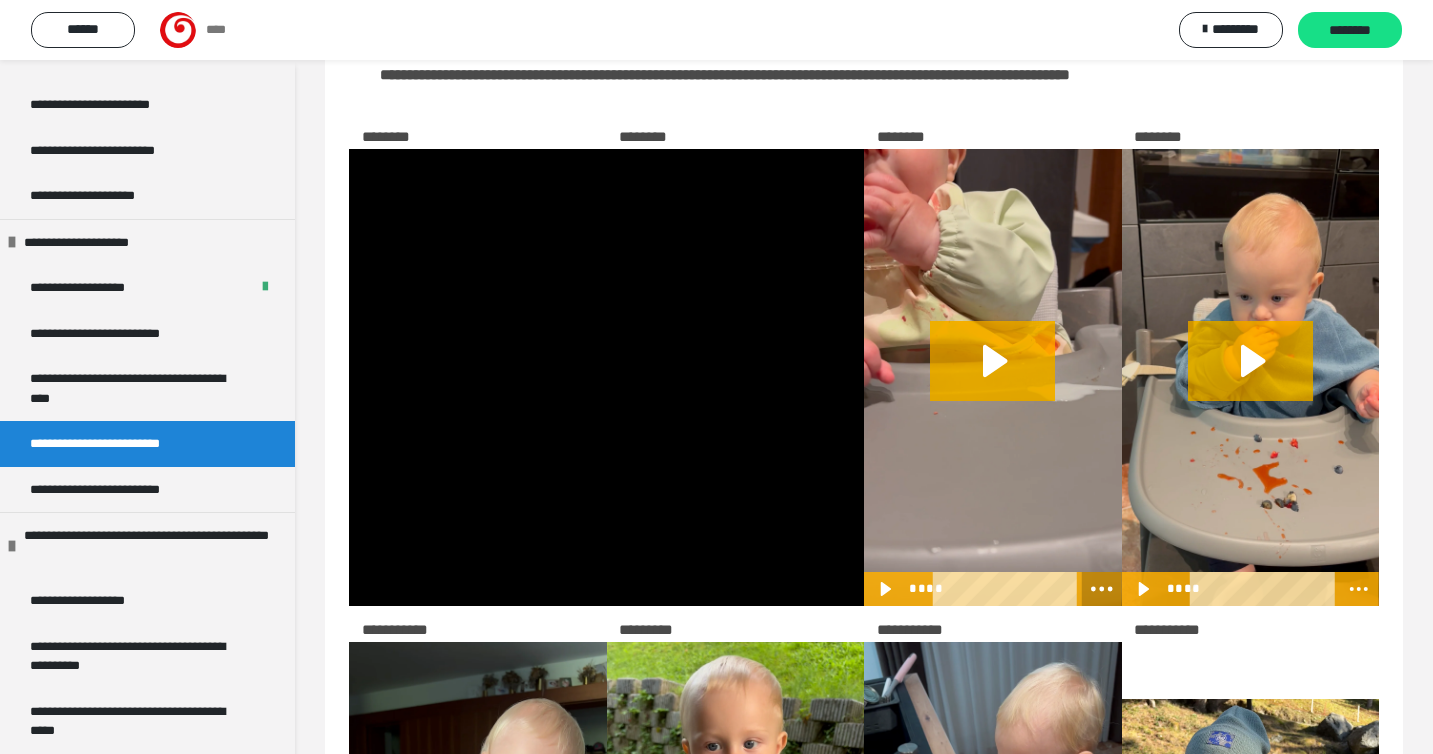 click 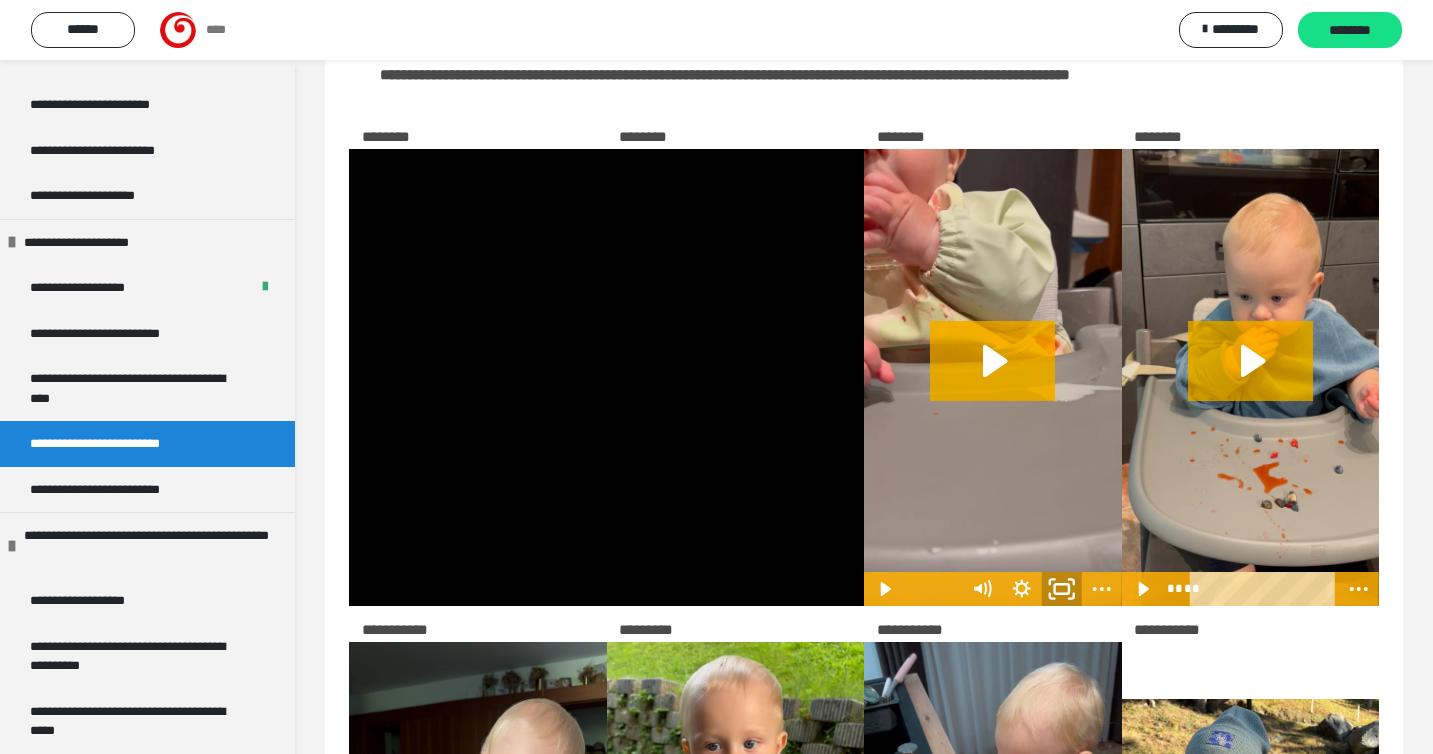 click 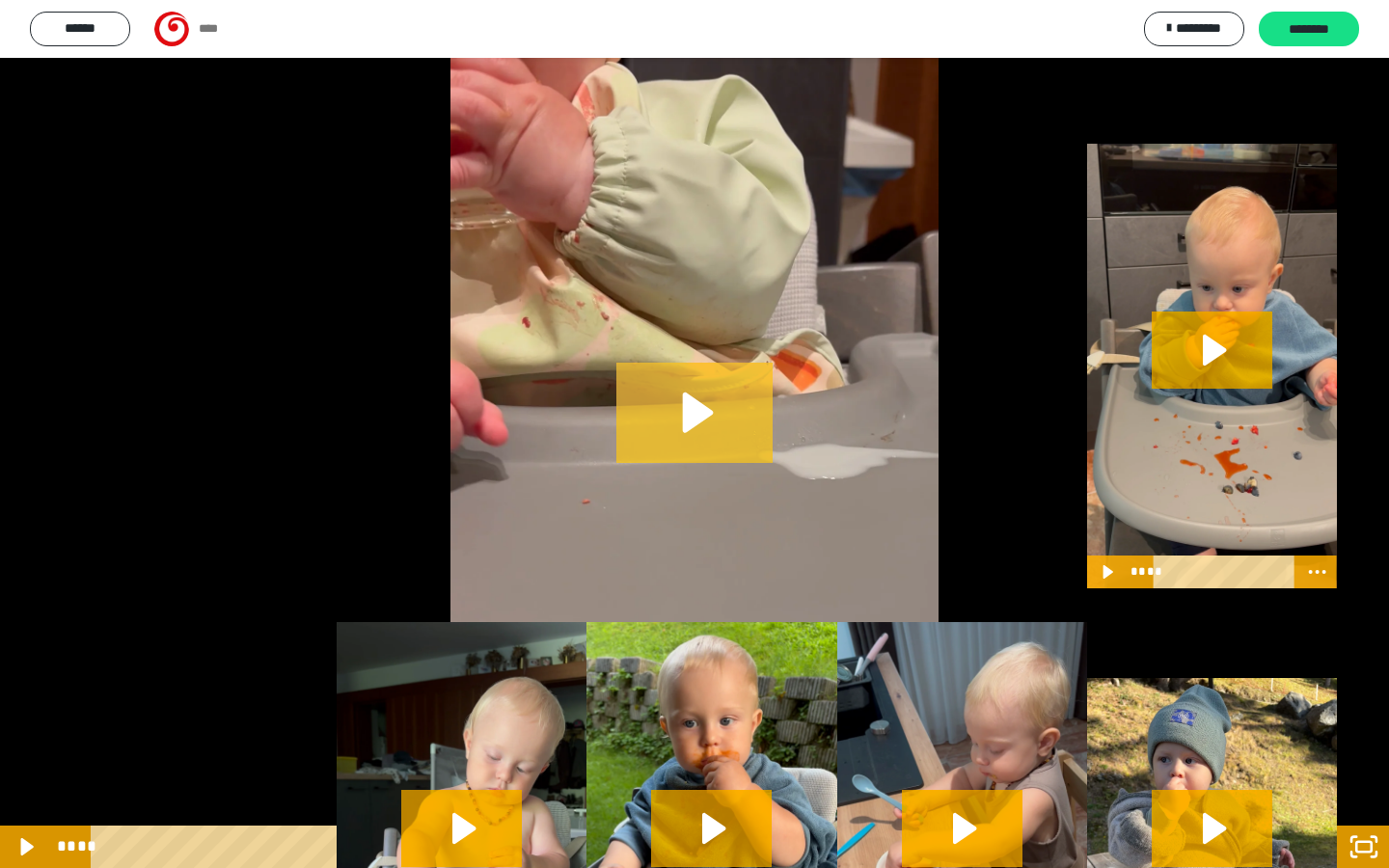 click 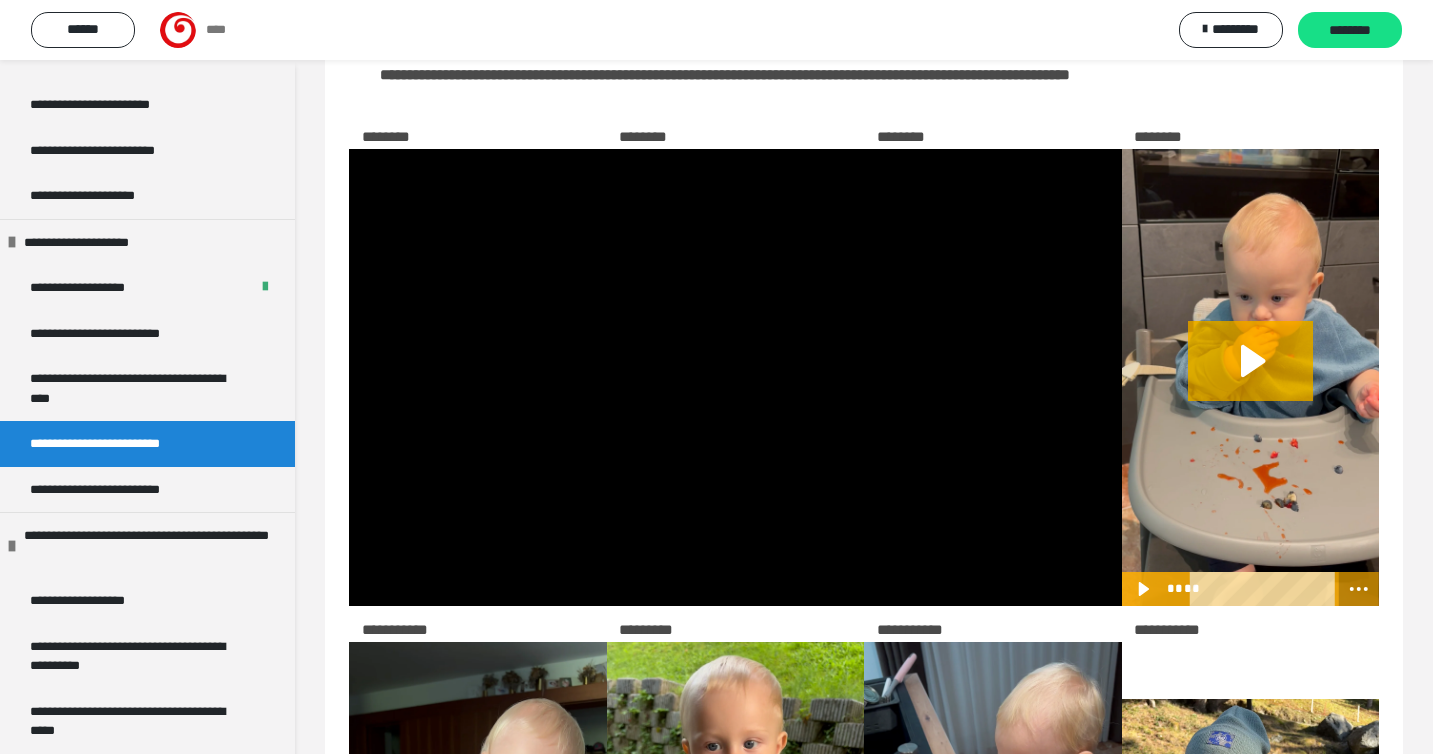 click 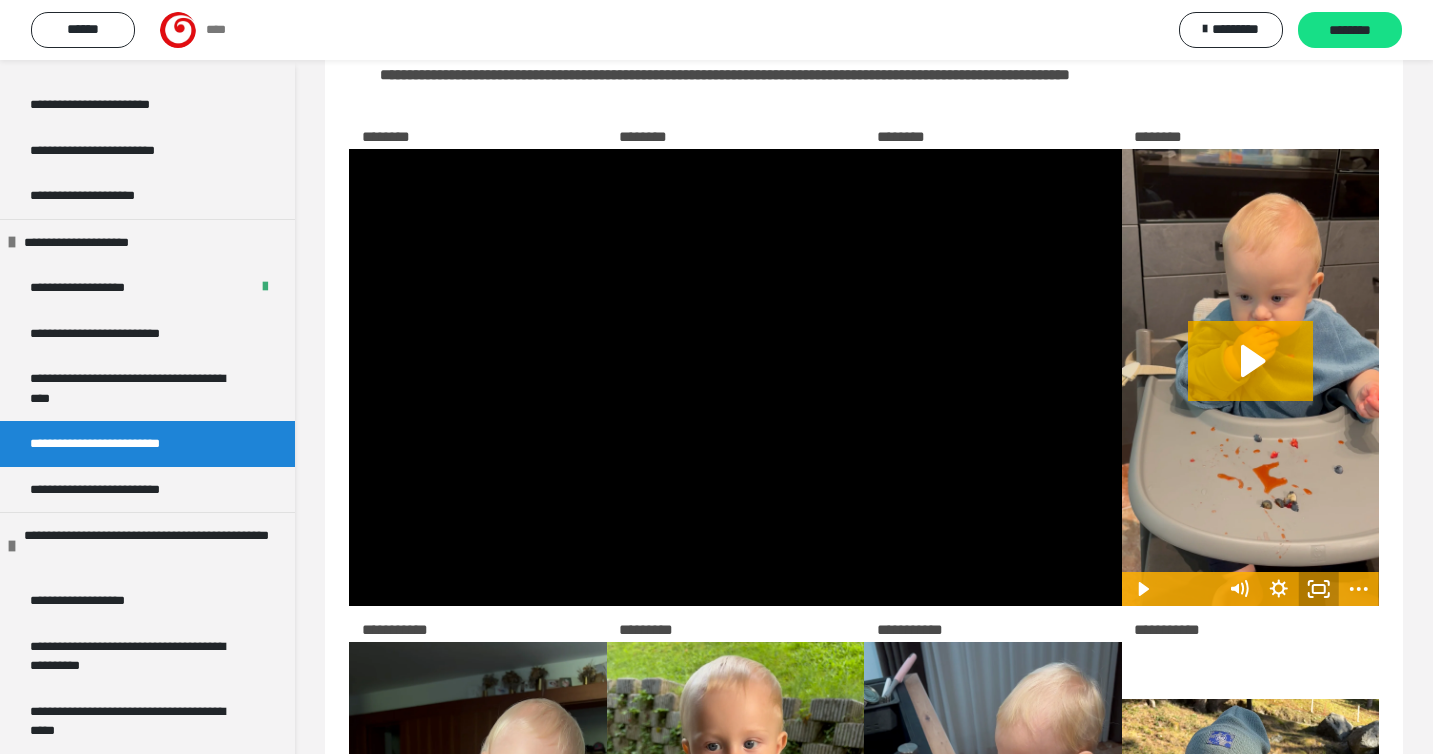 click 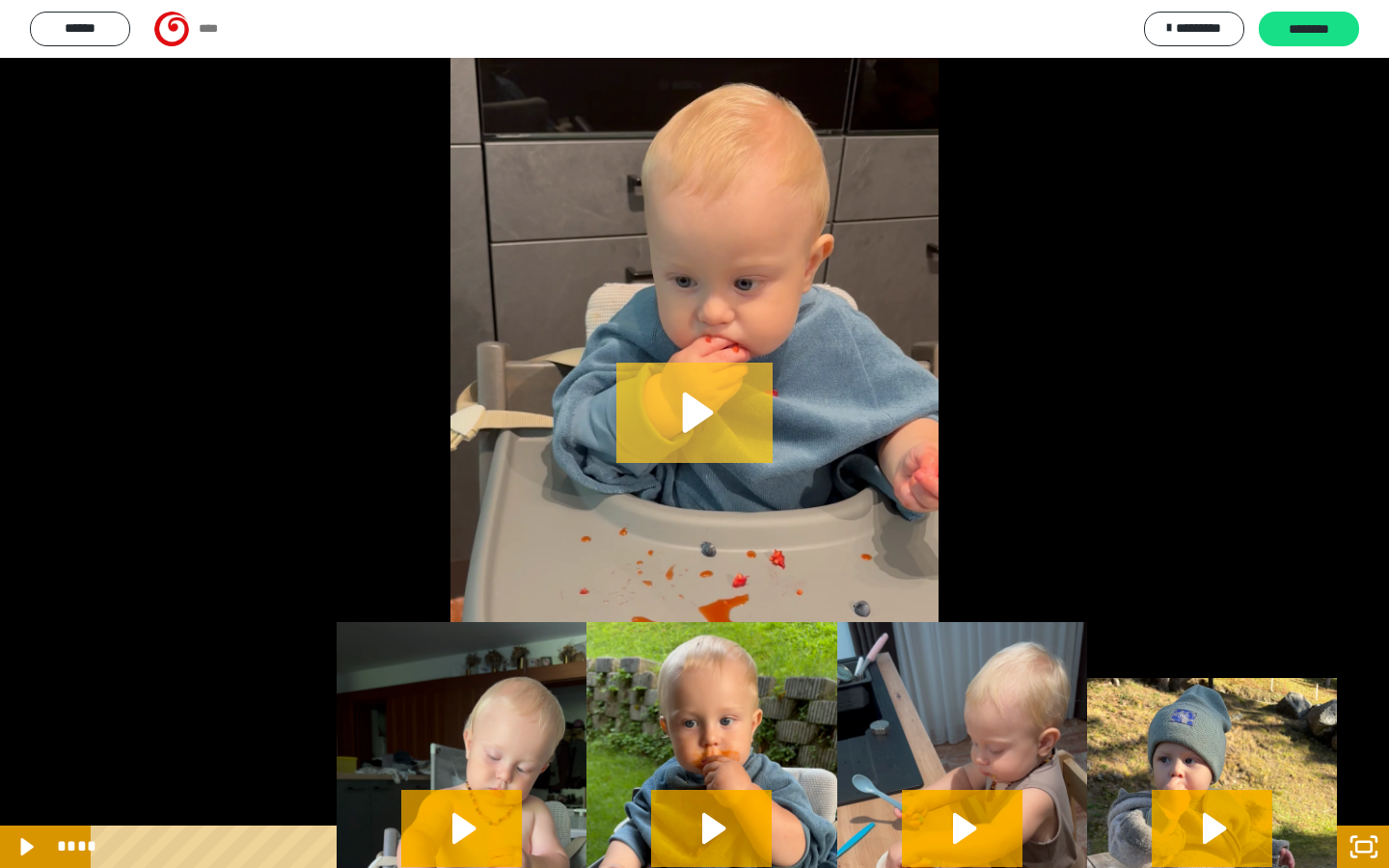 click 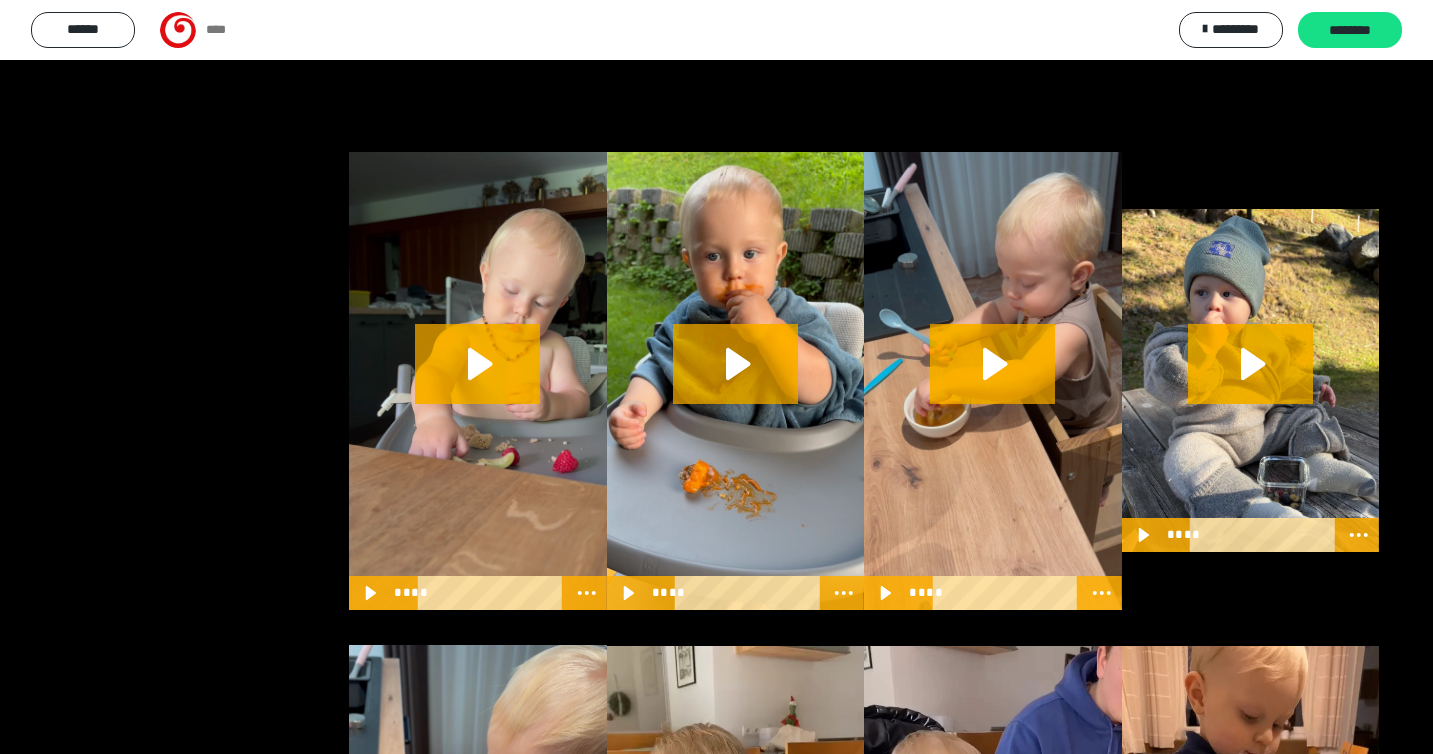 scroll, scrollTop: 827, scrollLeft: 0, axis: vertical 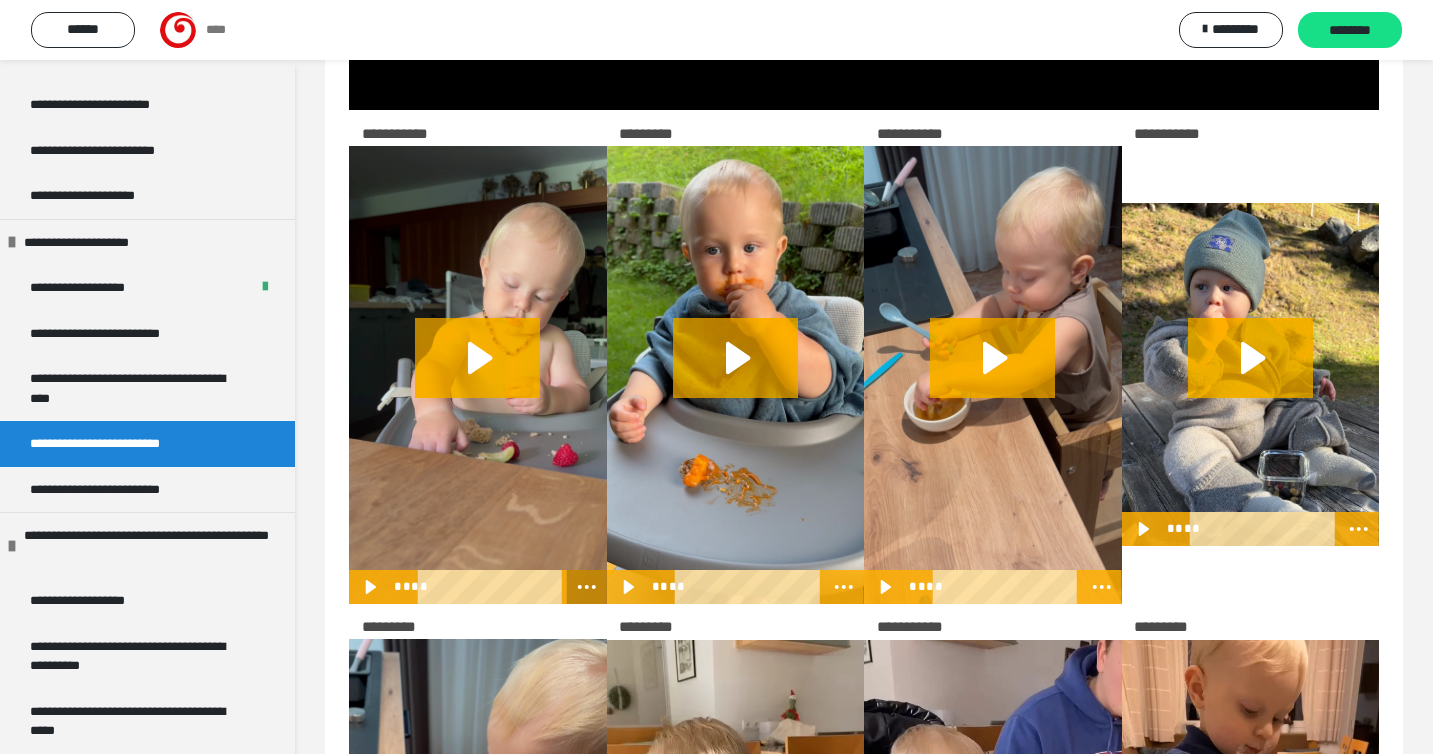 click 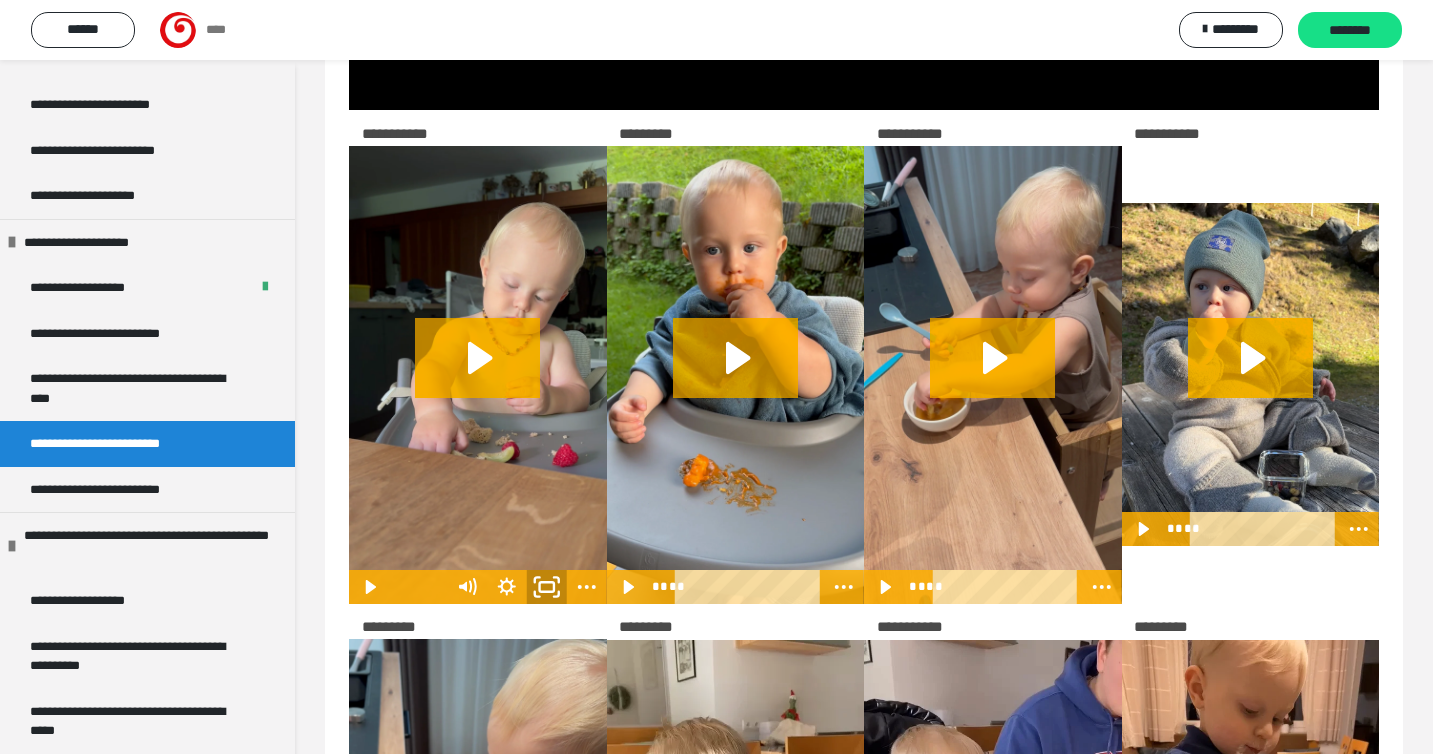 click 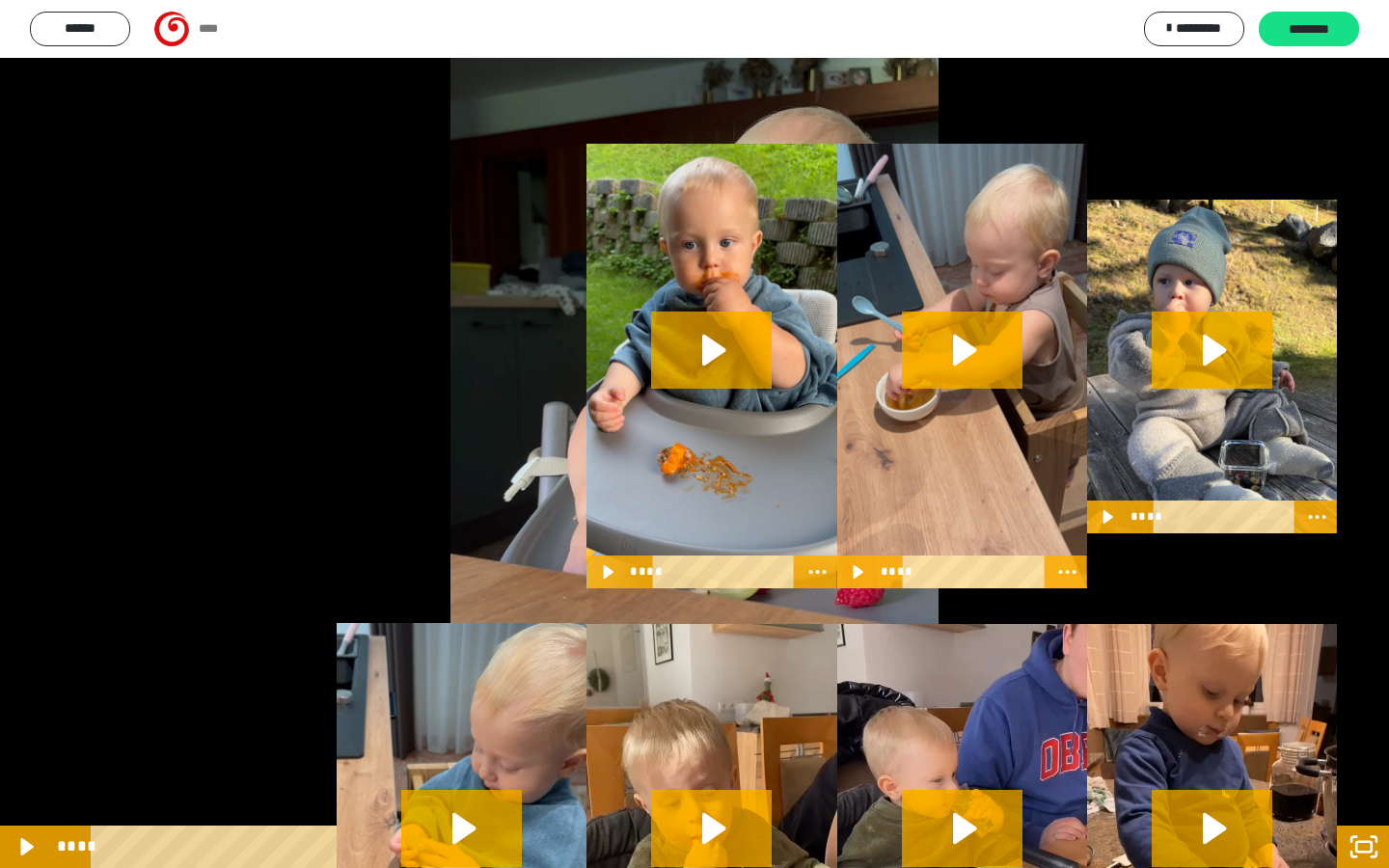 click at bounding box center (694, 434) 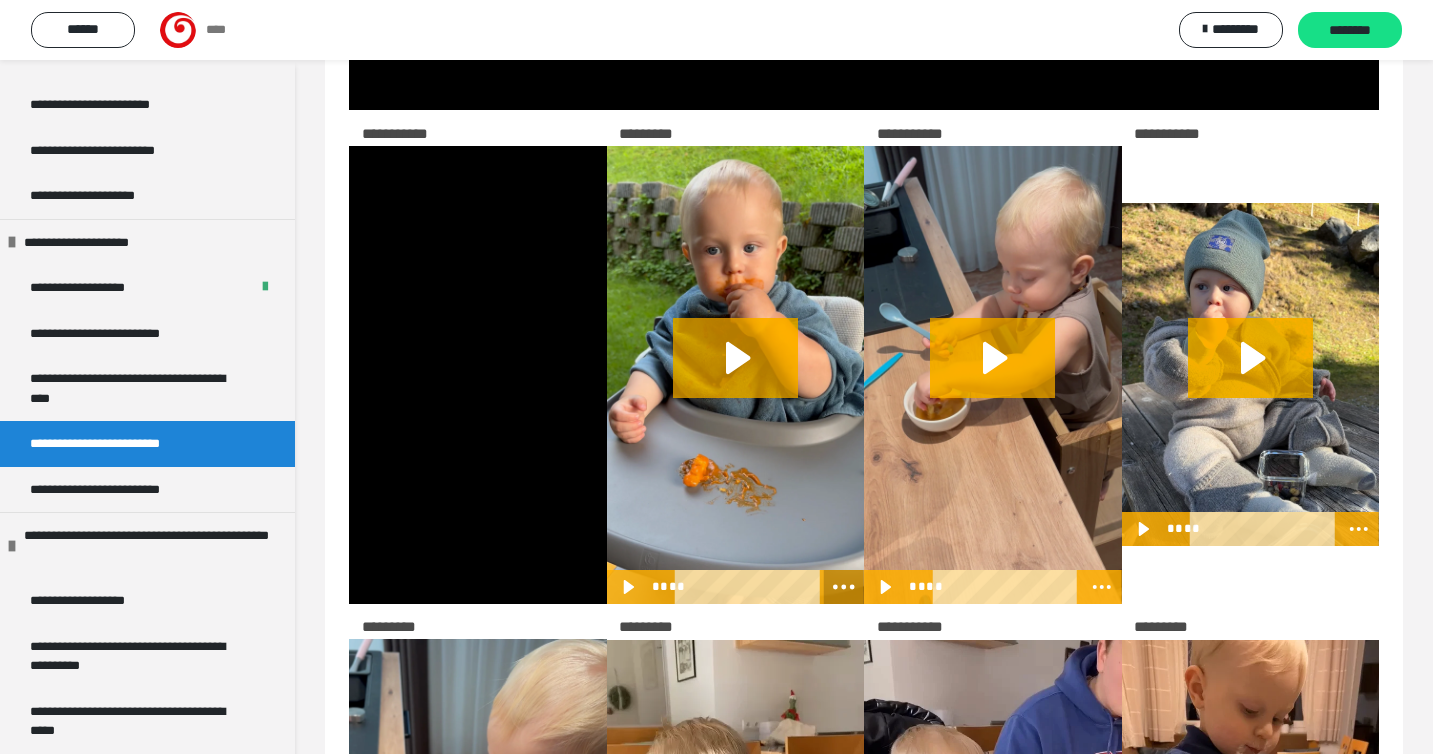 click 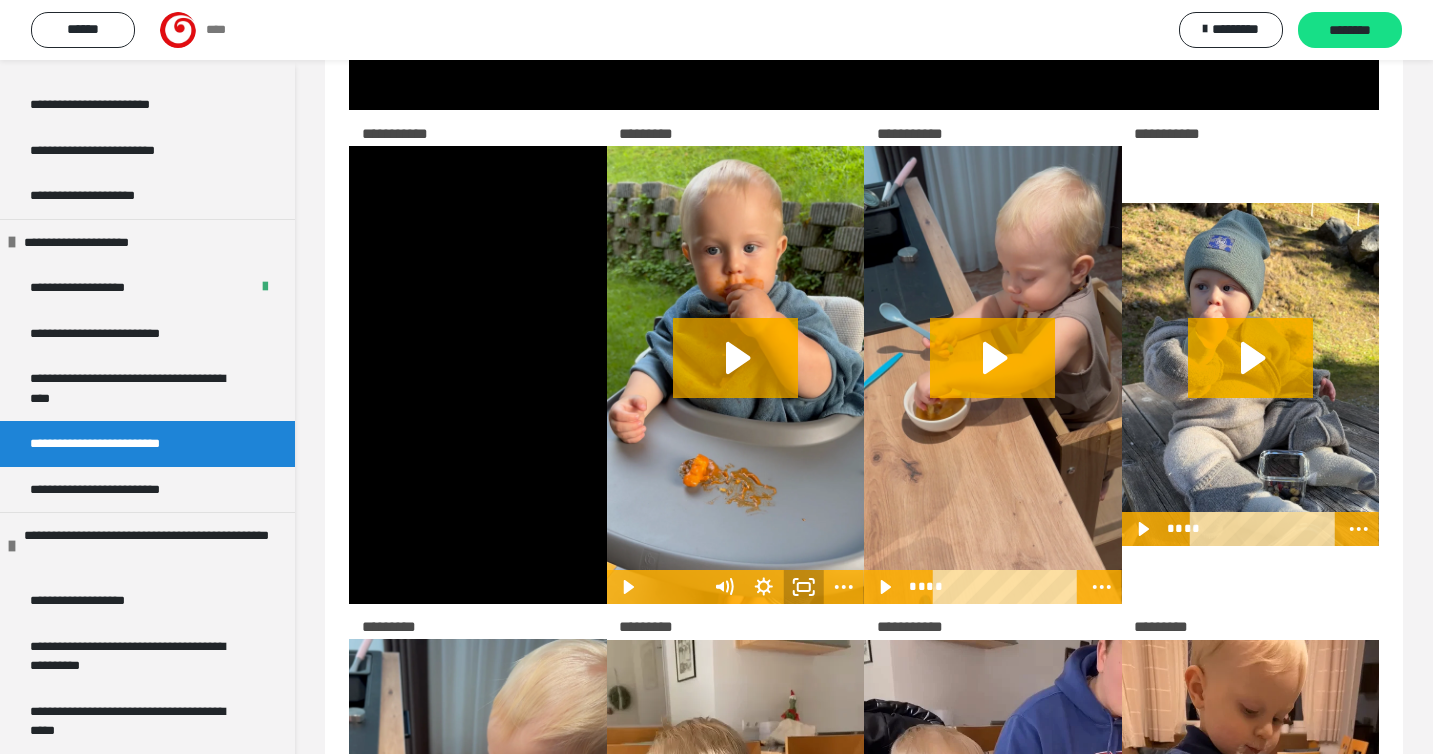 click 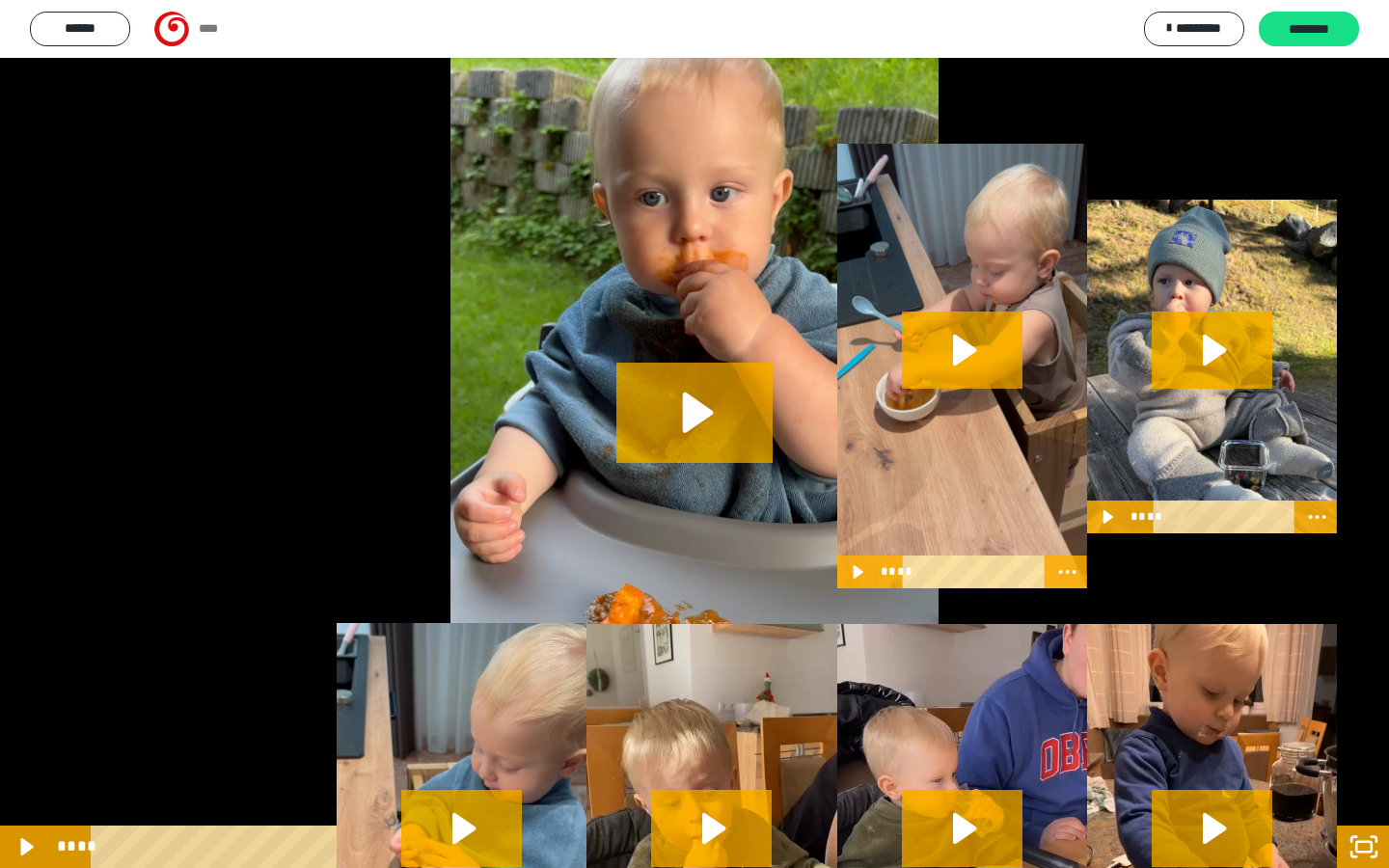 click at bounding box center [694, 434] 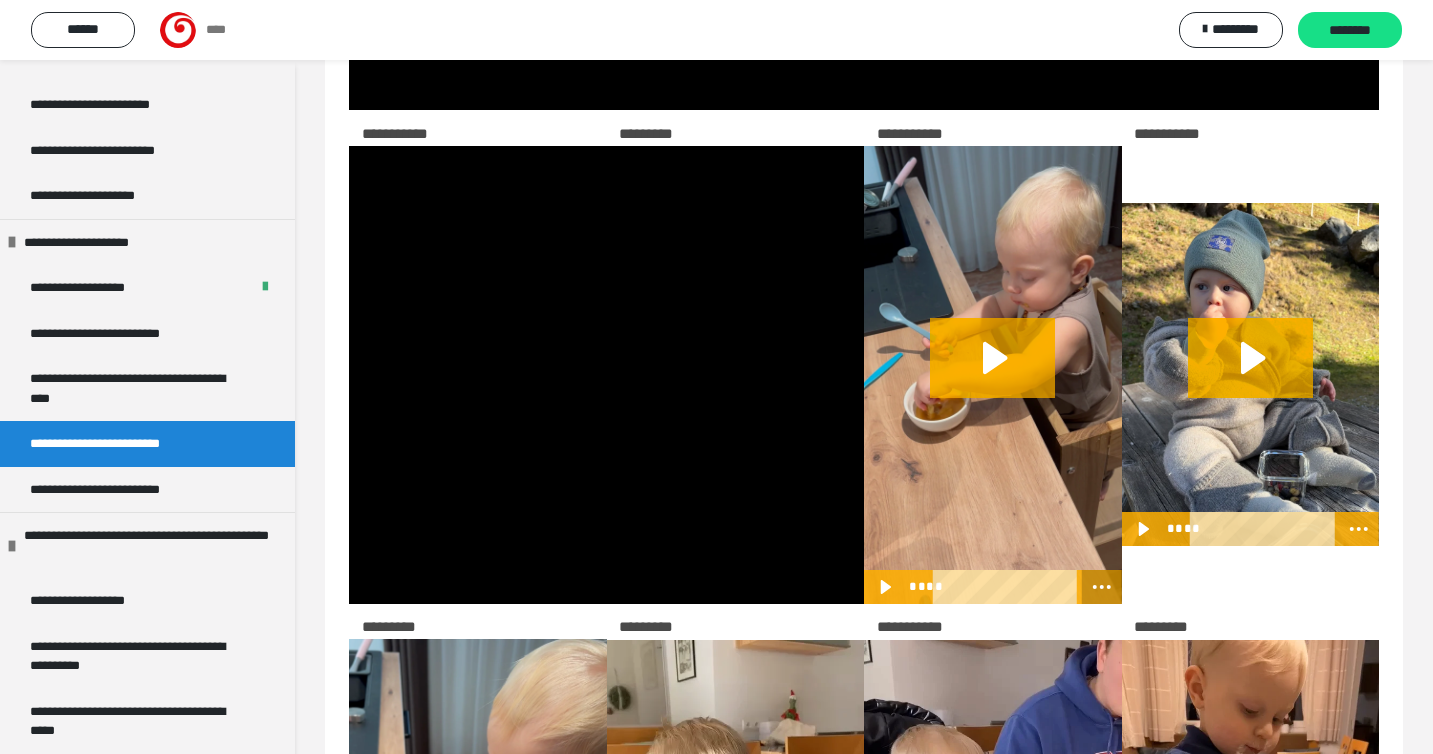 click 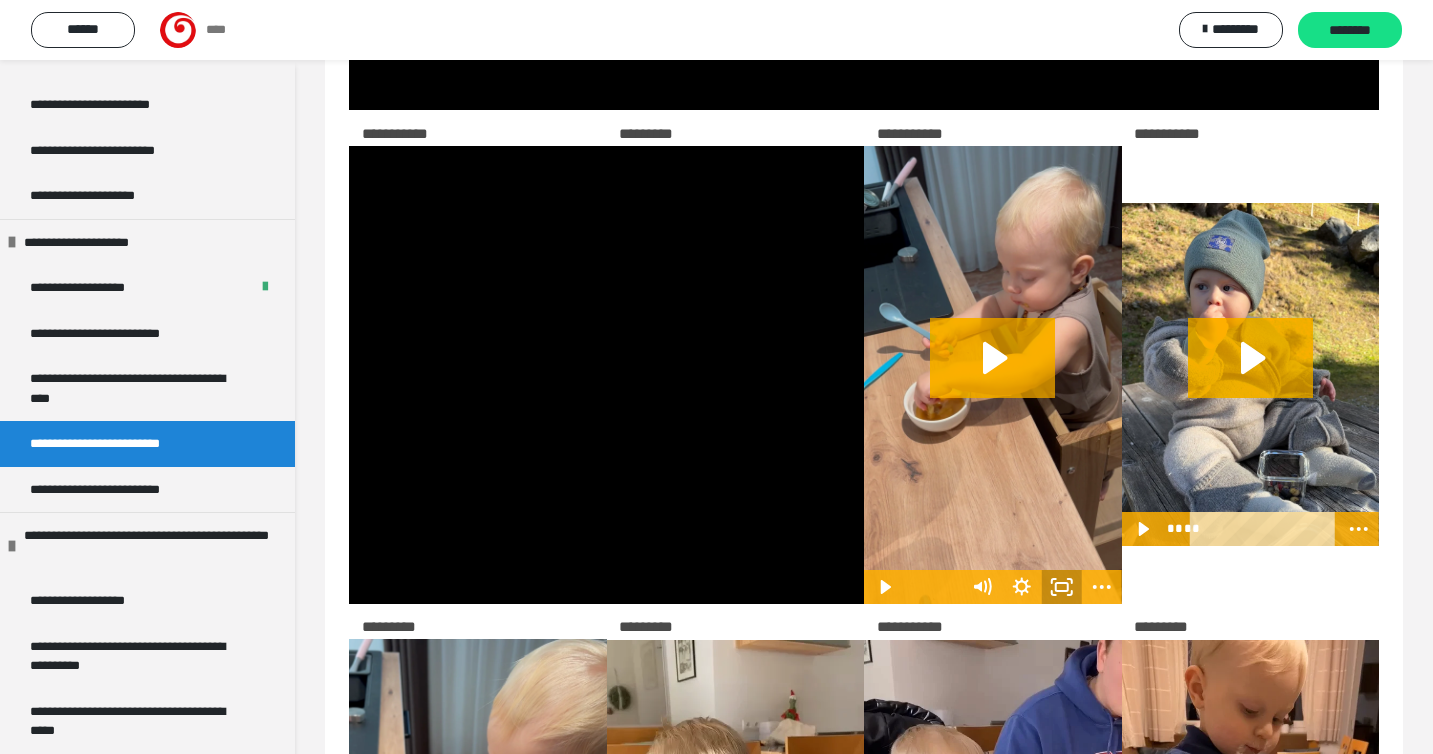 click 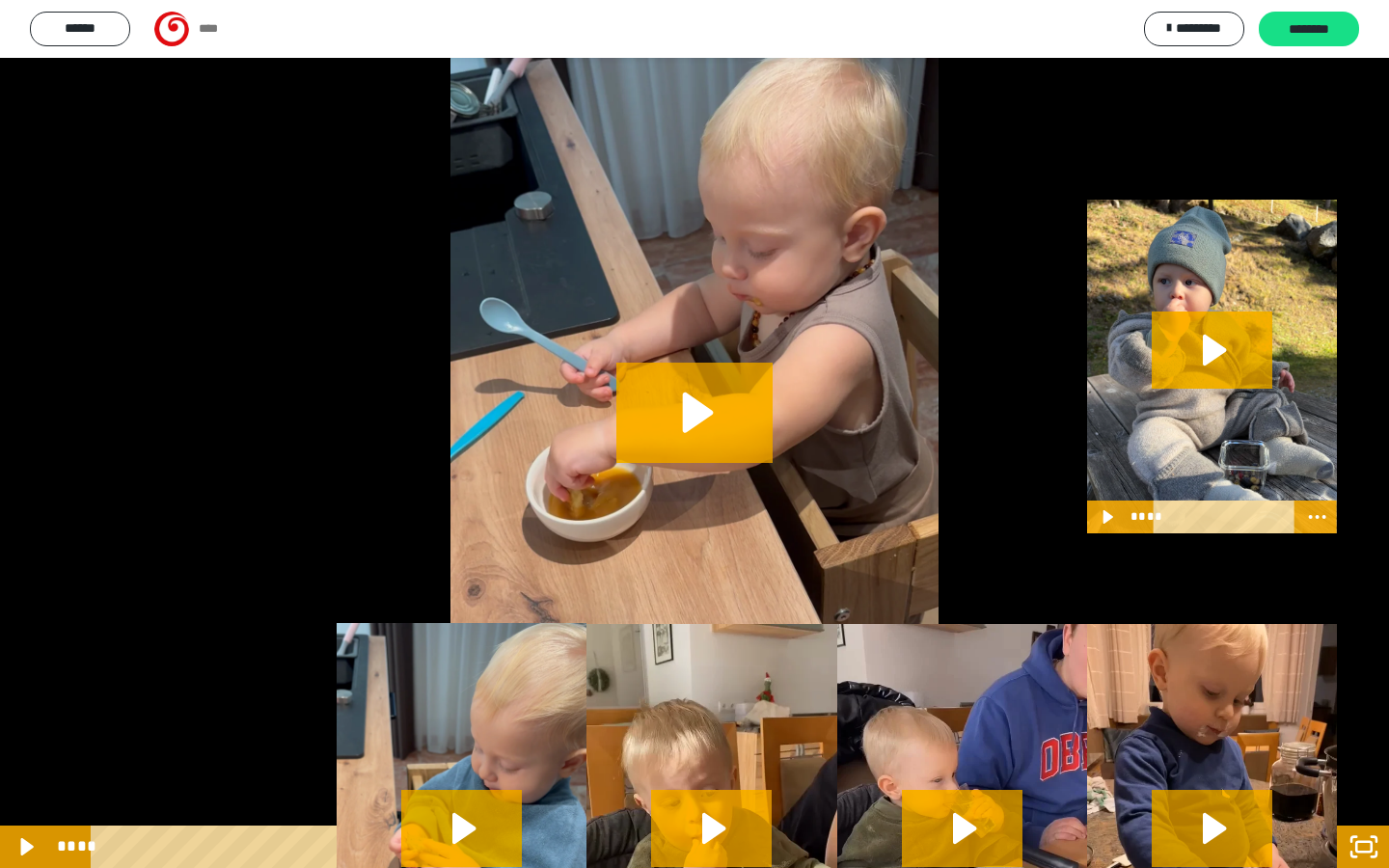 click at bounding box center (694, 434) 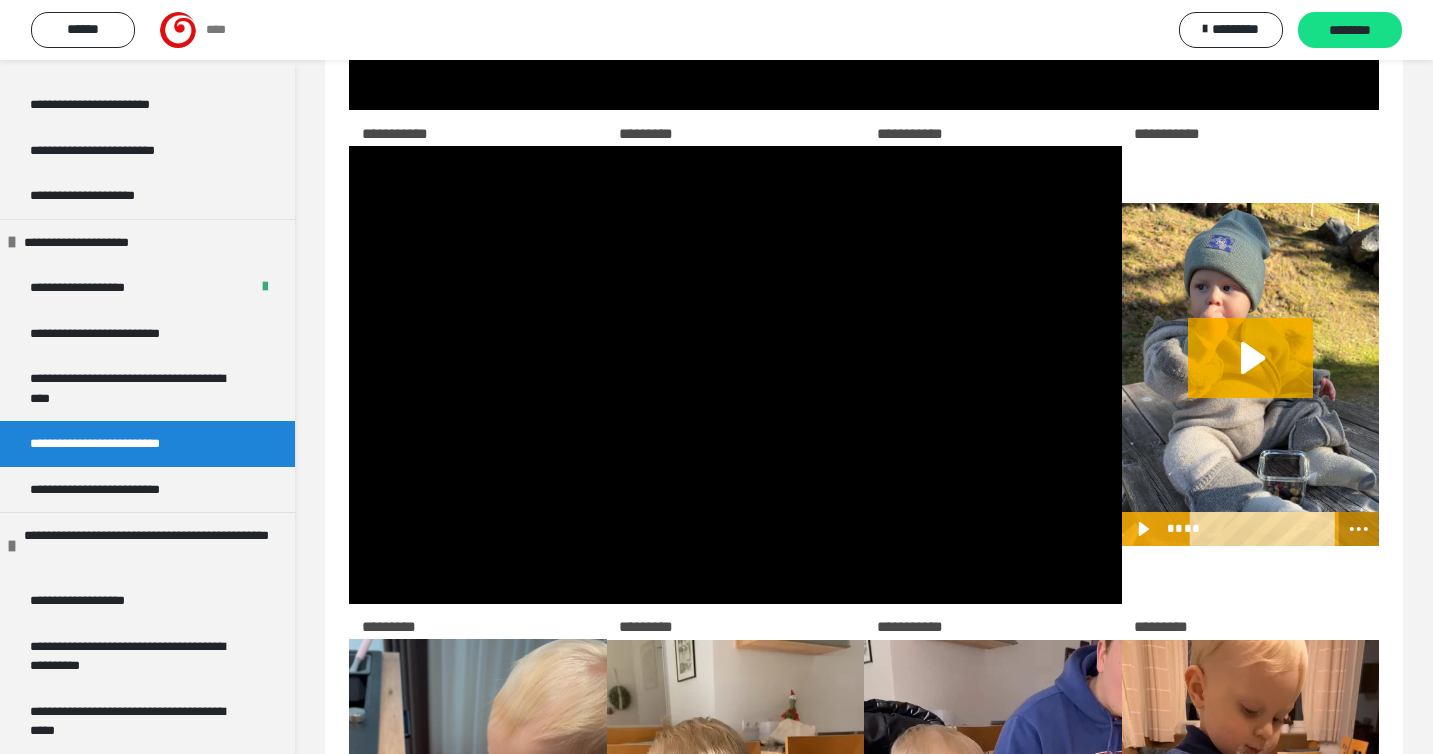 click 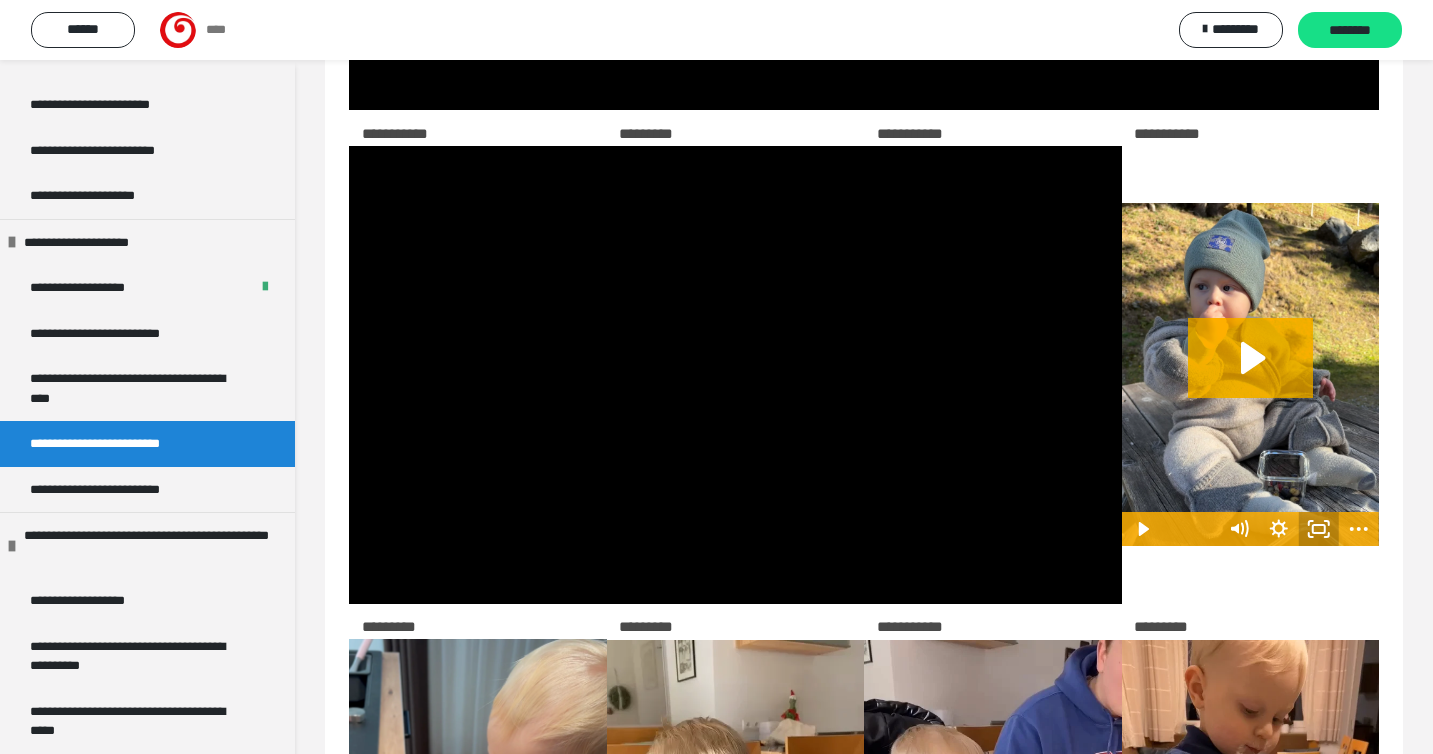 click 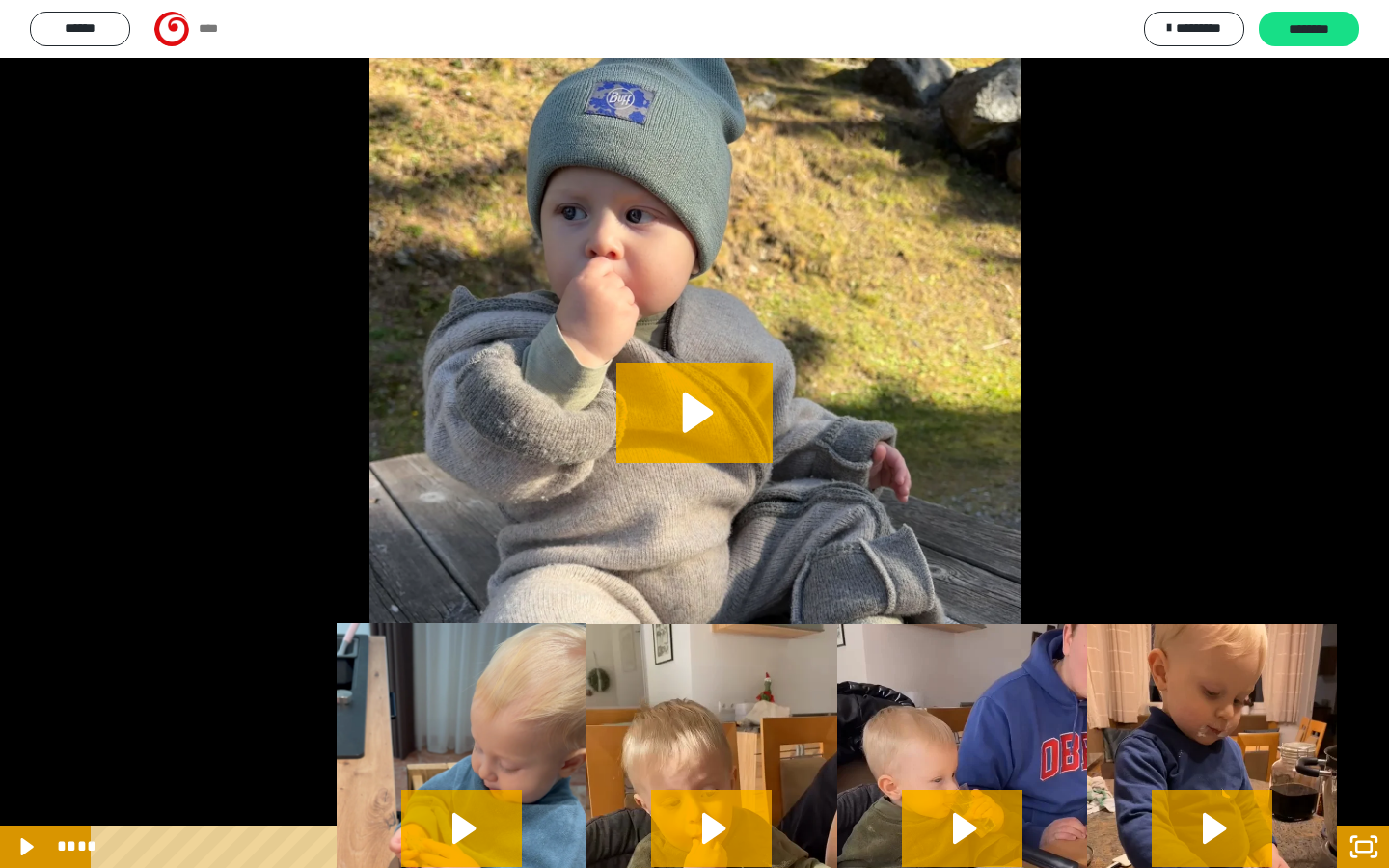 click at bounding box center (694, 434) 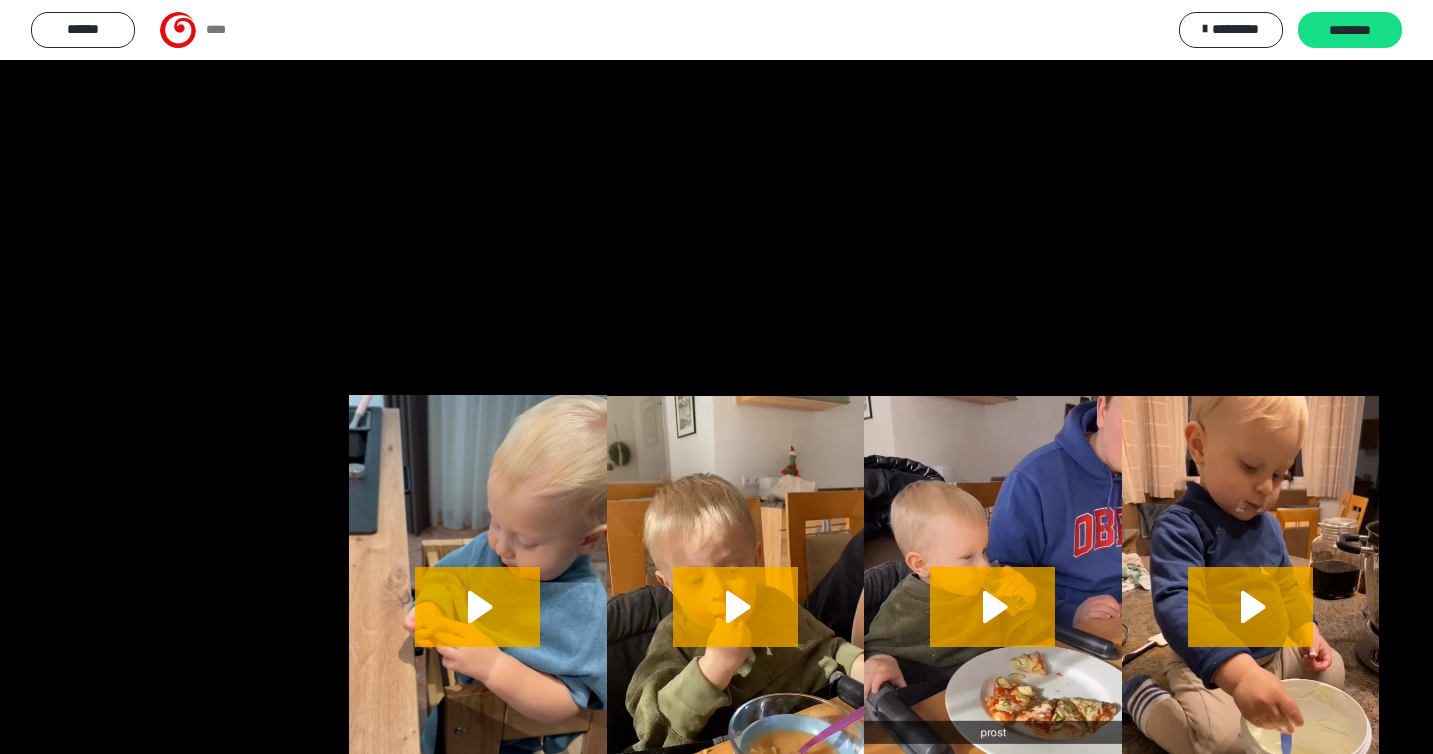 scroll, scrollTop: 1224, scrollLeft: 0, axis: vertical 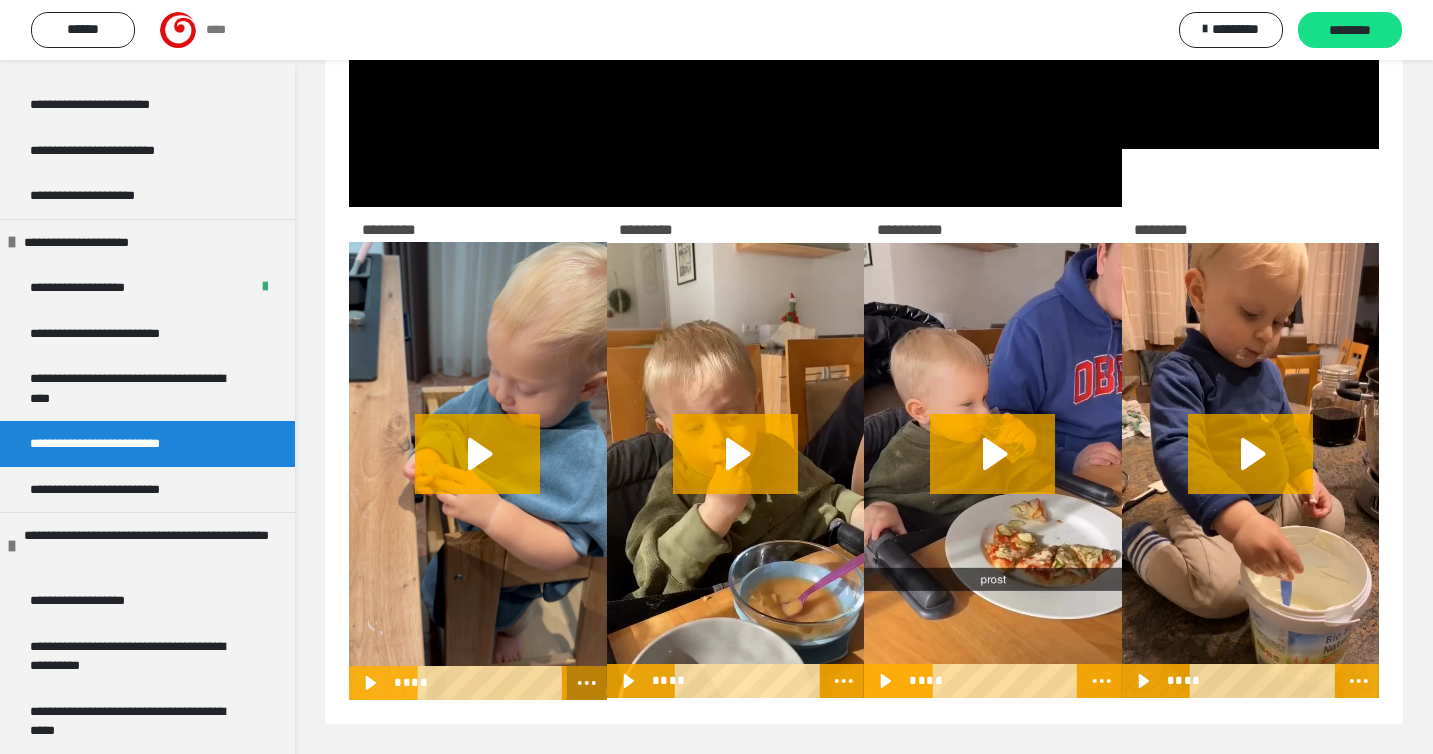 click 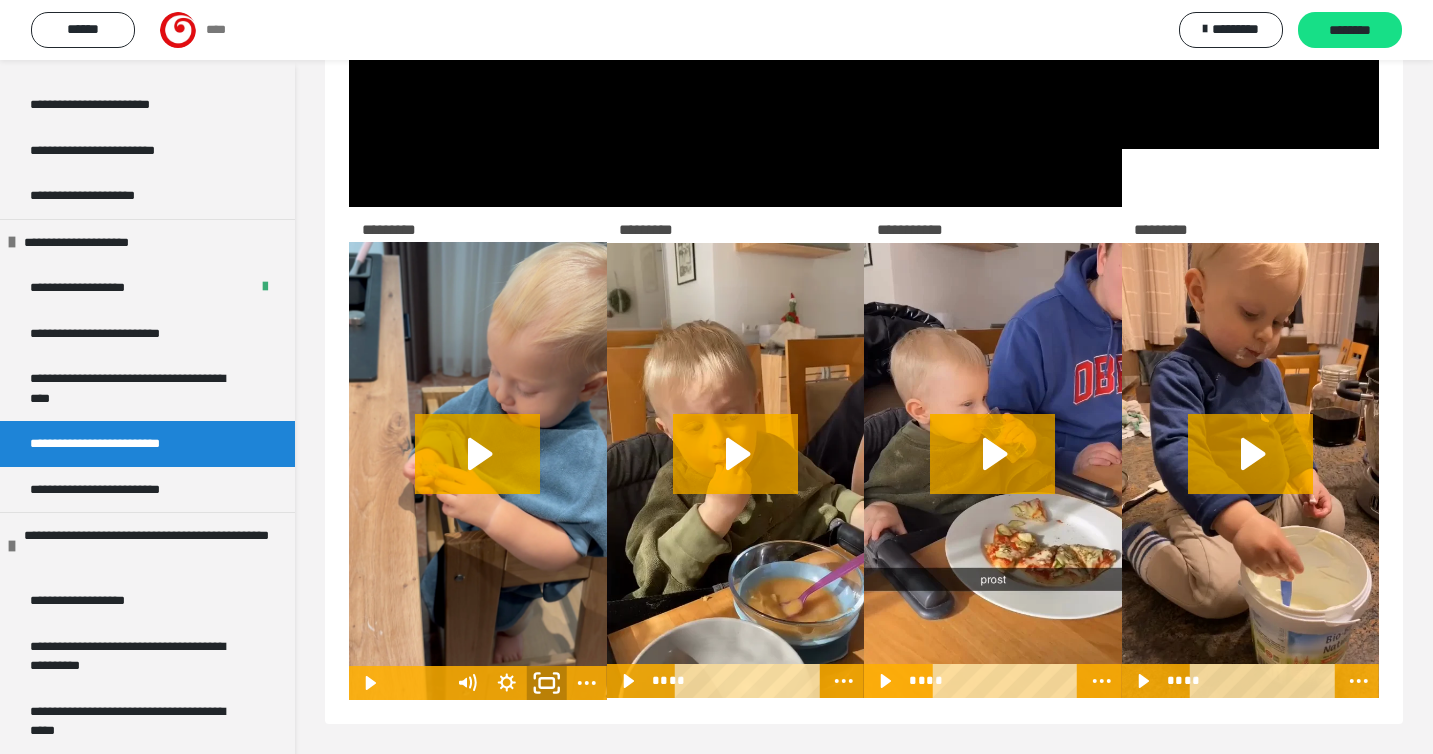 click 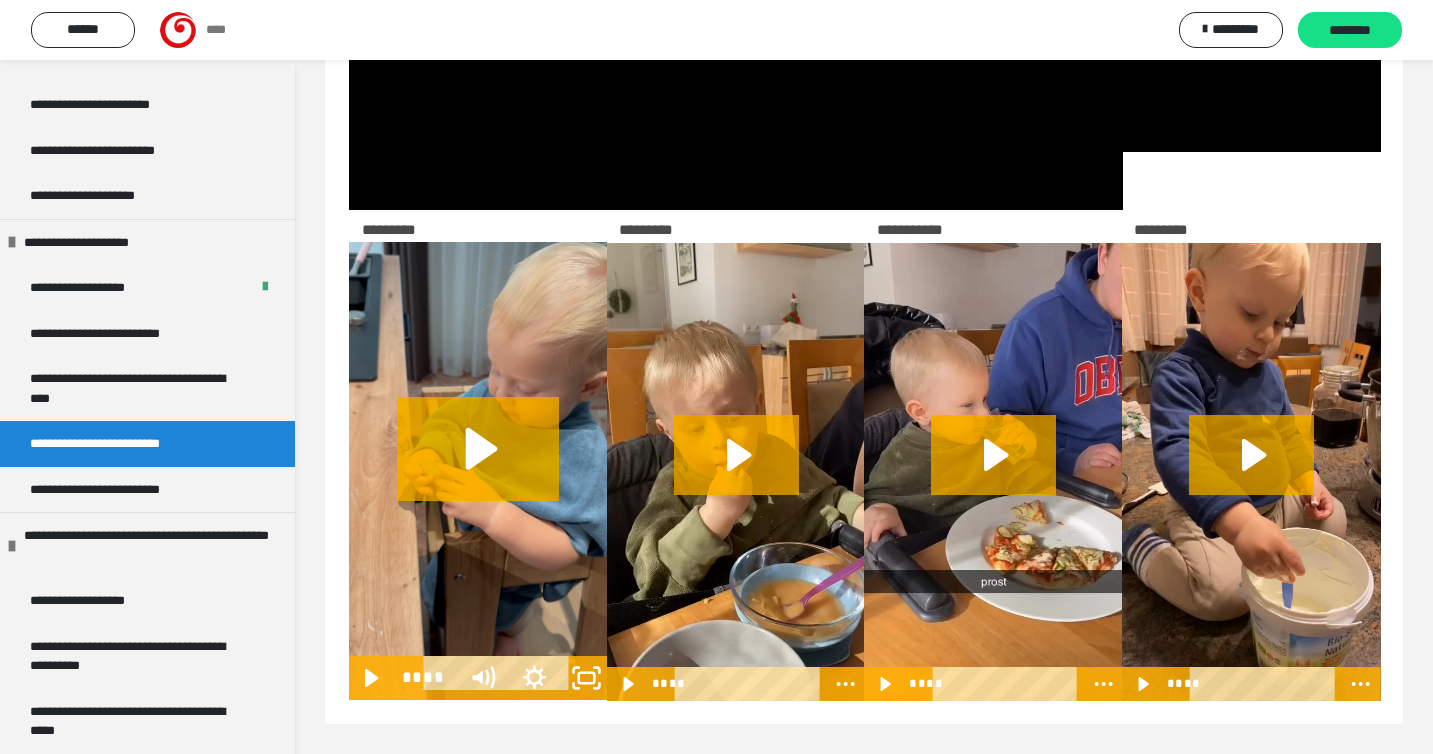 scroll, scrollTop: 1088, scrollLeft: 0, axis: vertical 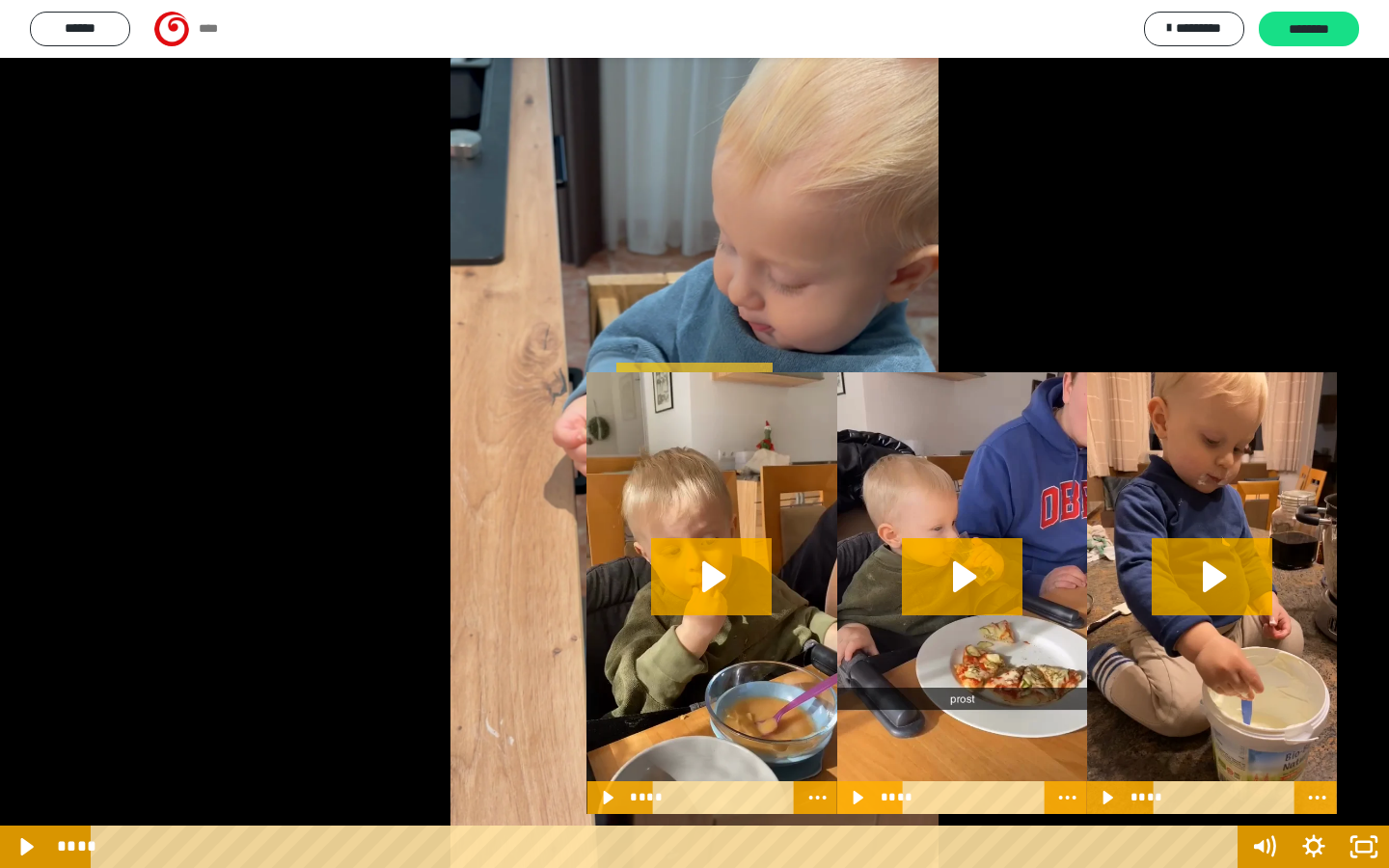 click 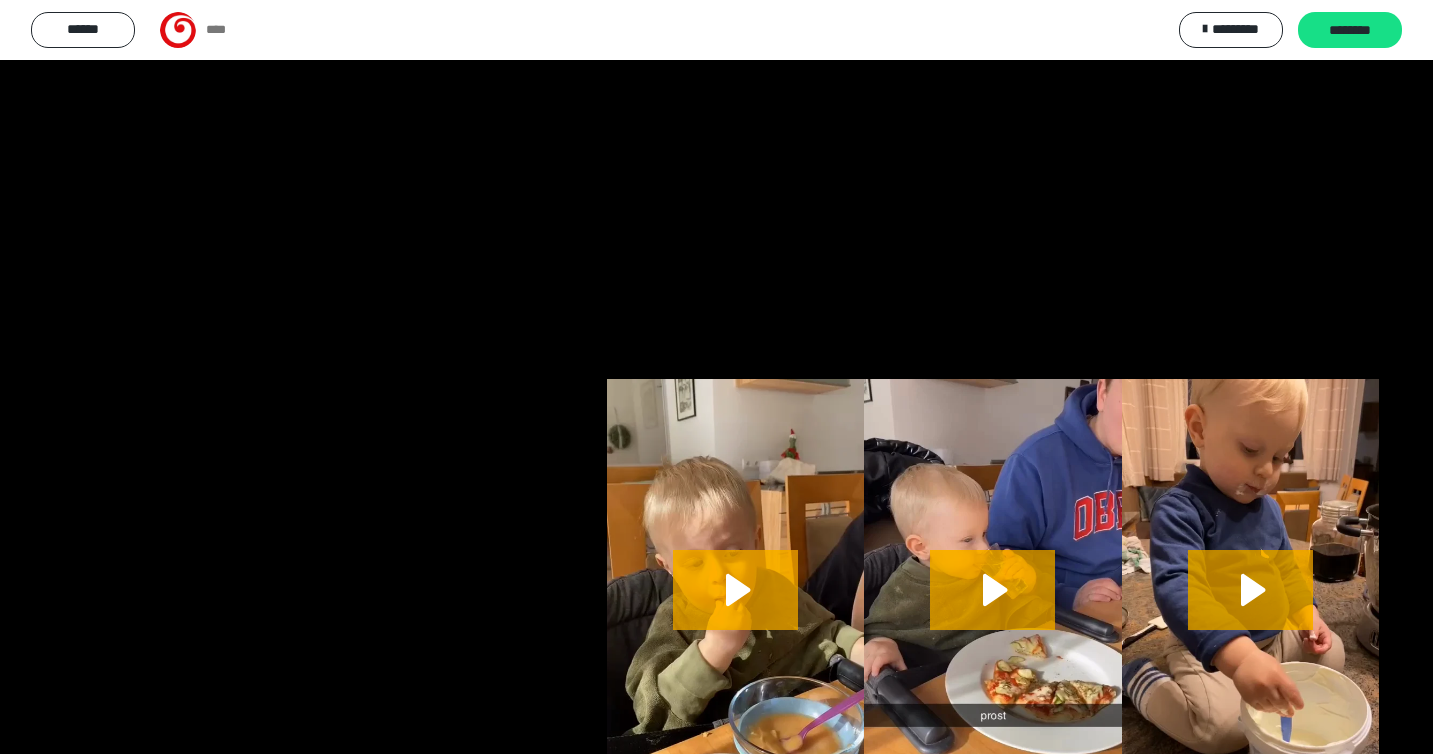 scroll, scrollTop: 1224, scrollLeft: 0, axis: vertical 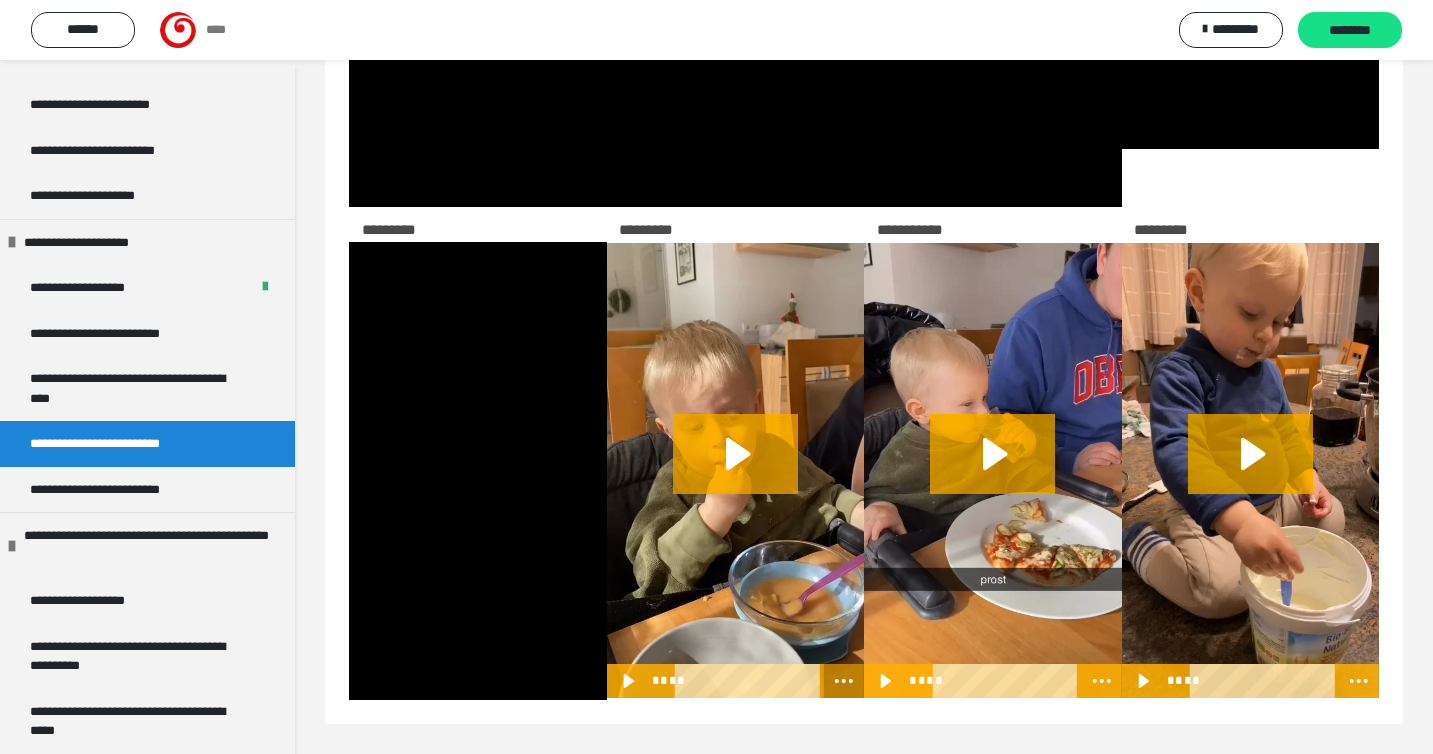 click 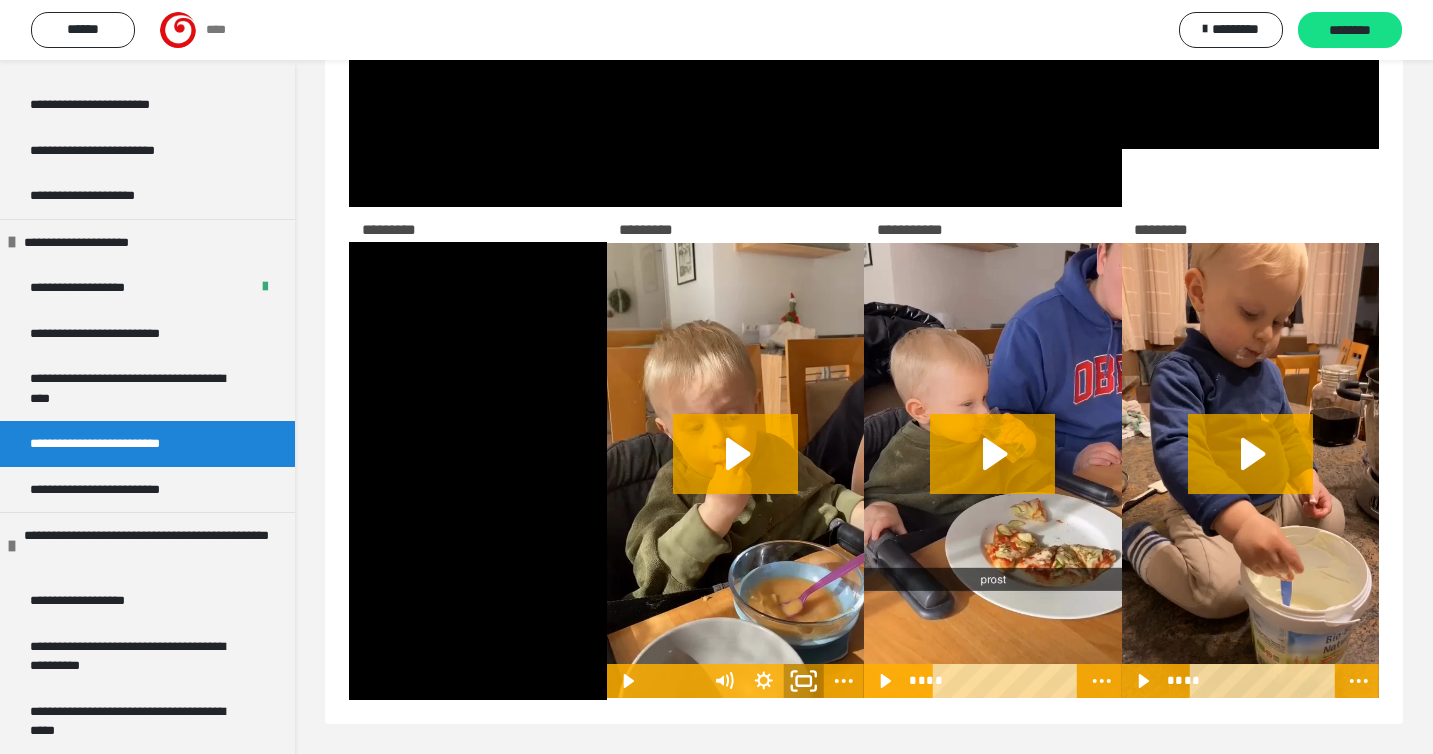 click 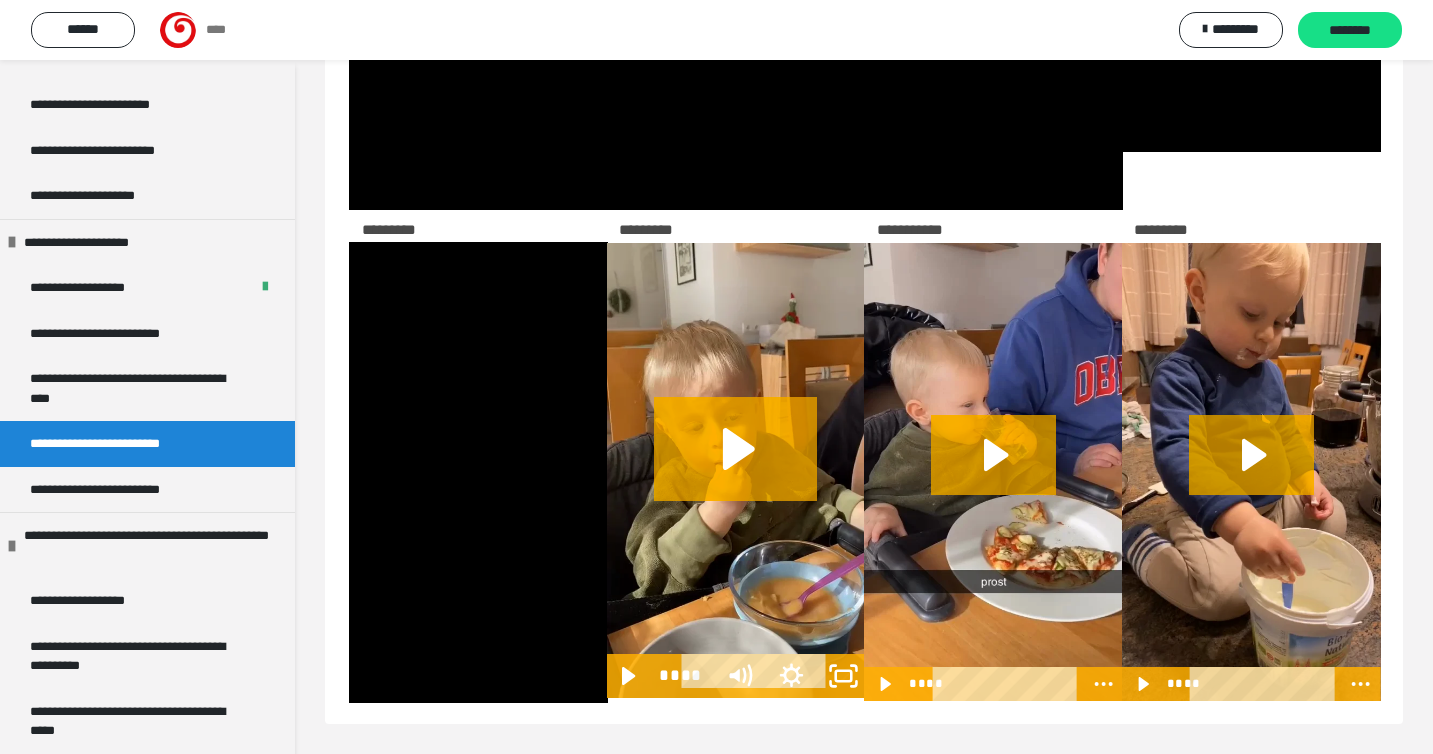 scroll, scrollTop: 1088, scrollLeft: 0, axis: vertical 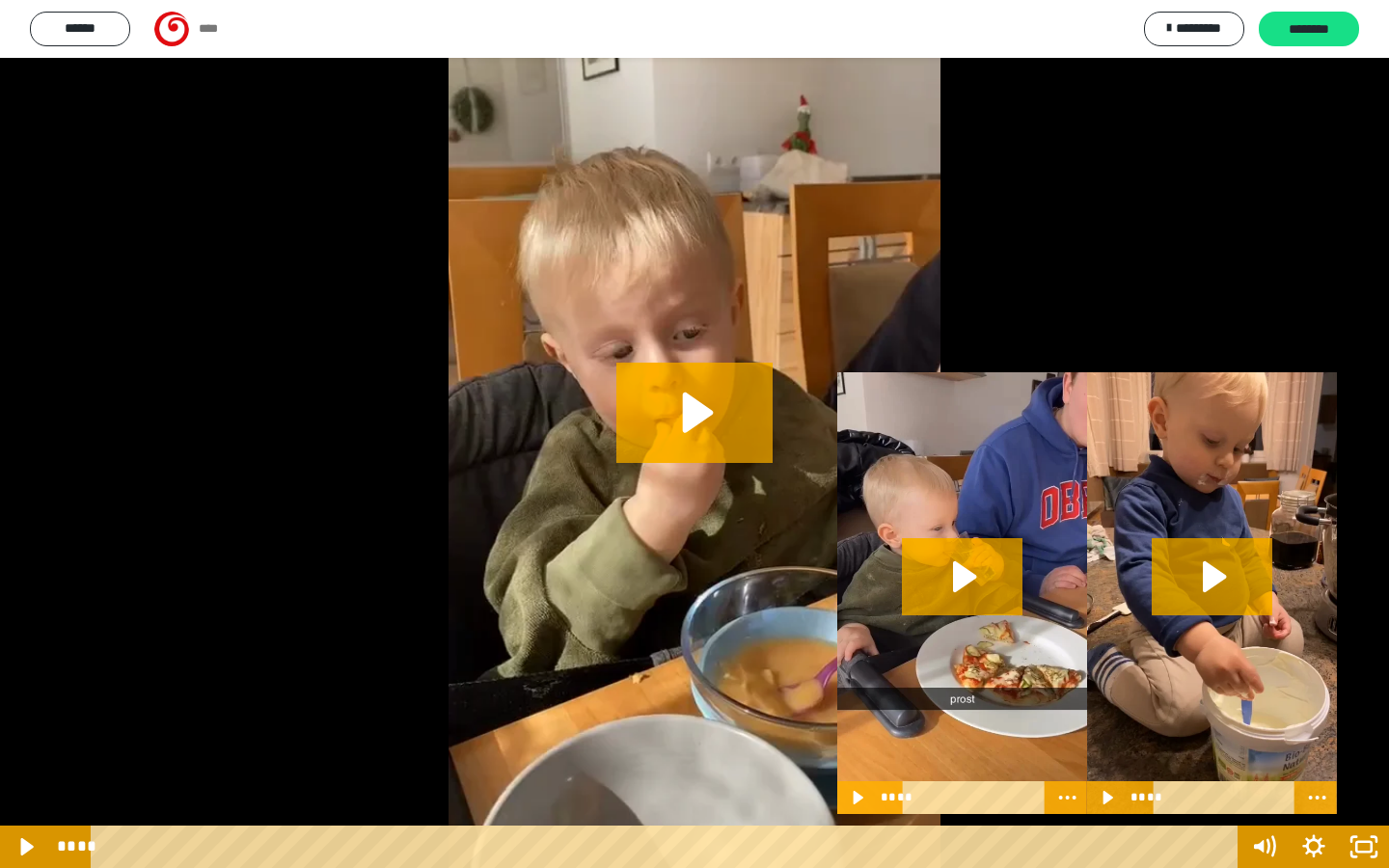 click at bounding box center [694, 434] 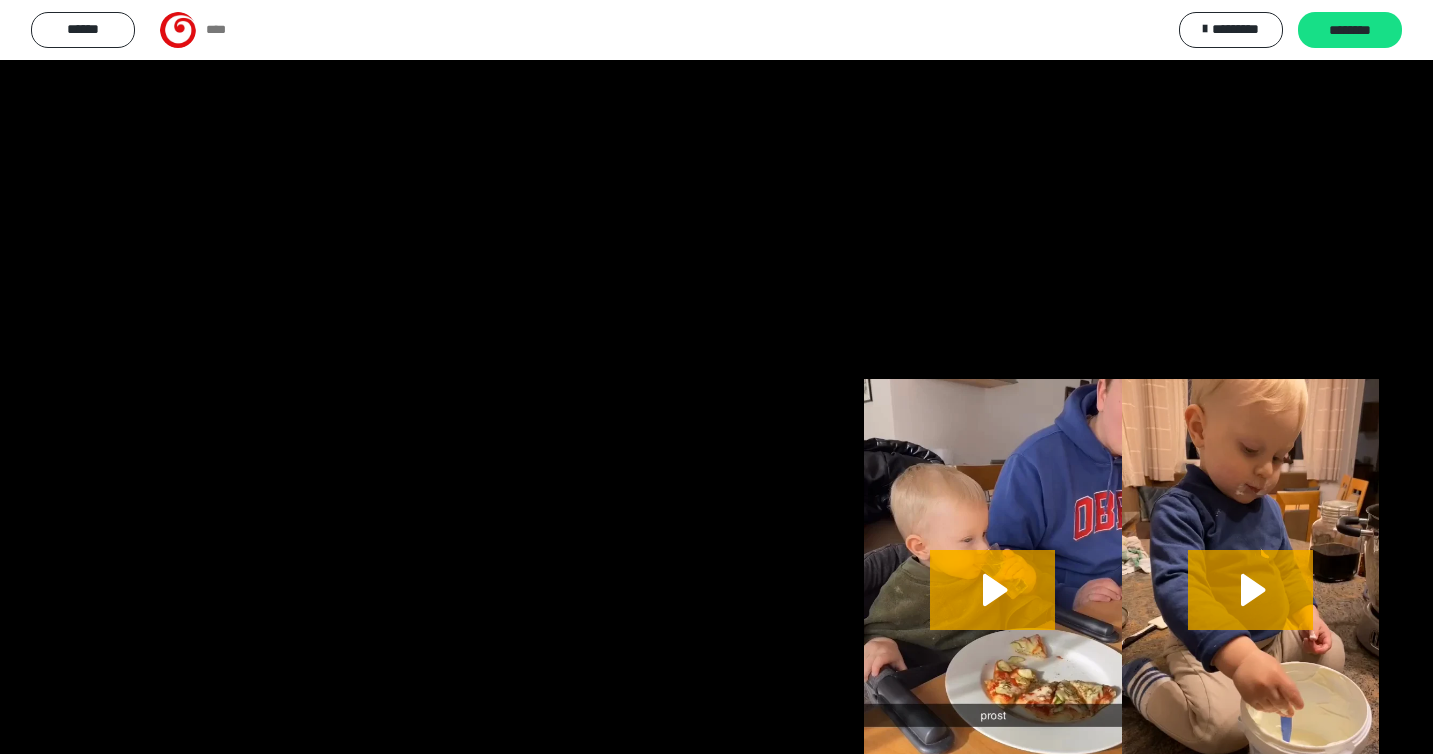 scroll, scrollTop: 1224, scrollLeft: 0, axis: vertical 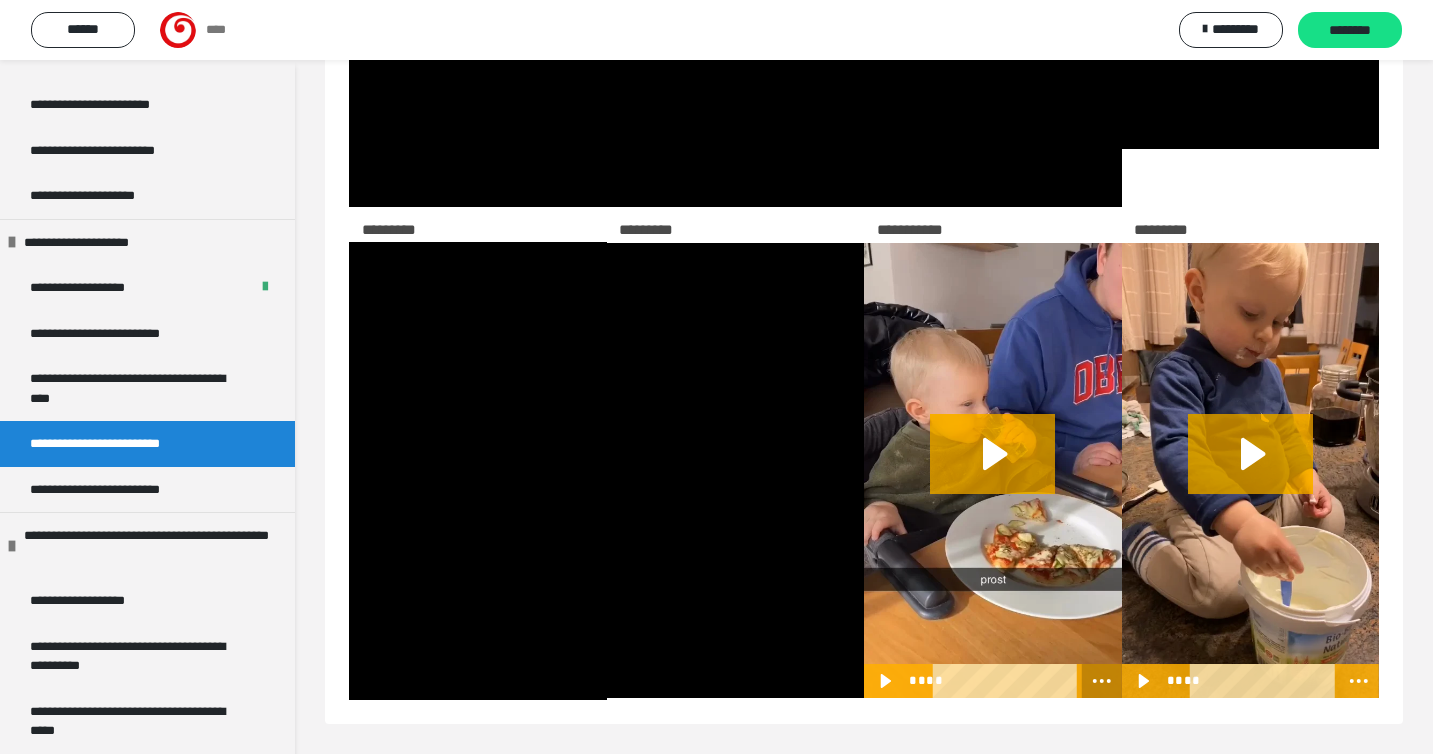 click 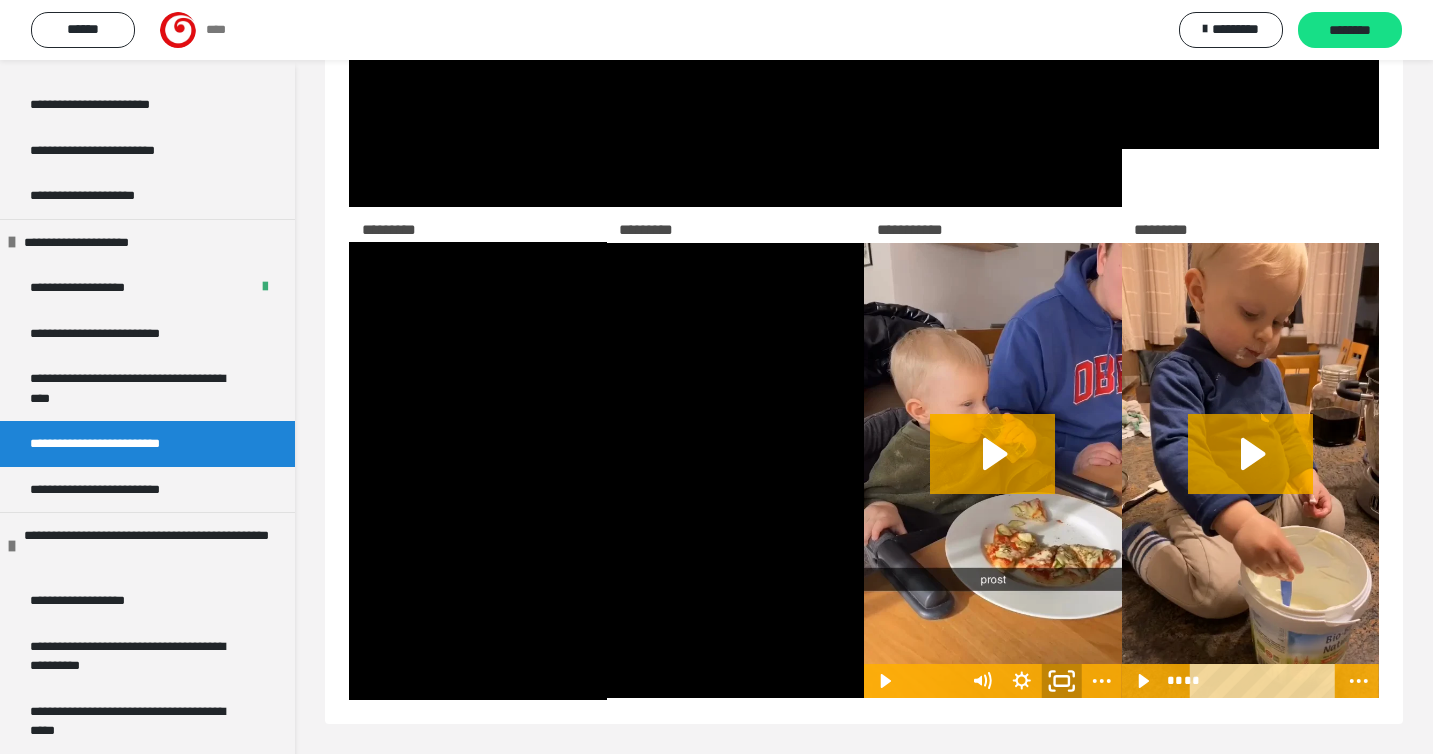 click 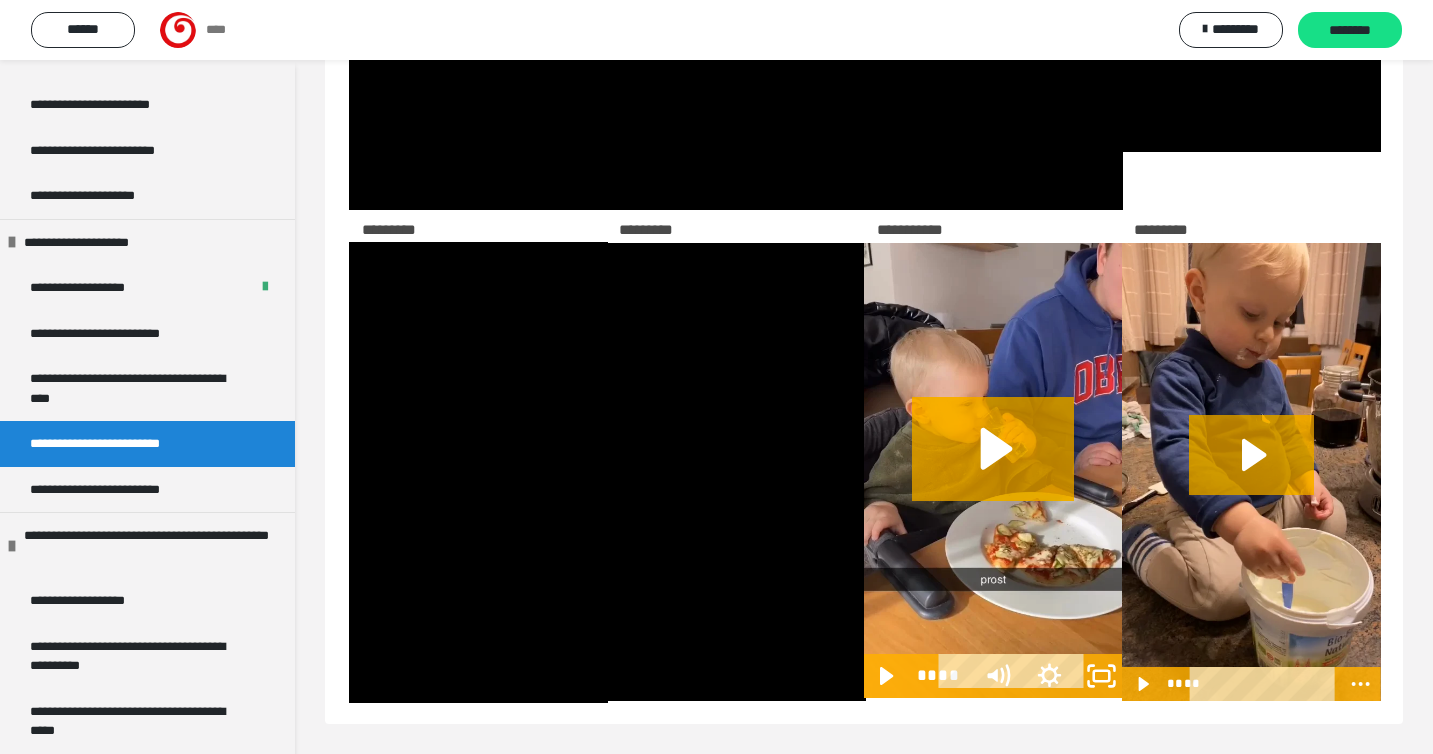 scroll, scrollTop: 1088, scrollLeft: 0, axis: vertical 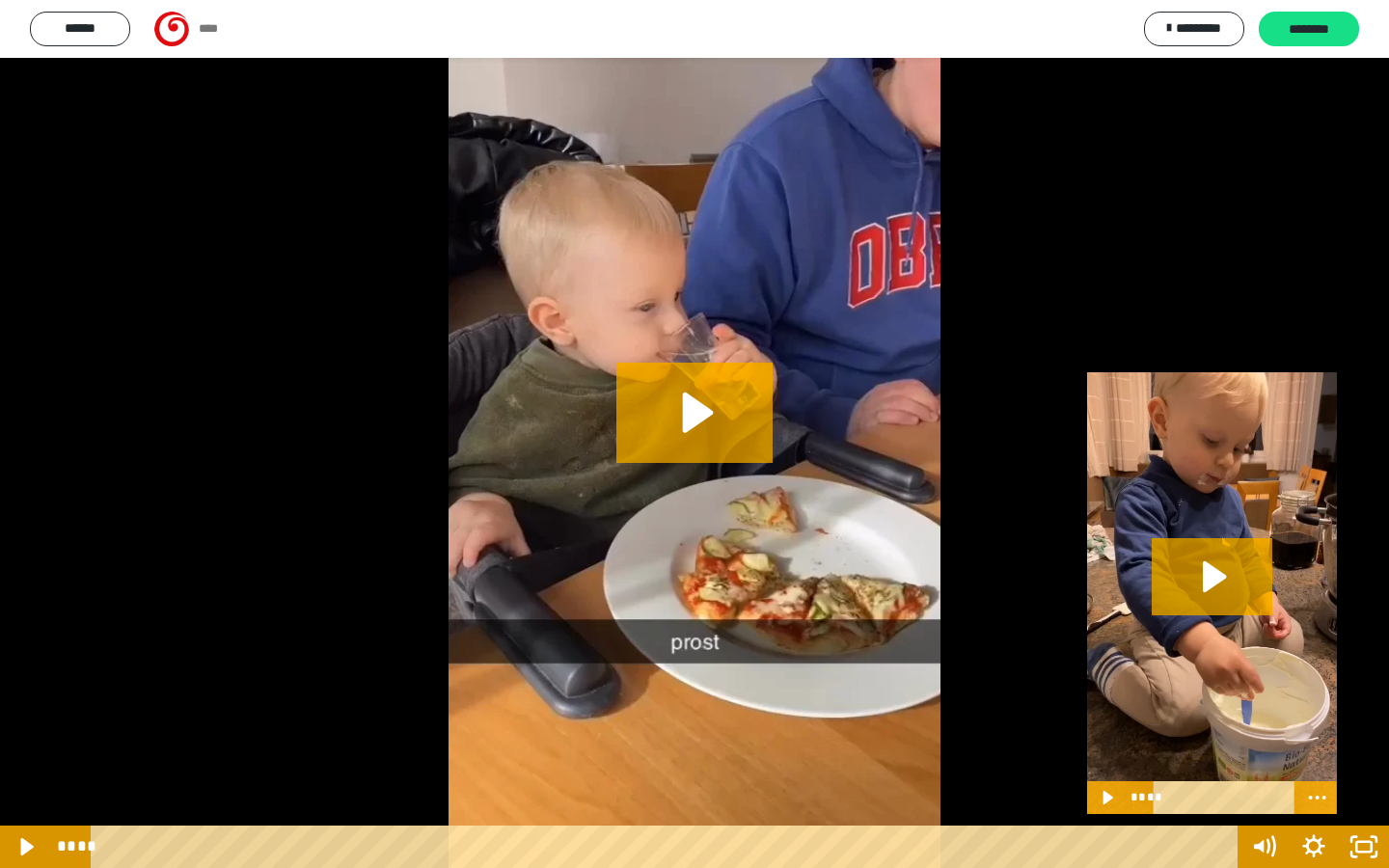 click at bounding box center (694, 434) 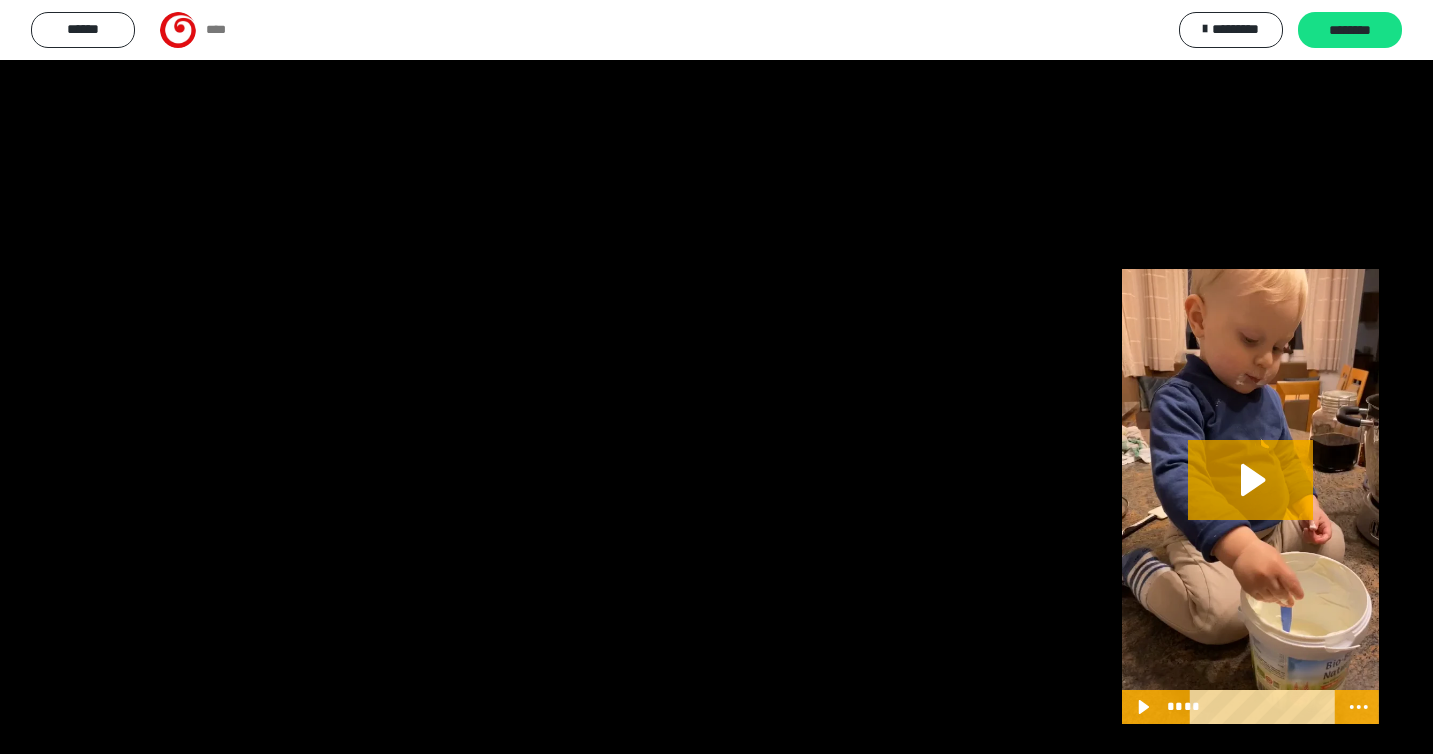scroll, scrollTop: 1224, scrollLeft: 0, axis: vertical 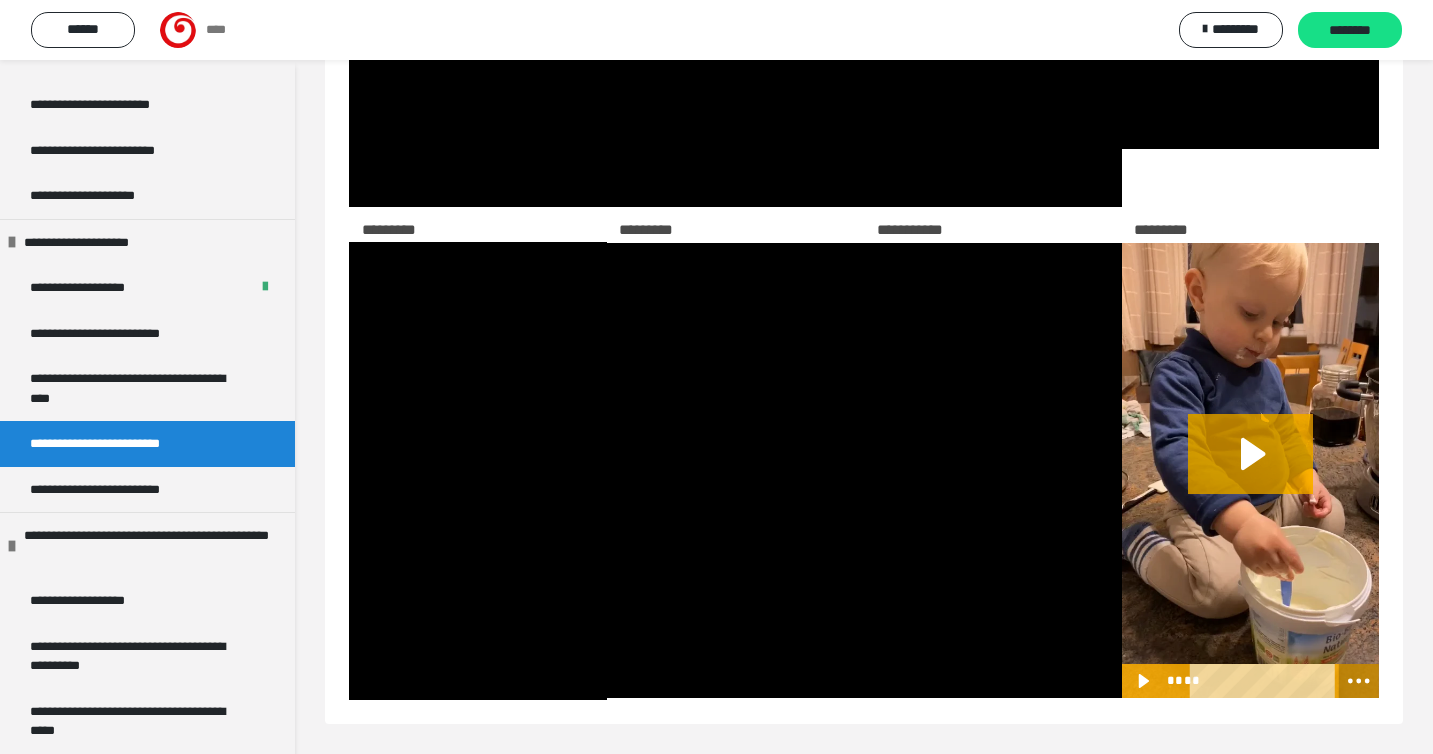 click 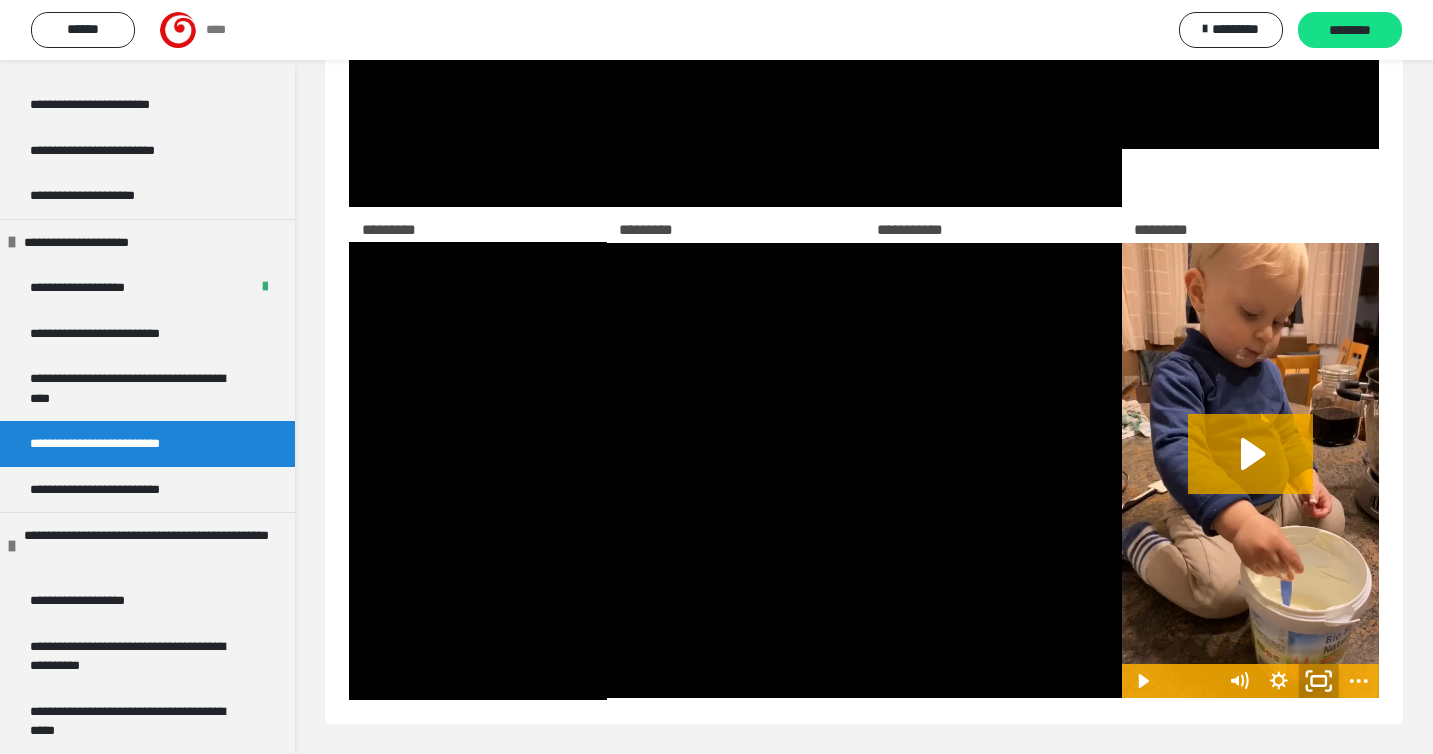 click 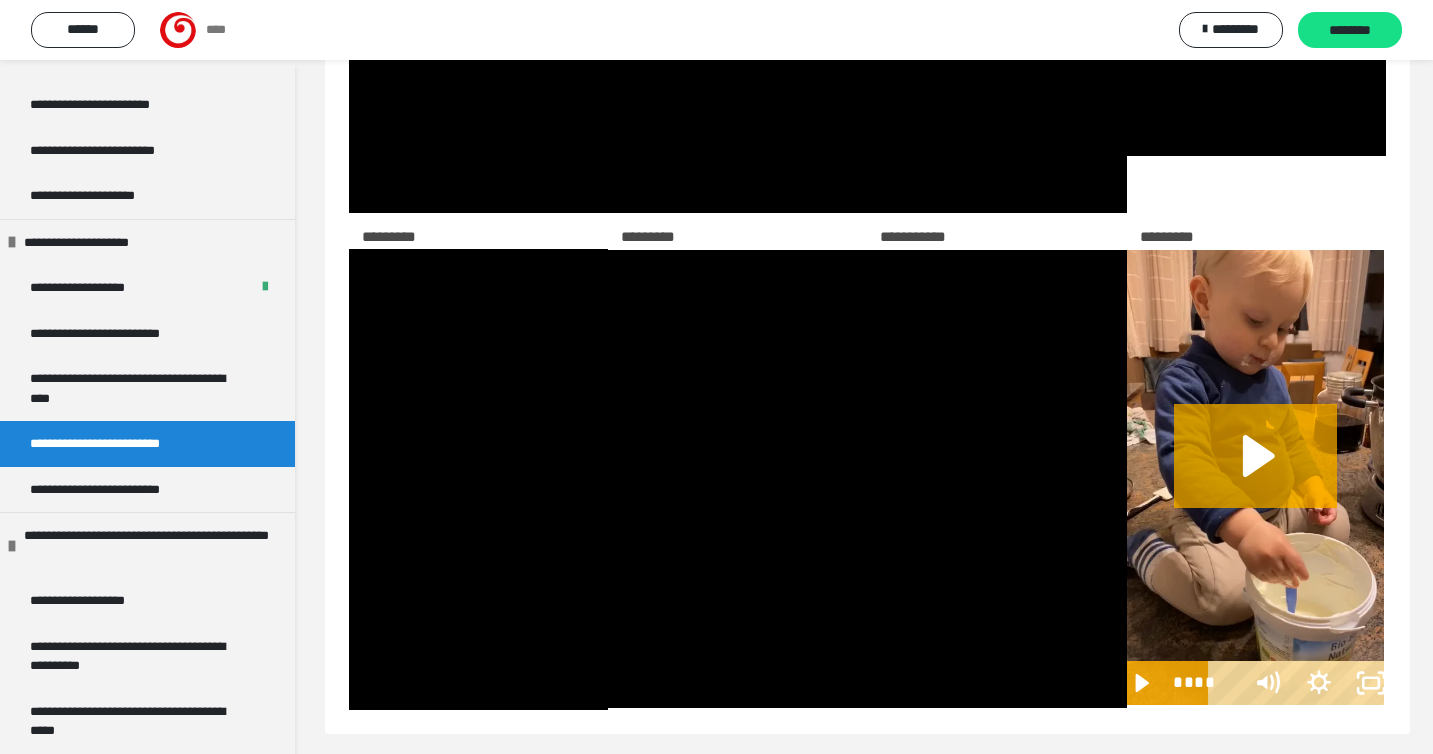 scroll, scrollTop: 1088, scrollLeft: 0, axis: vertical 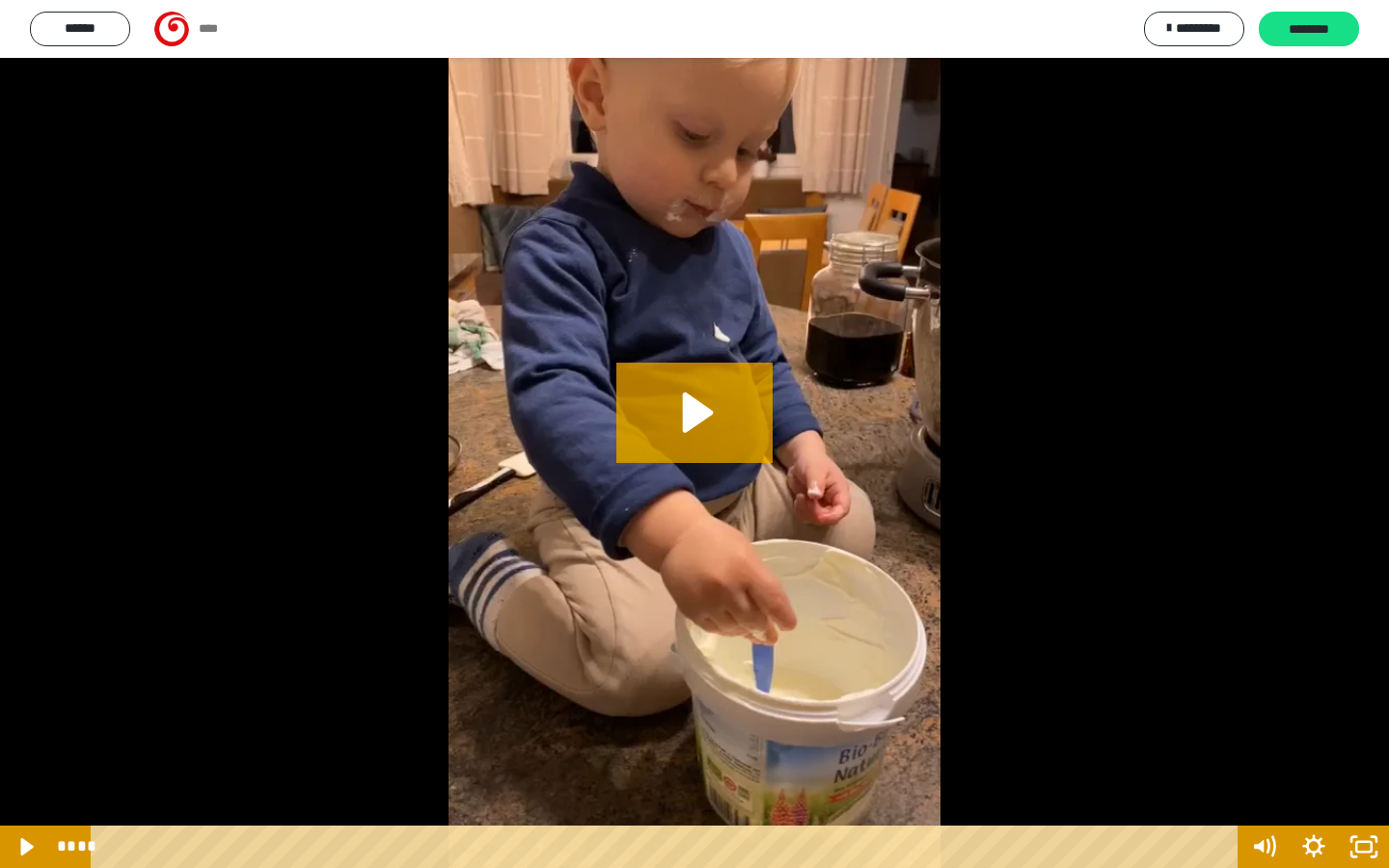 click at bounding box center (694, 434) 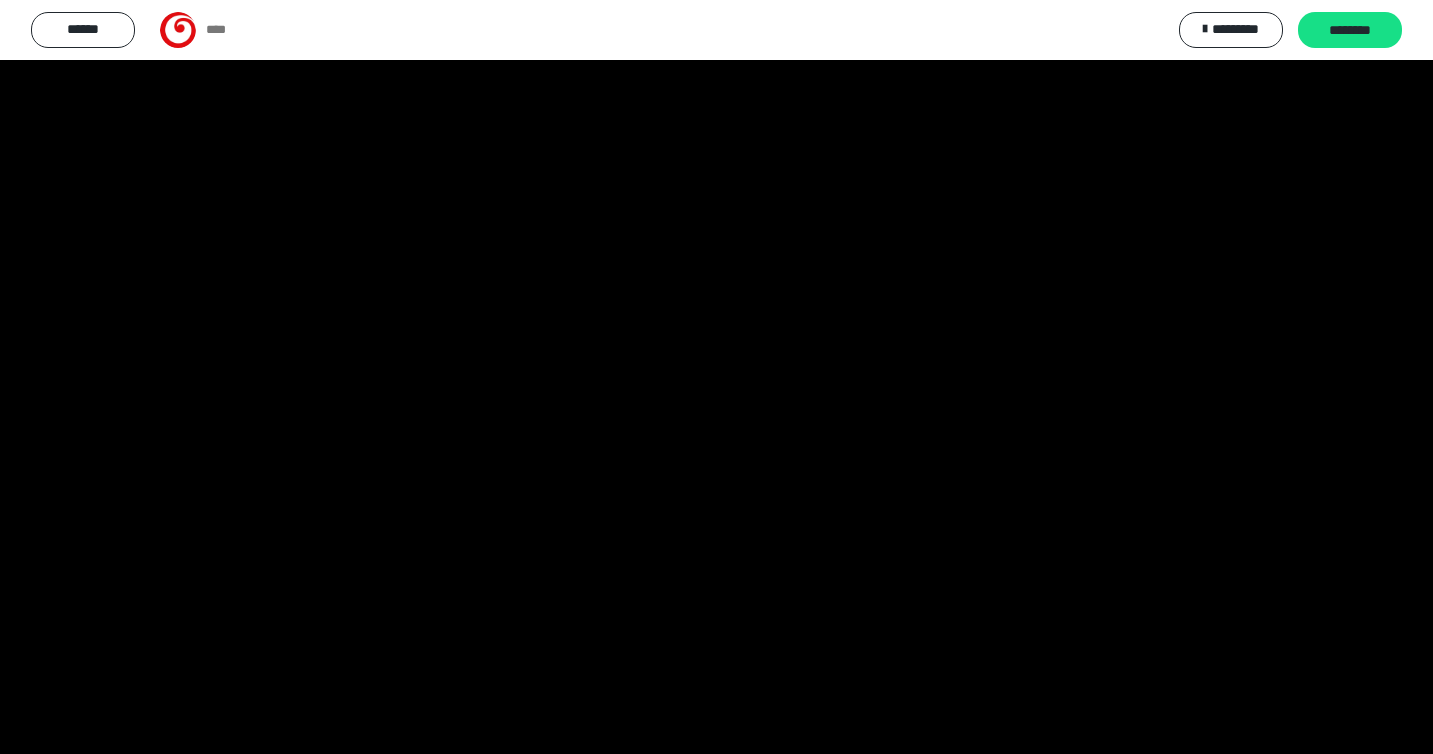 scroll, scrollTop: 0, scrollLeft: 0, axis: both 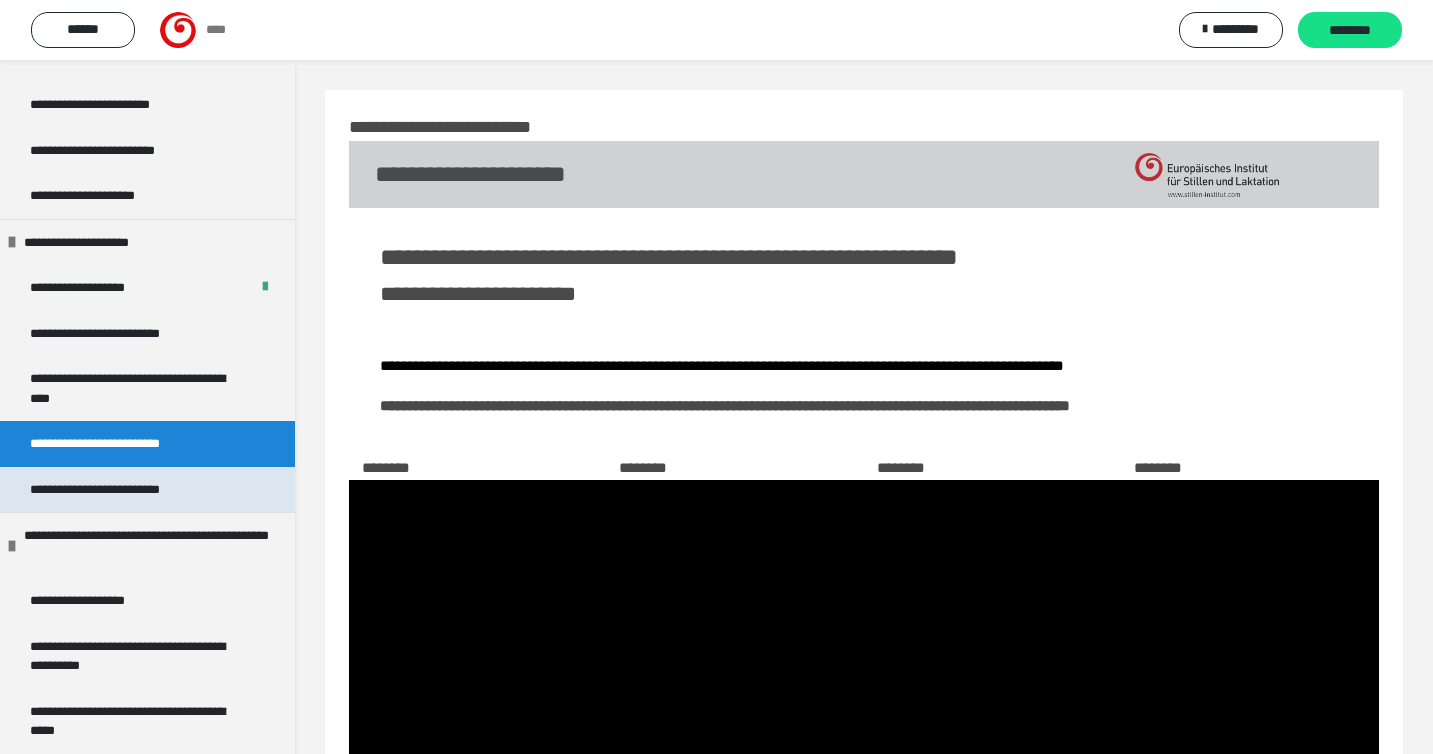 click on "**********" at bounding box center [147, 490] 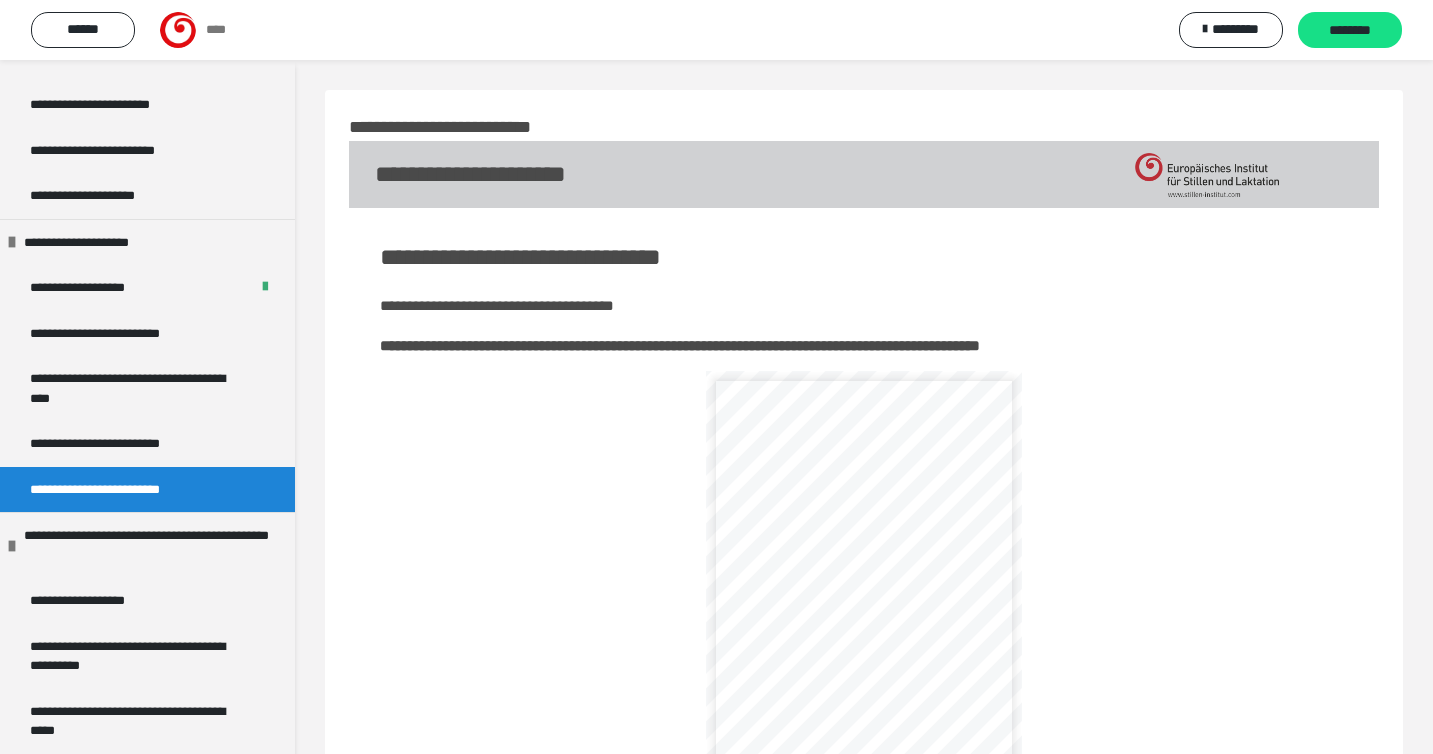 scroll, scrollTop: 171, scrollLeft: 0, axis: vertical 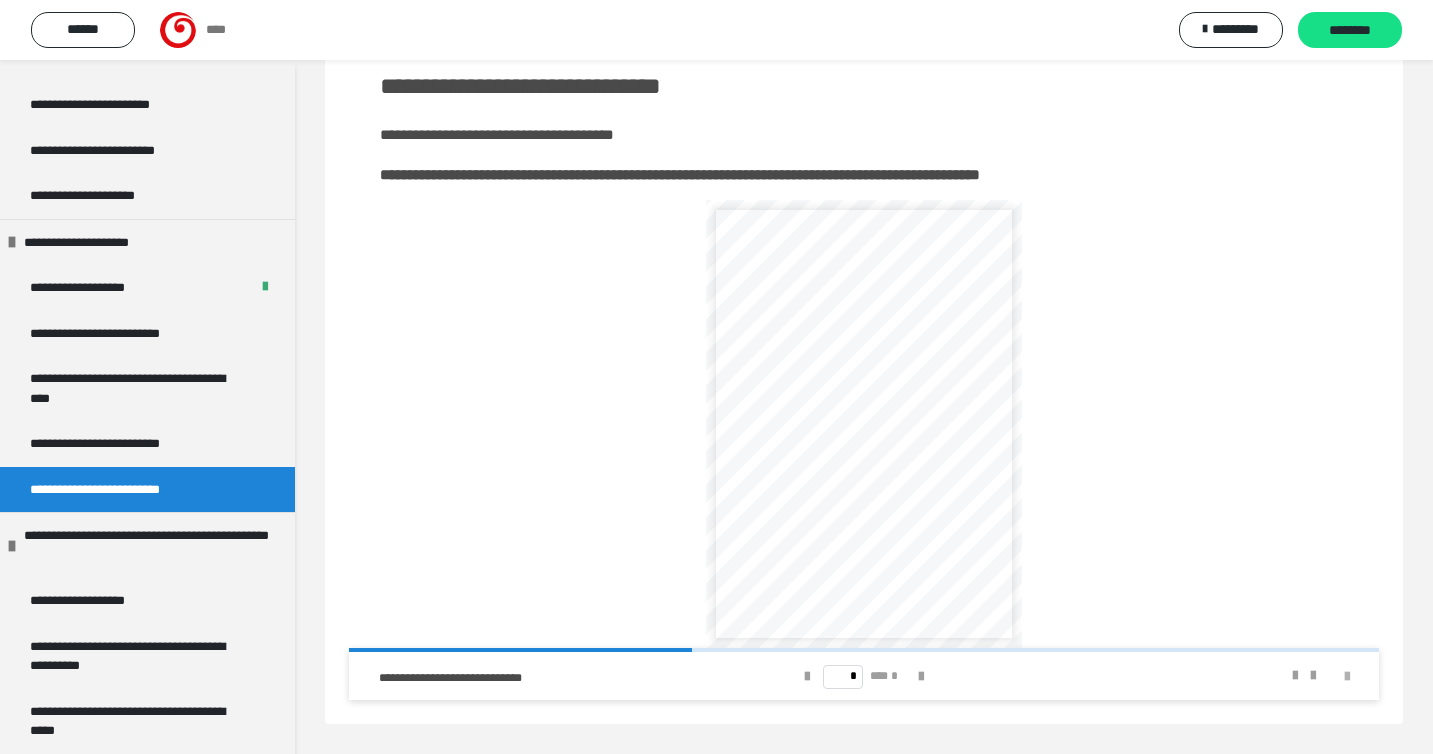 click at bounding box center [1347, 677] 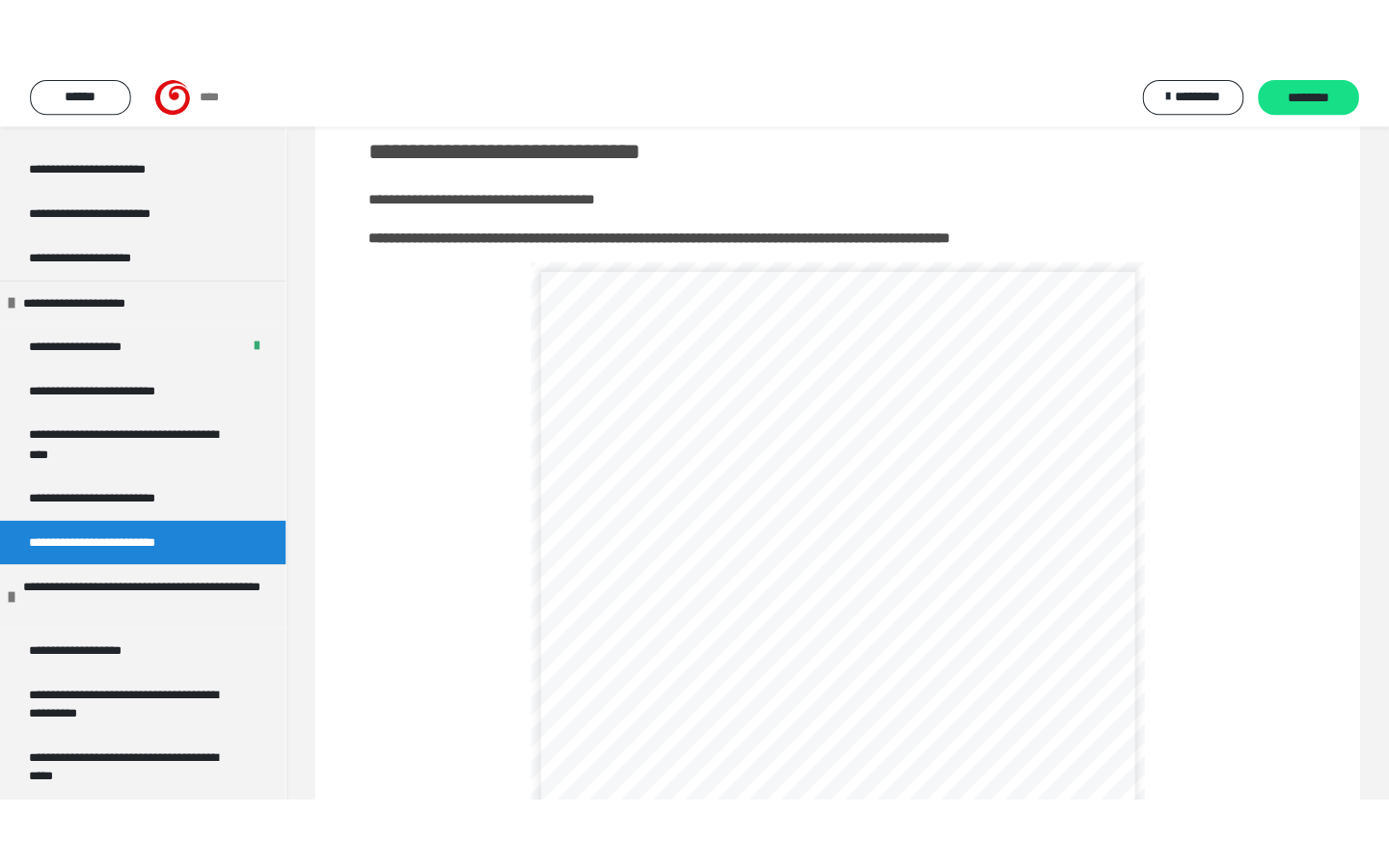 scroll, scrollTop: 58, scrollLeft: 0, axis: vertical 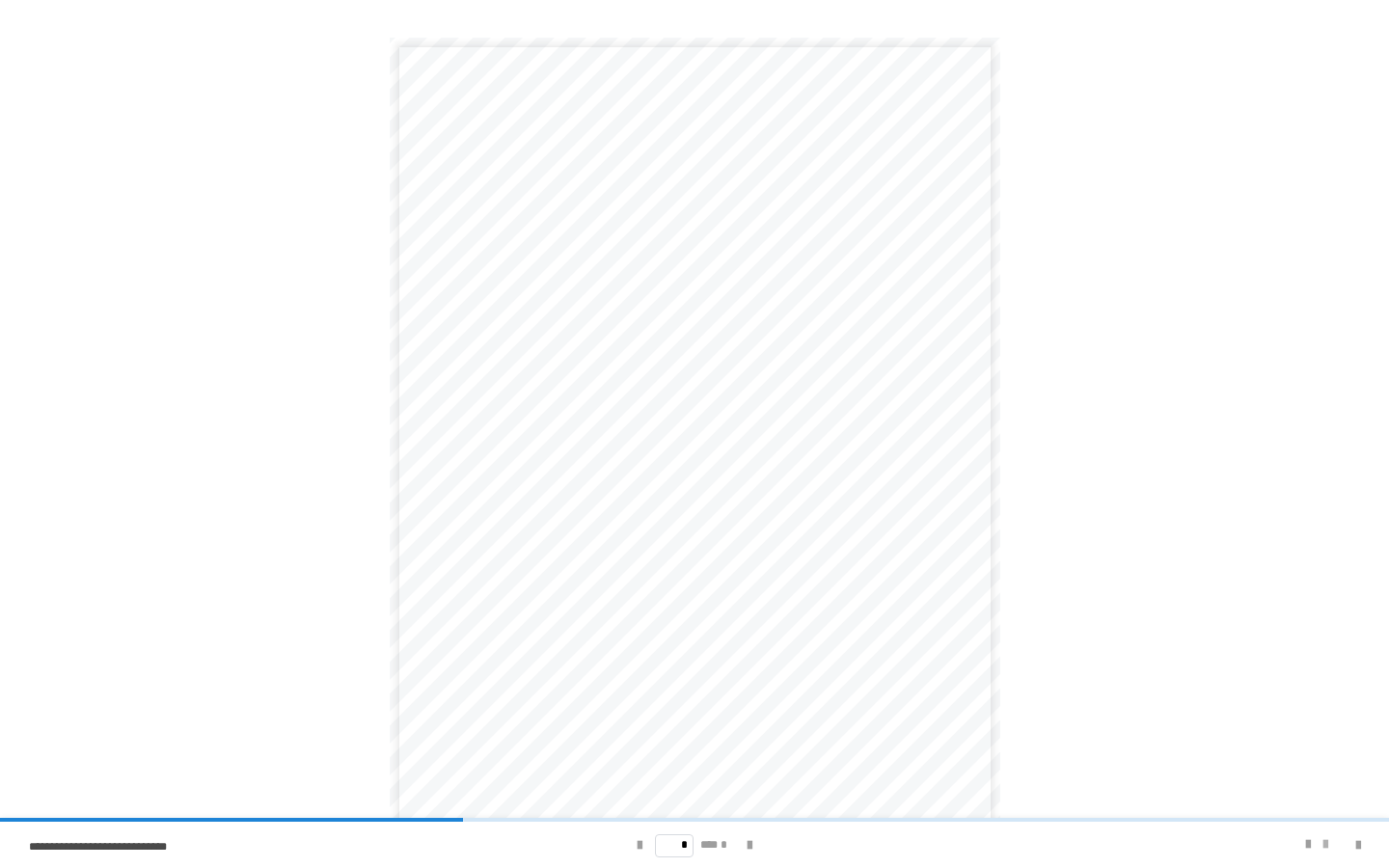 click at bounding box center (1325, 845) 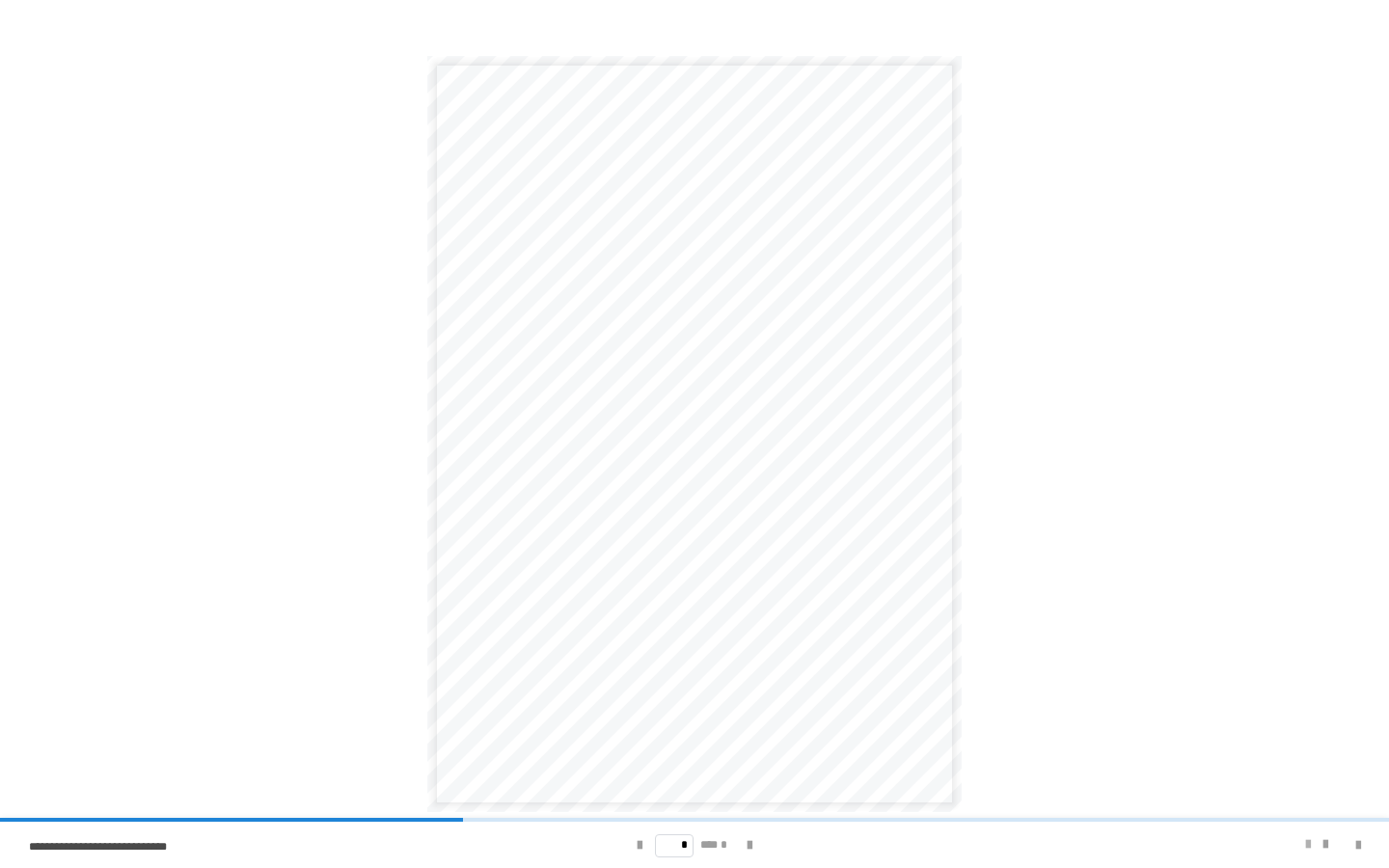 click at bounding box center (1308, 845) 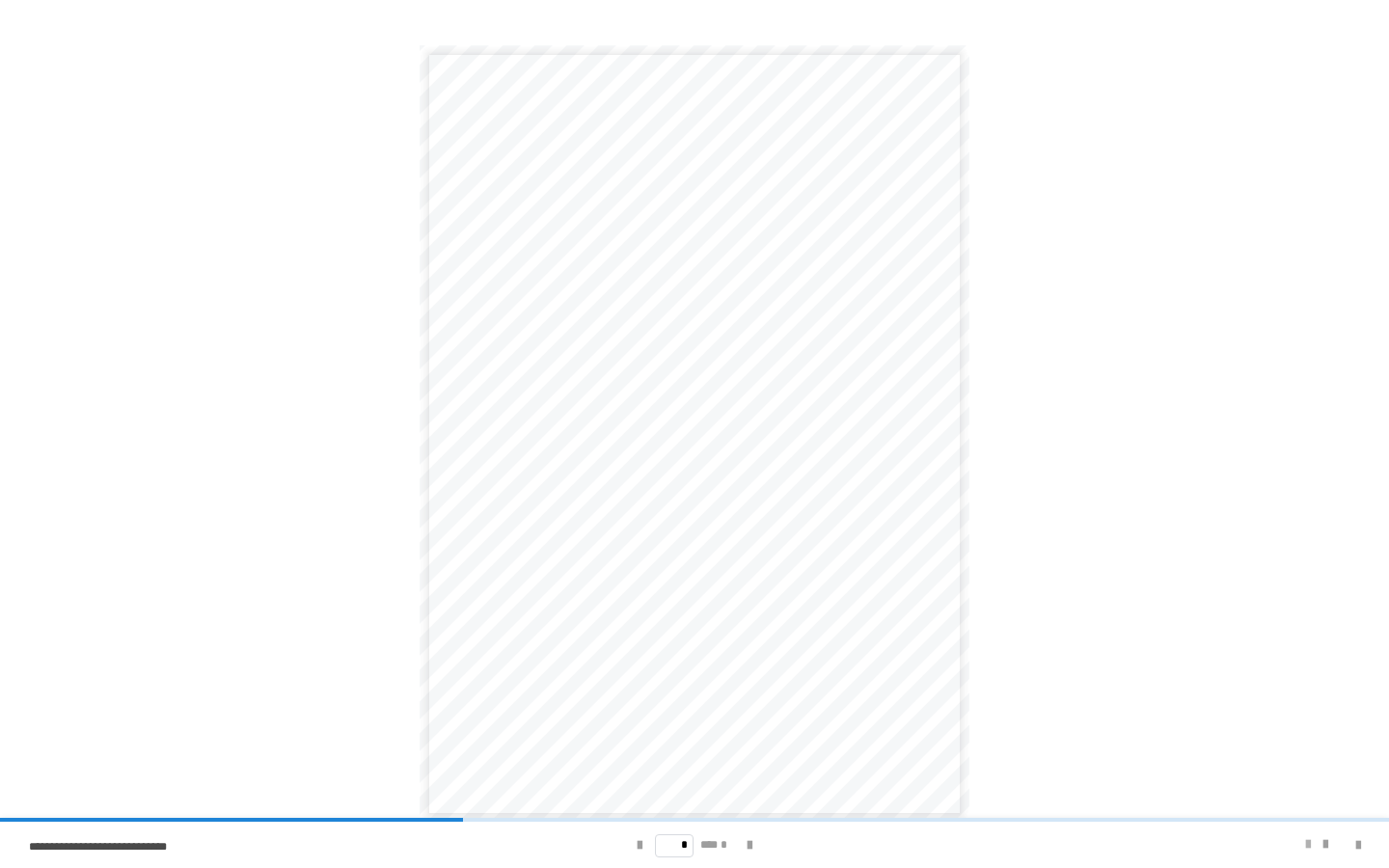 click at bounding box center [1308, 845] 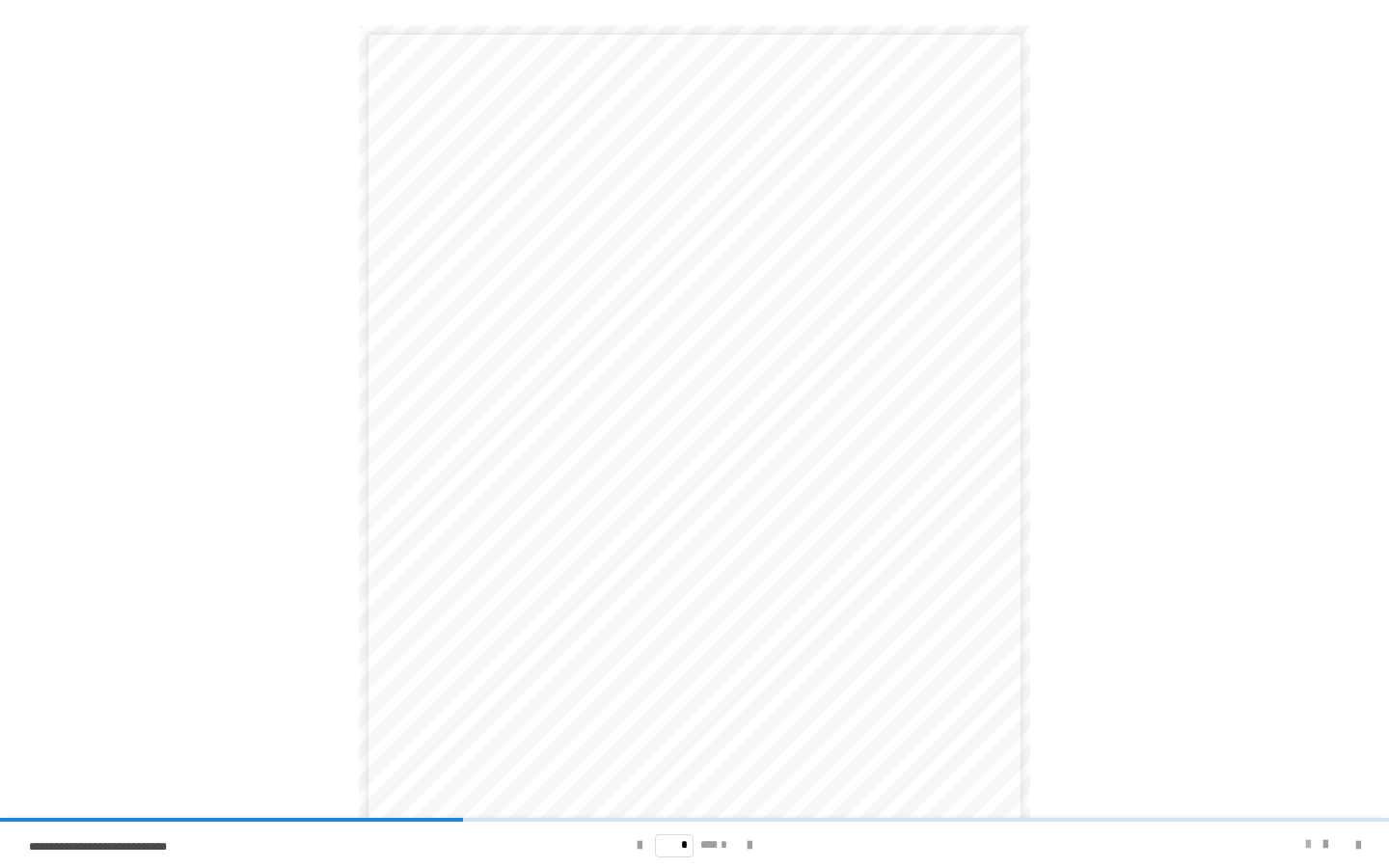 click at bounding box center [1308, 845] 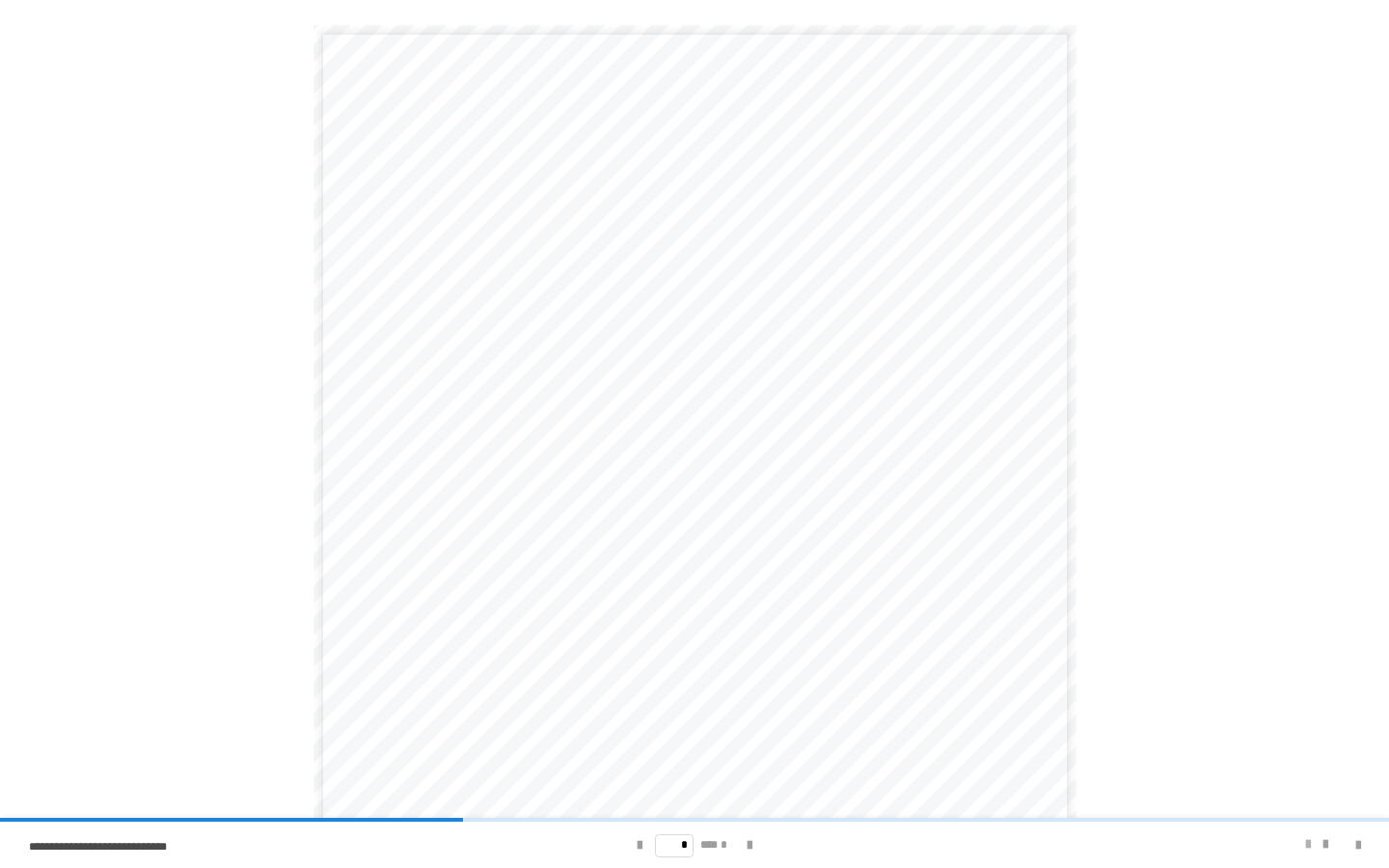 click at bounding box center (1308, 845) 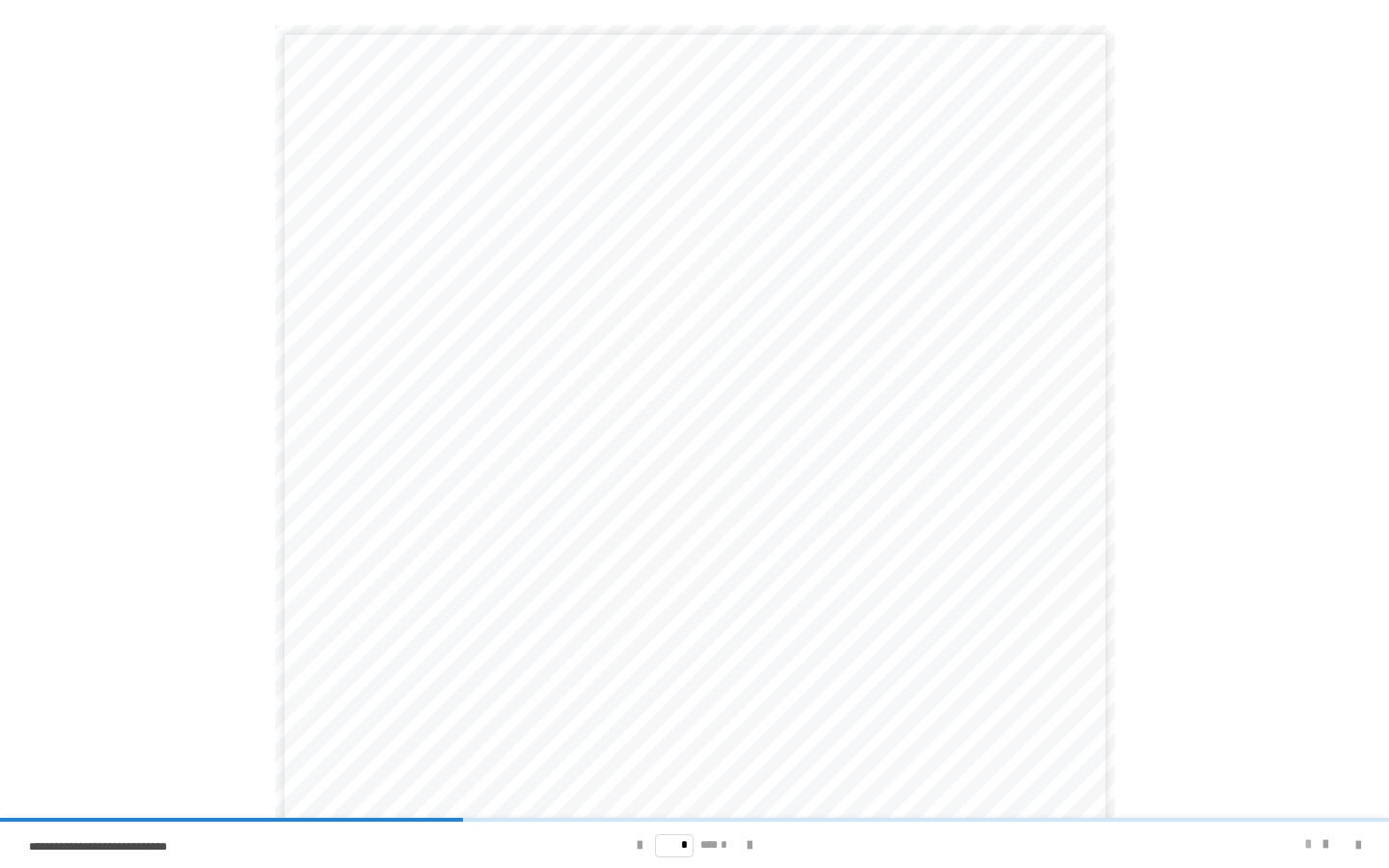 click at bounding box center [1308, 845] 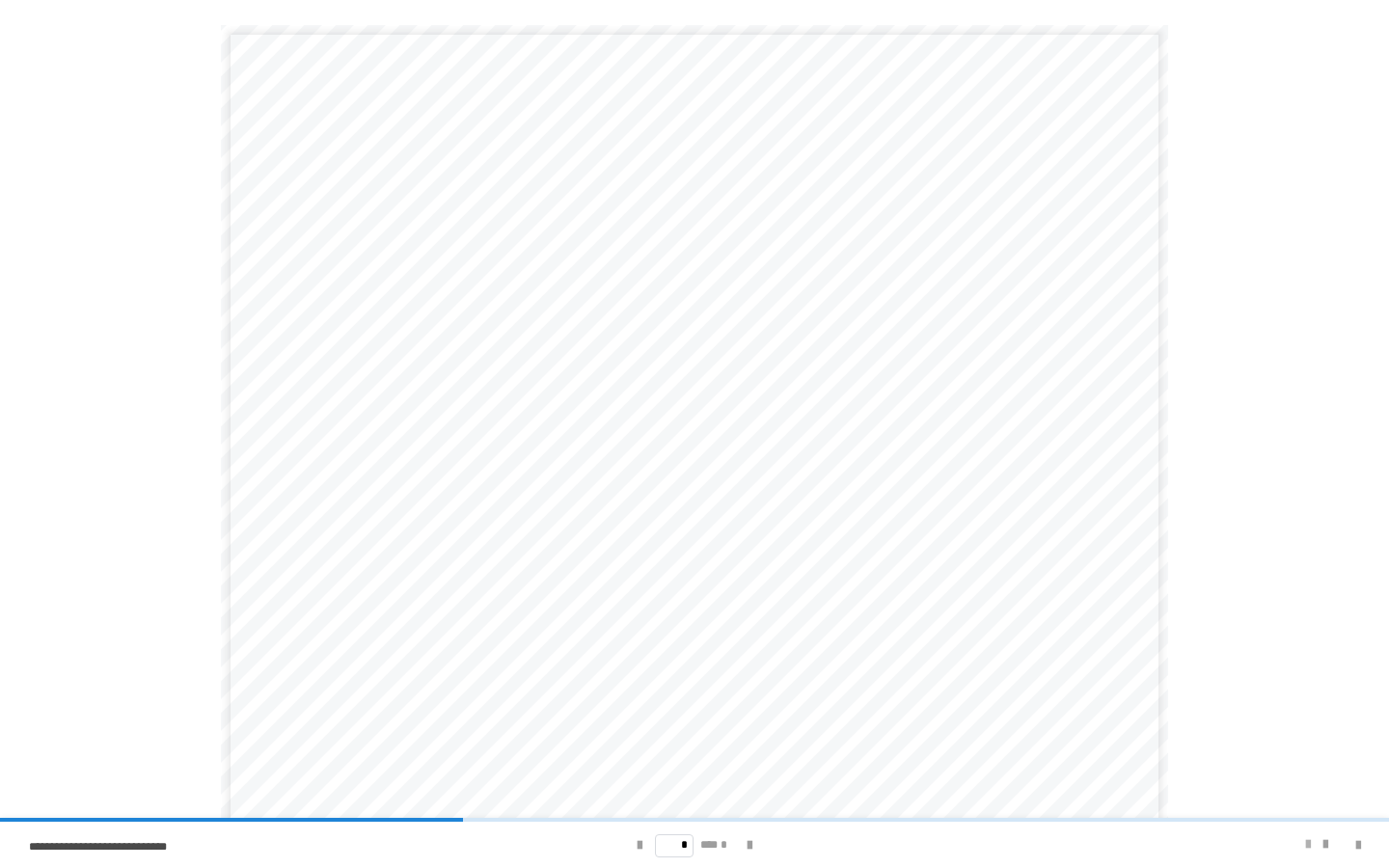click at bounding box center [1308, 845] 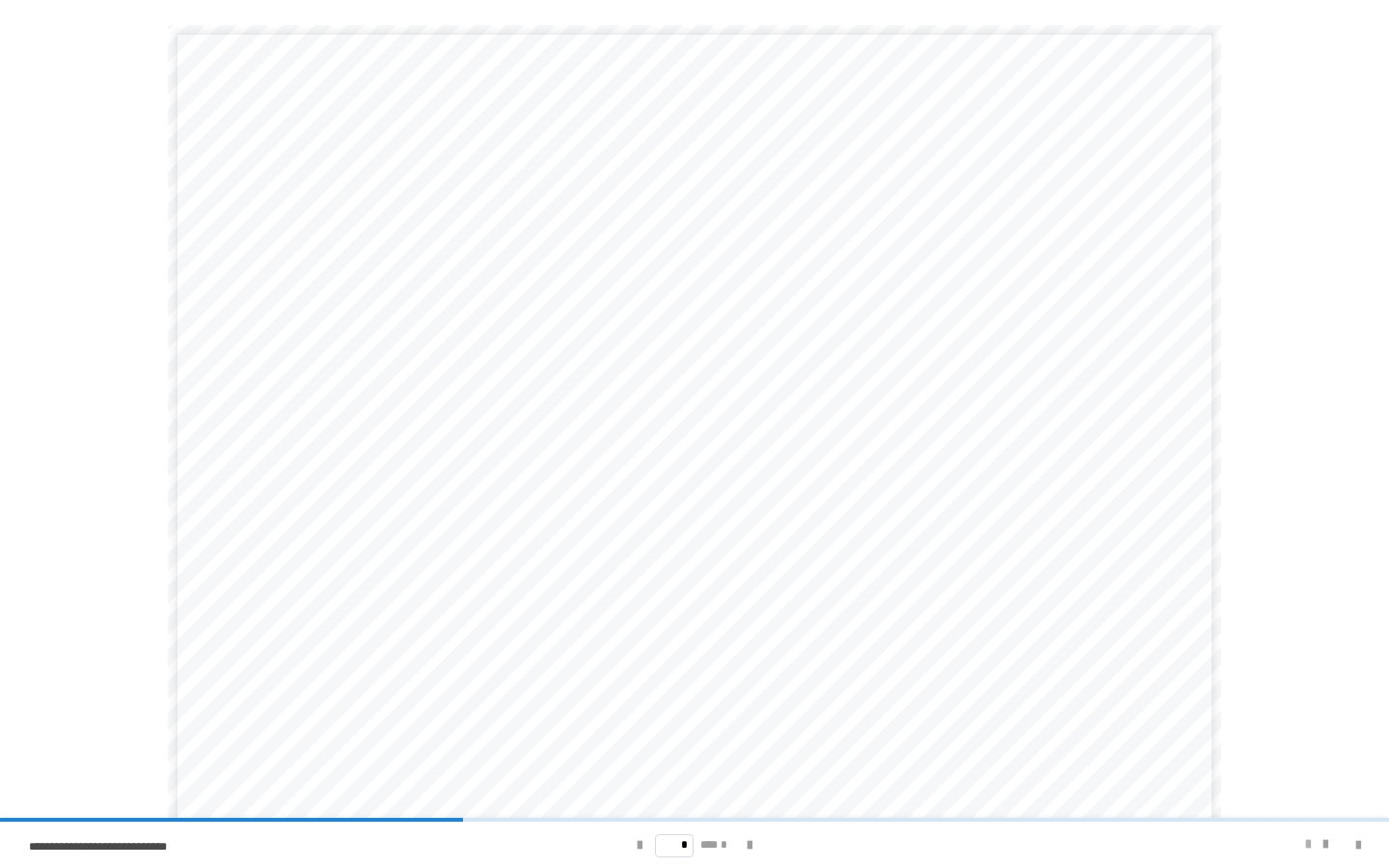 click at bounding box center [1308, 845] 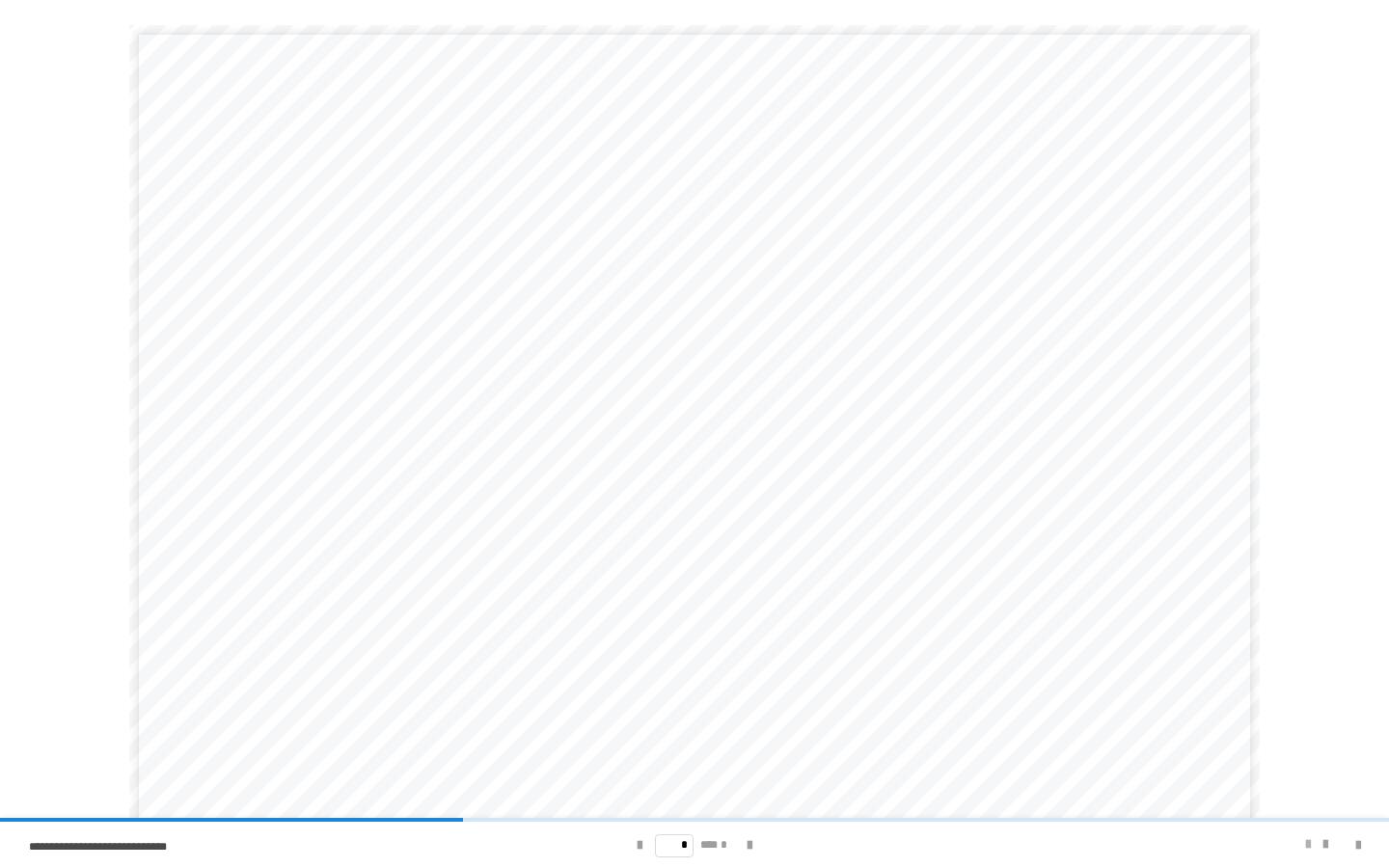 click at bounding box center [1308, 845] 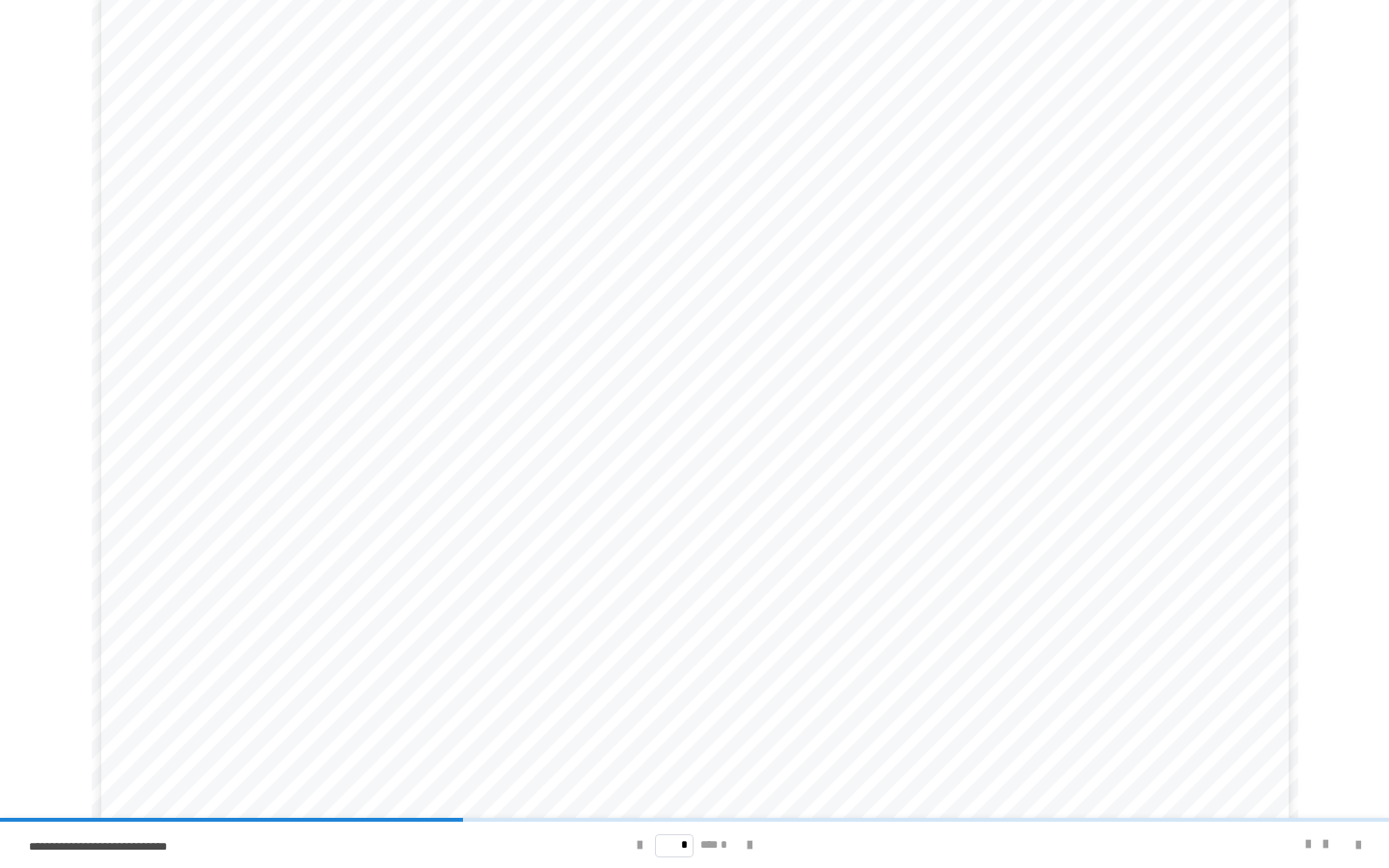 scroll, scrollTop: 863, scrollLeft: 0, axis: vertical 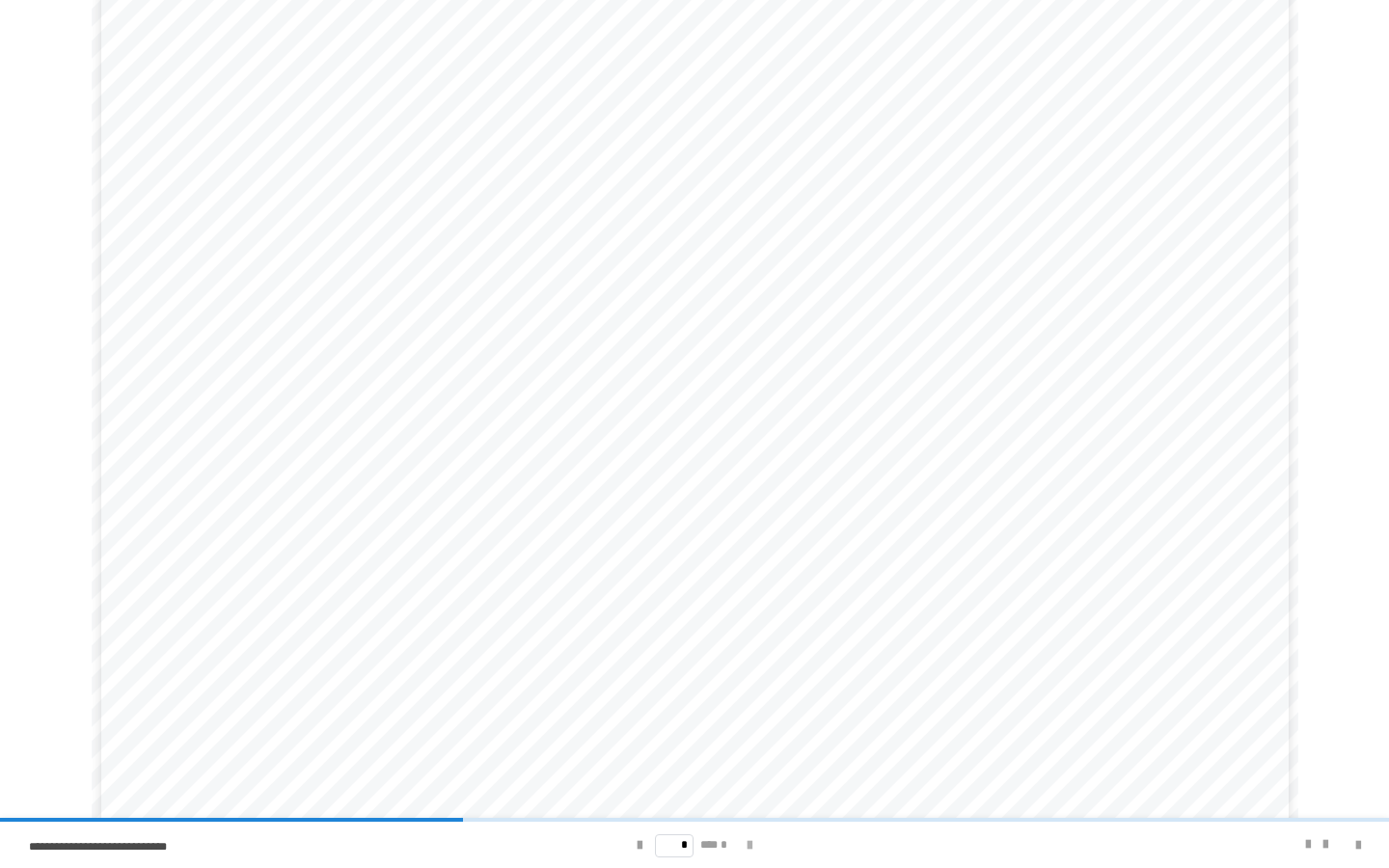 click at bounding box center [749, 846] 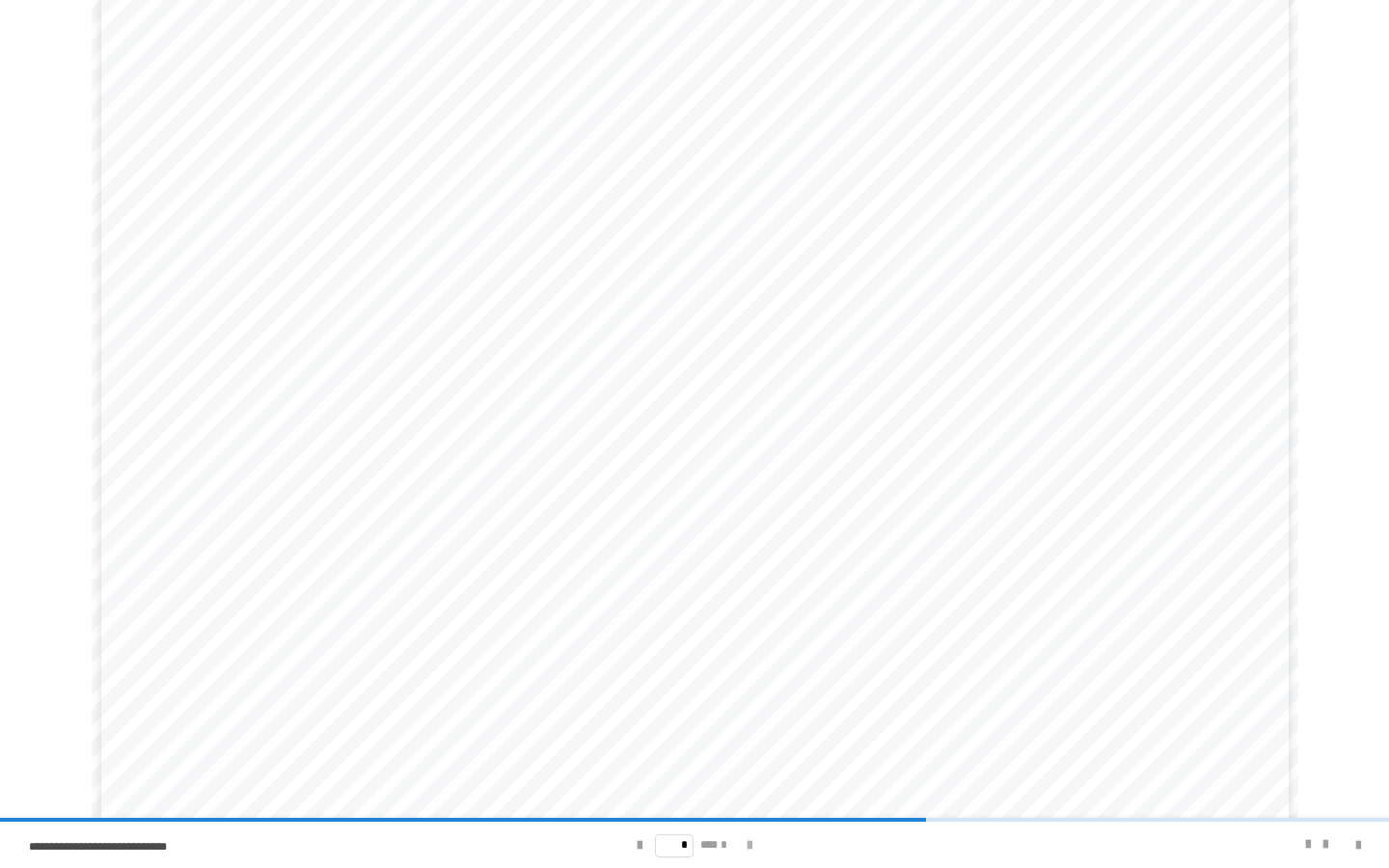 scroll, scrollTop: 0, scrollLeft: 0, axis: both 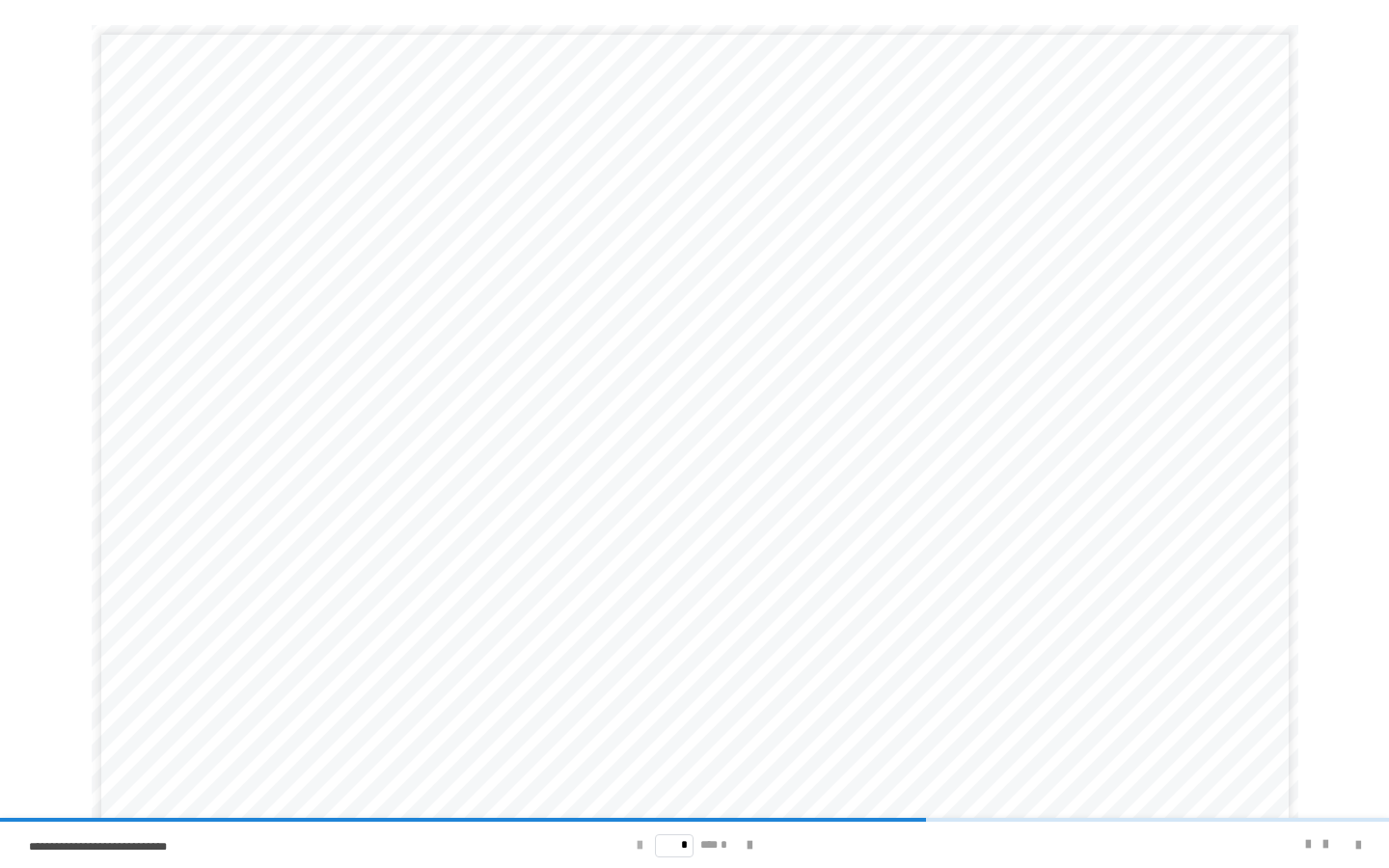 click at bounding box center [640, 846] 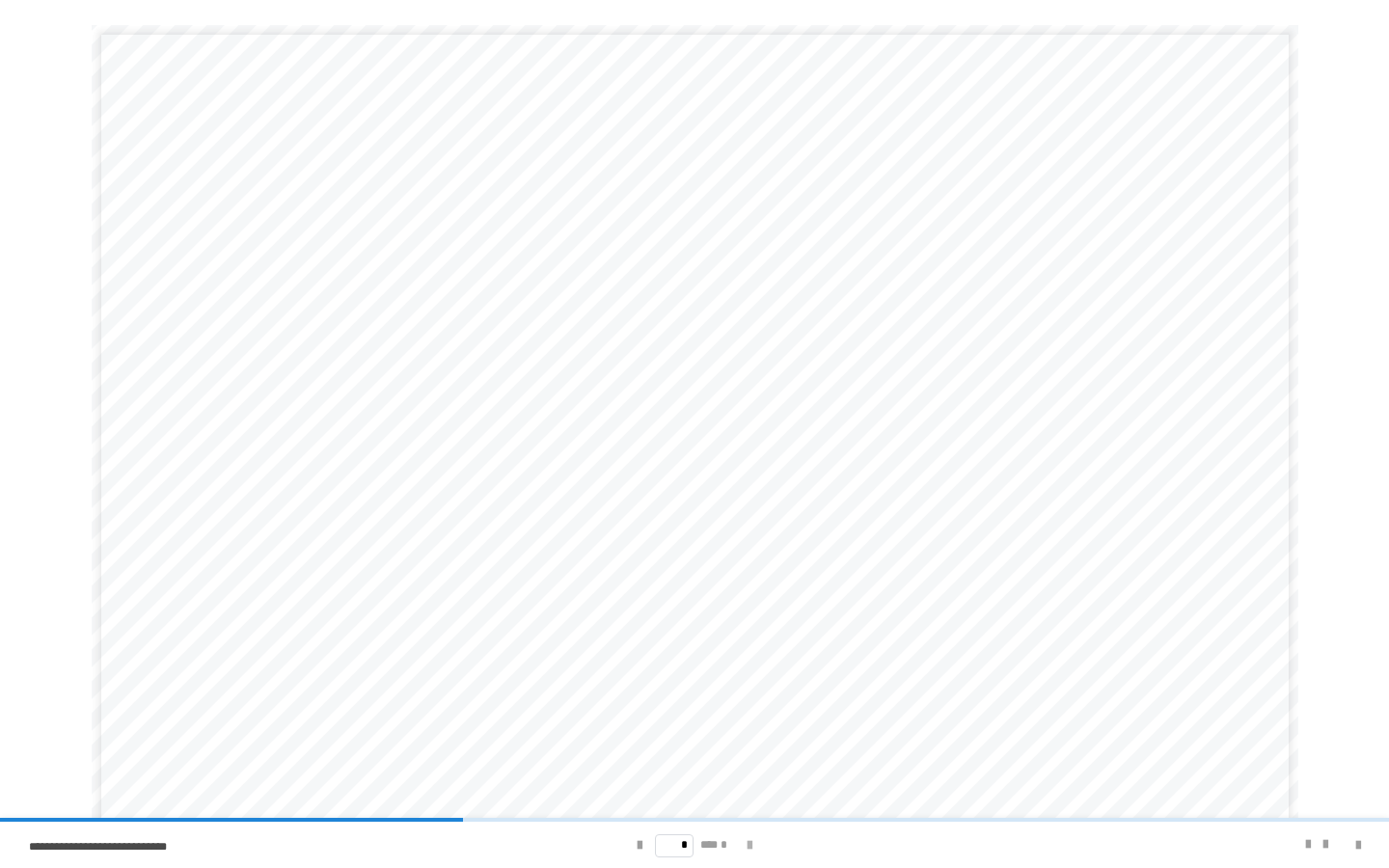 click at bounding box center [749, 846] 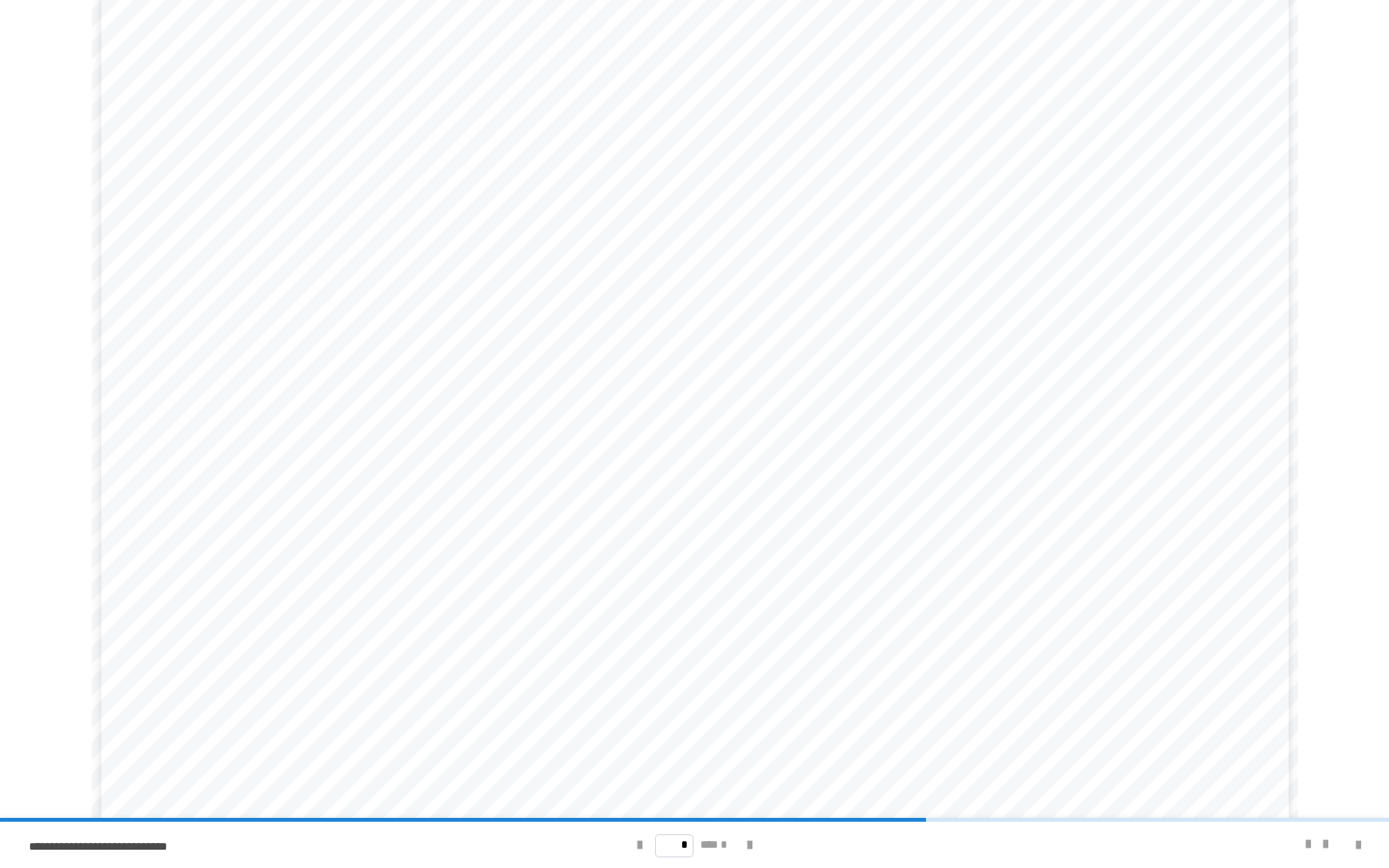 scroll, scrollTop: 174, scrollLeft: 0, axis: vertical 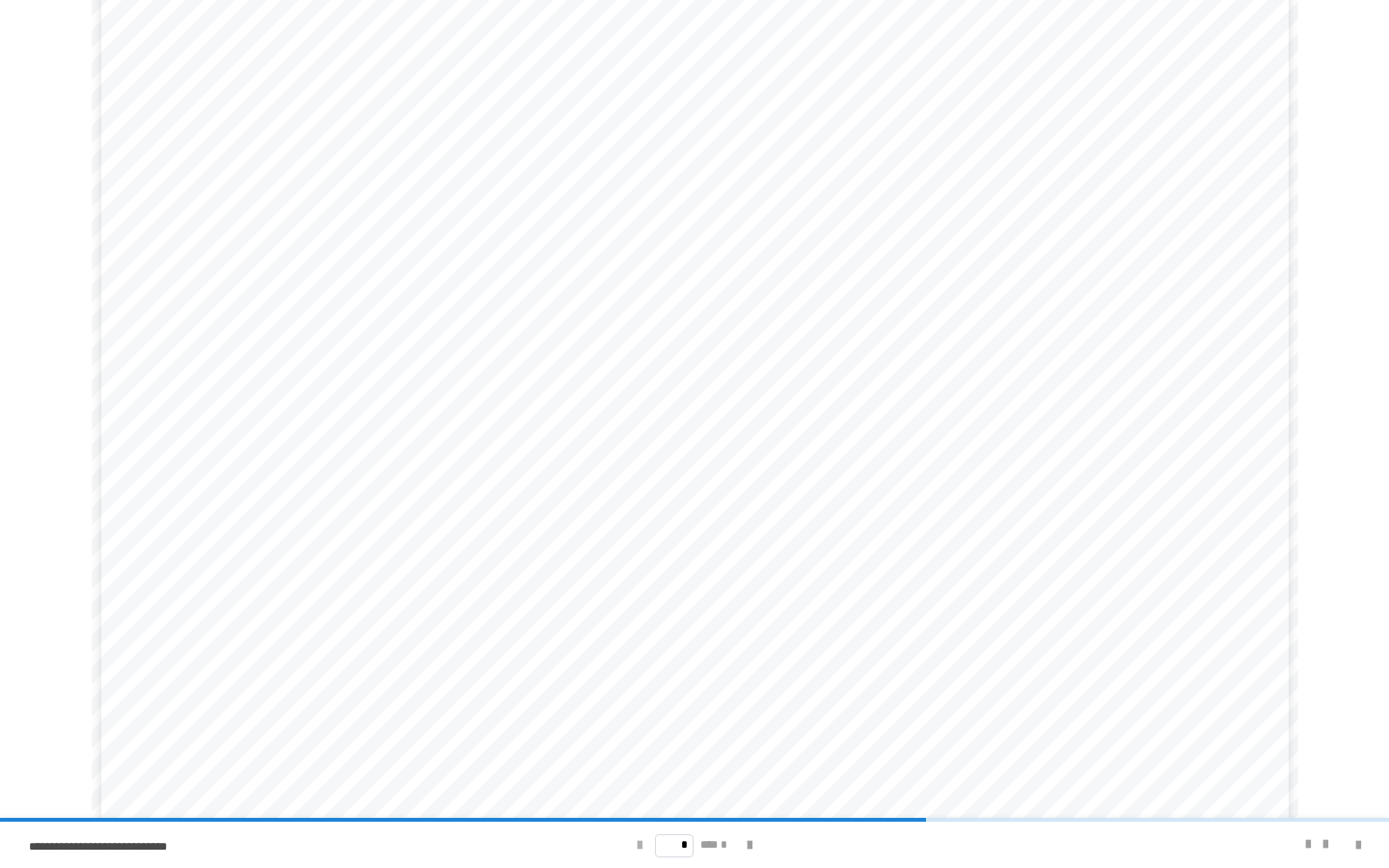 click at bounding box center [640, 846] 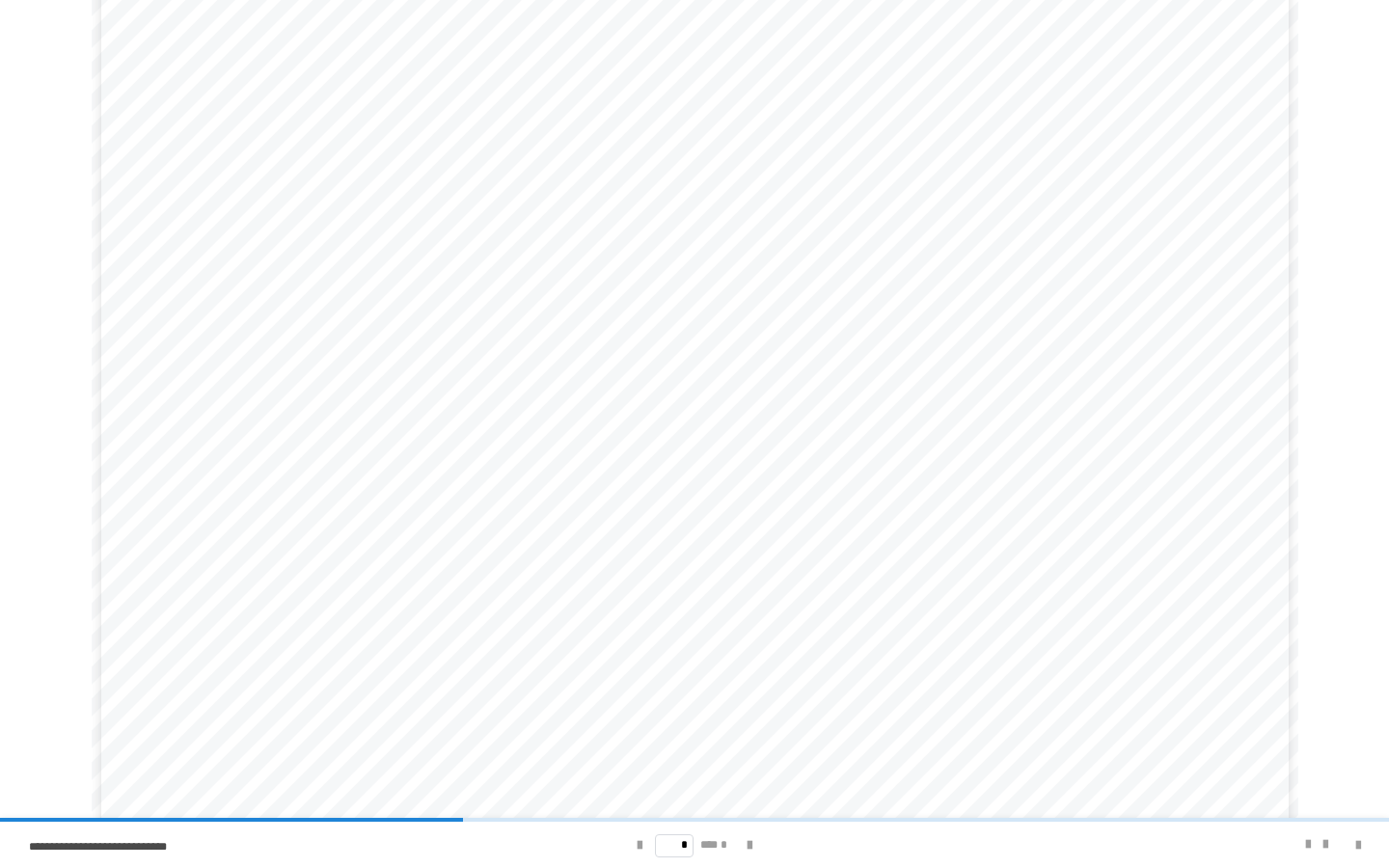 click on "* *** *" at bounding box center (694, 845) 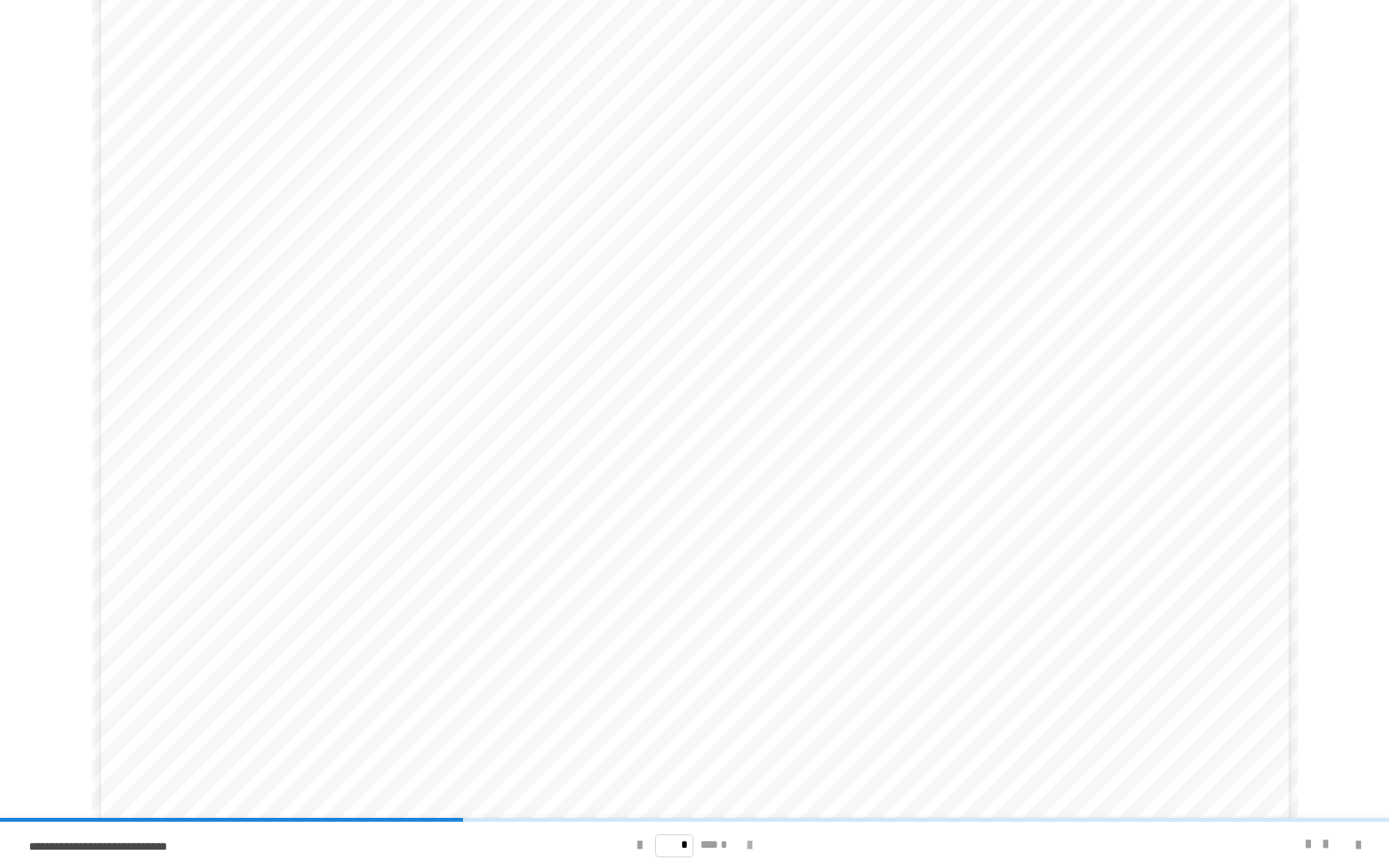 click at bounding box center (749, 846) 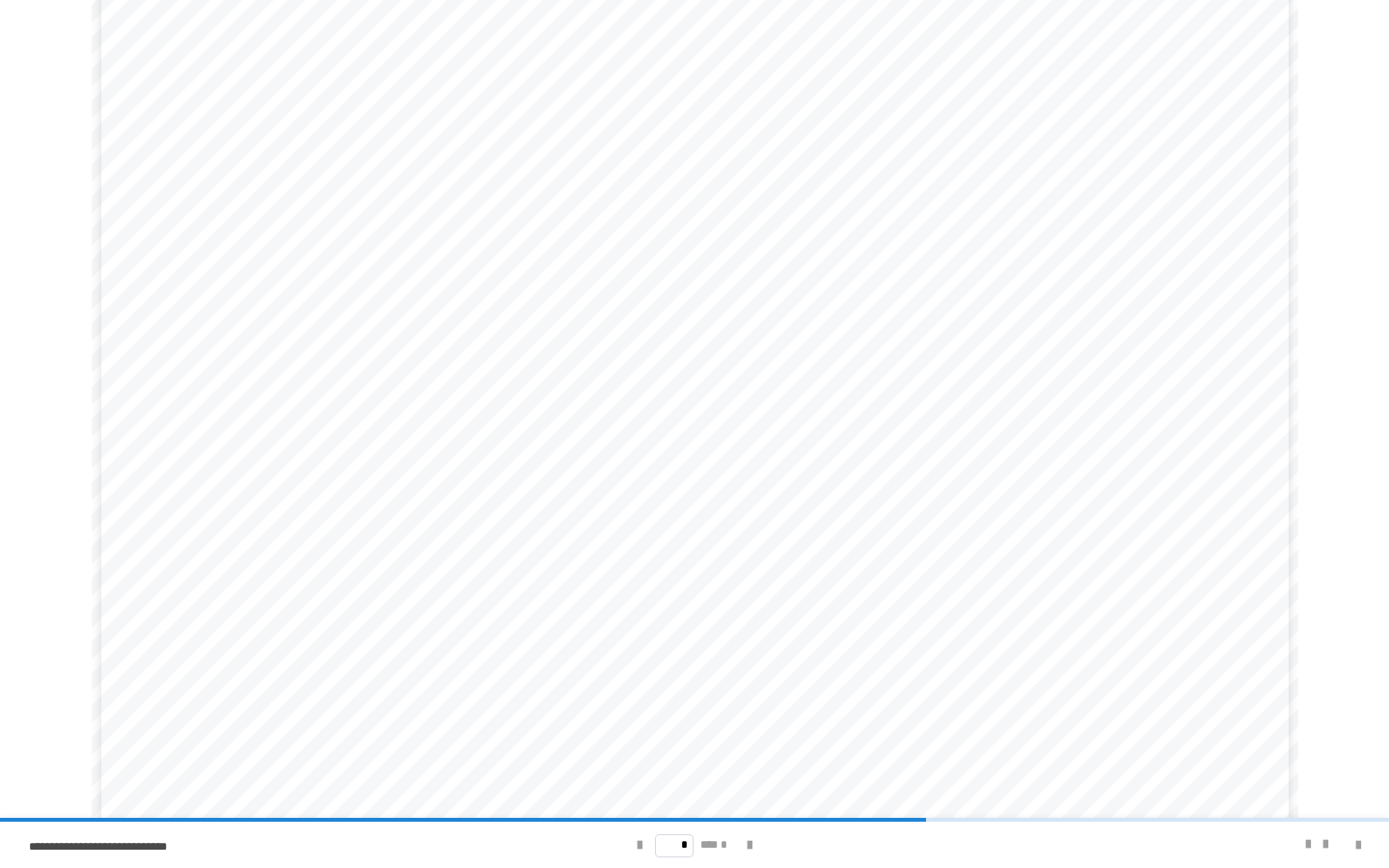 scroll, scrollTop: 332, scrollLeft: 0, axis: vertical 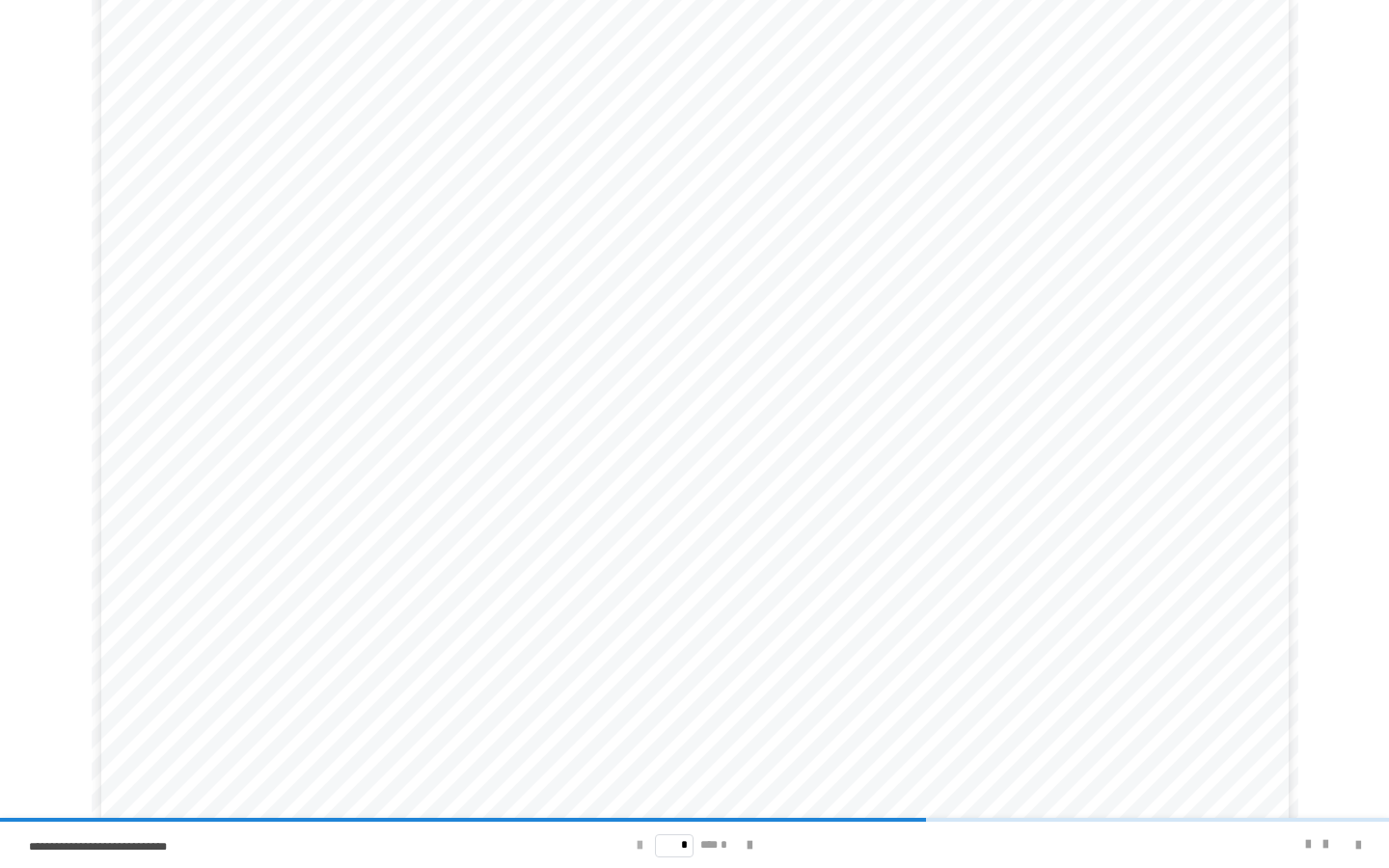 click at bounding box center [640, 846] 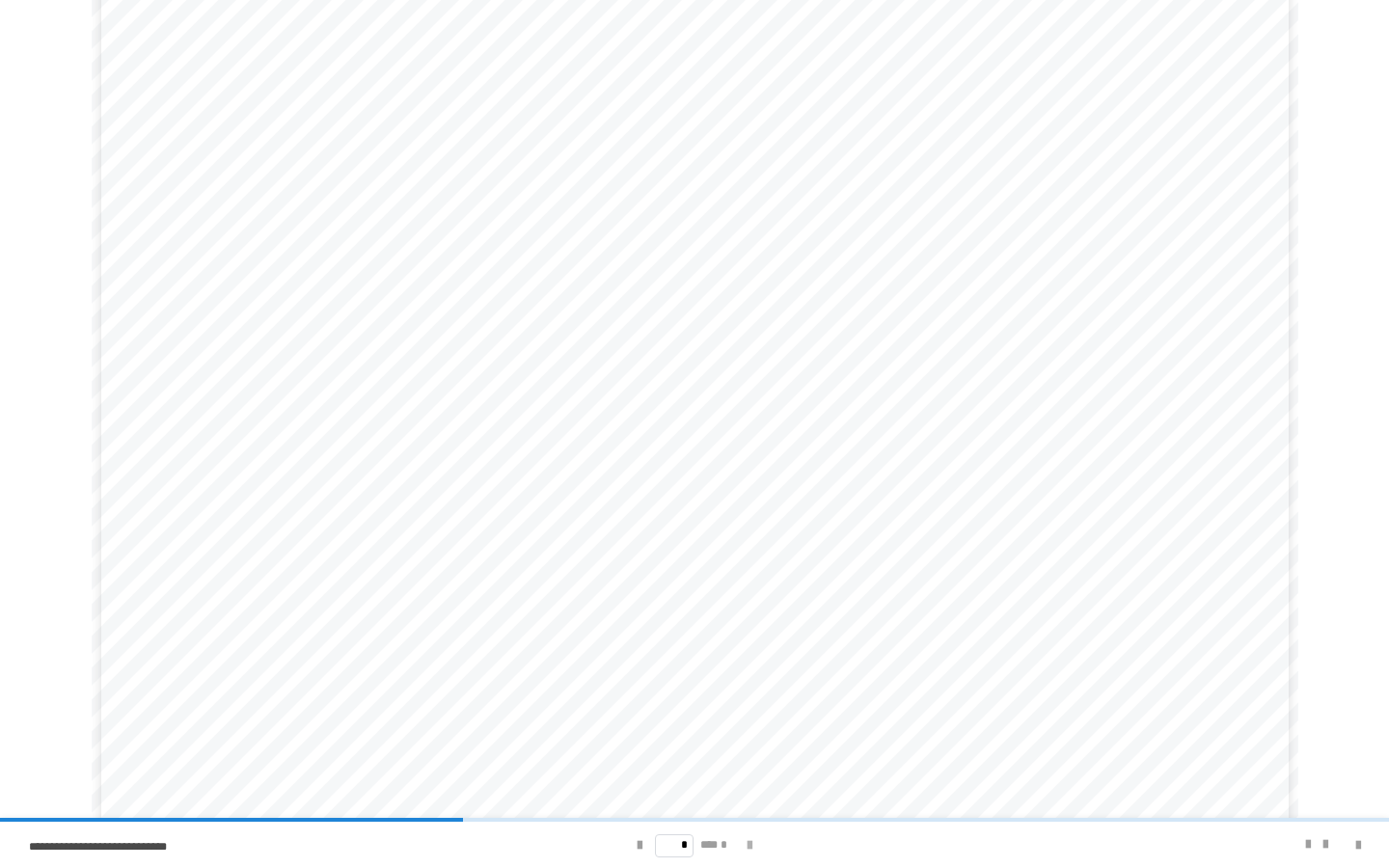 click at bounding box center (749, 846) 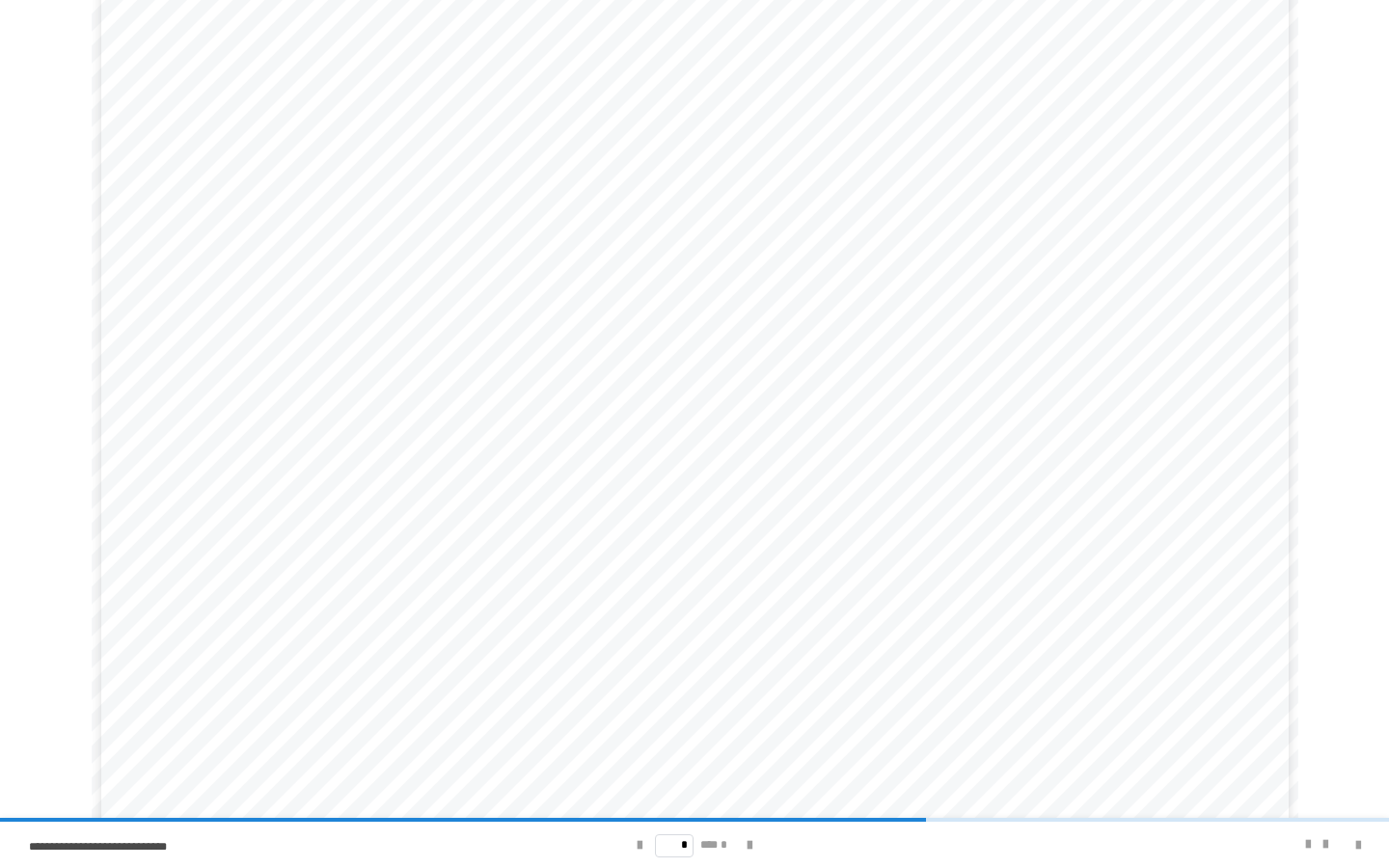 scroll, scrollTop: 863, scrollLeft: 0, axis: vertical 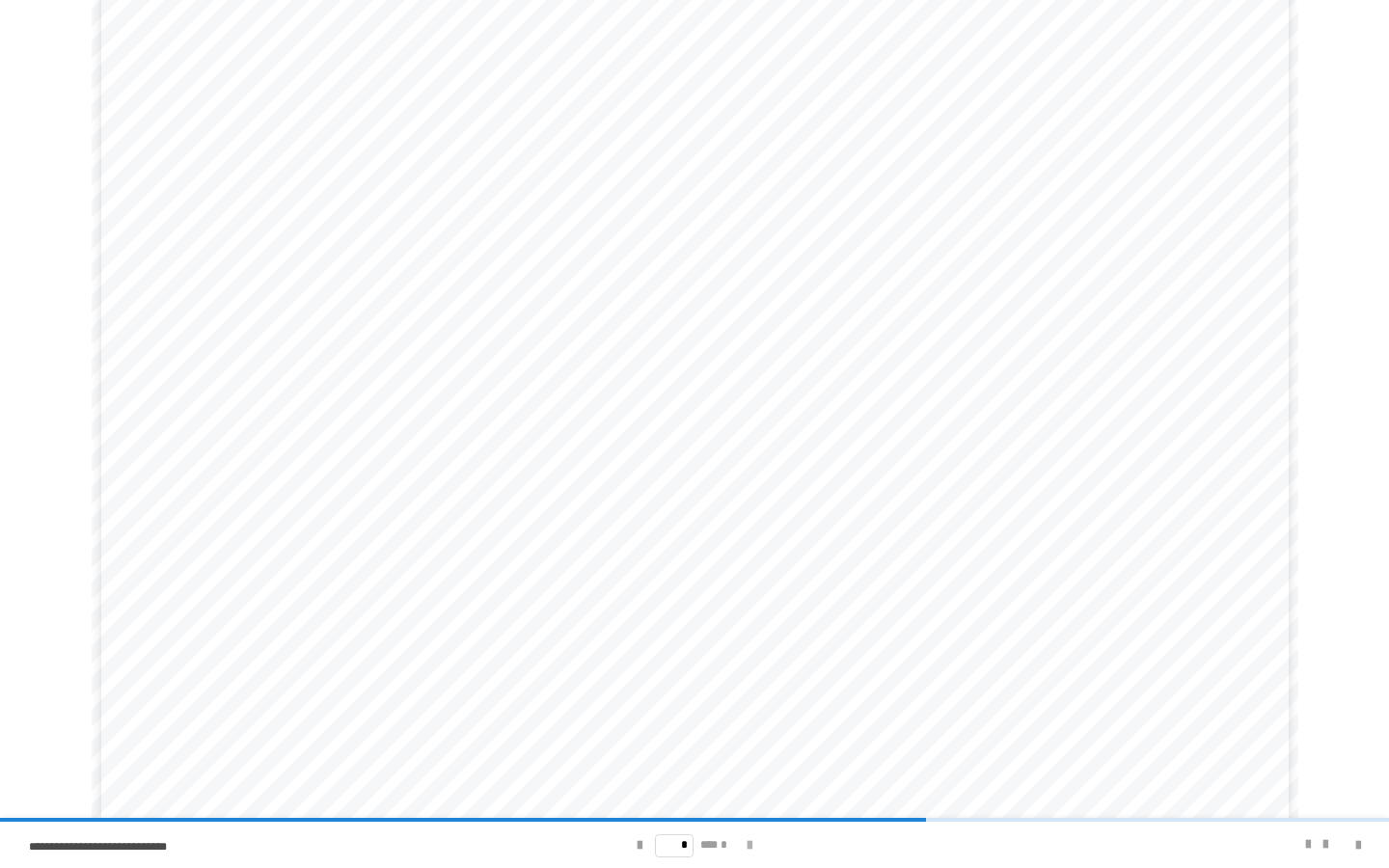 click at bounding box center [749, 846] 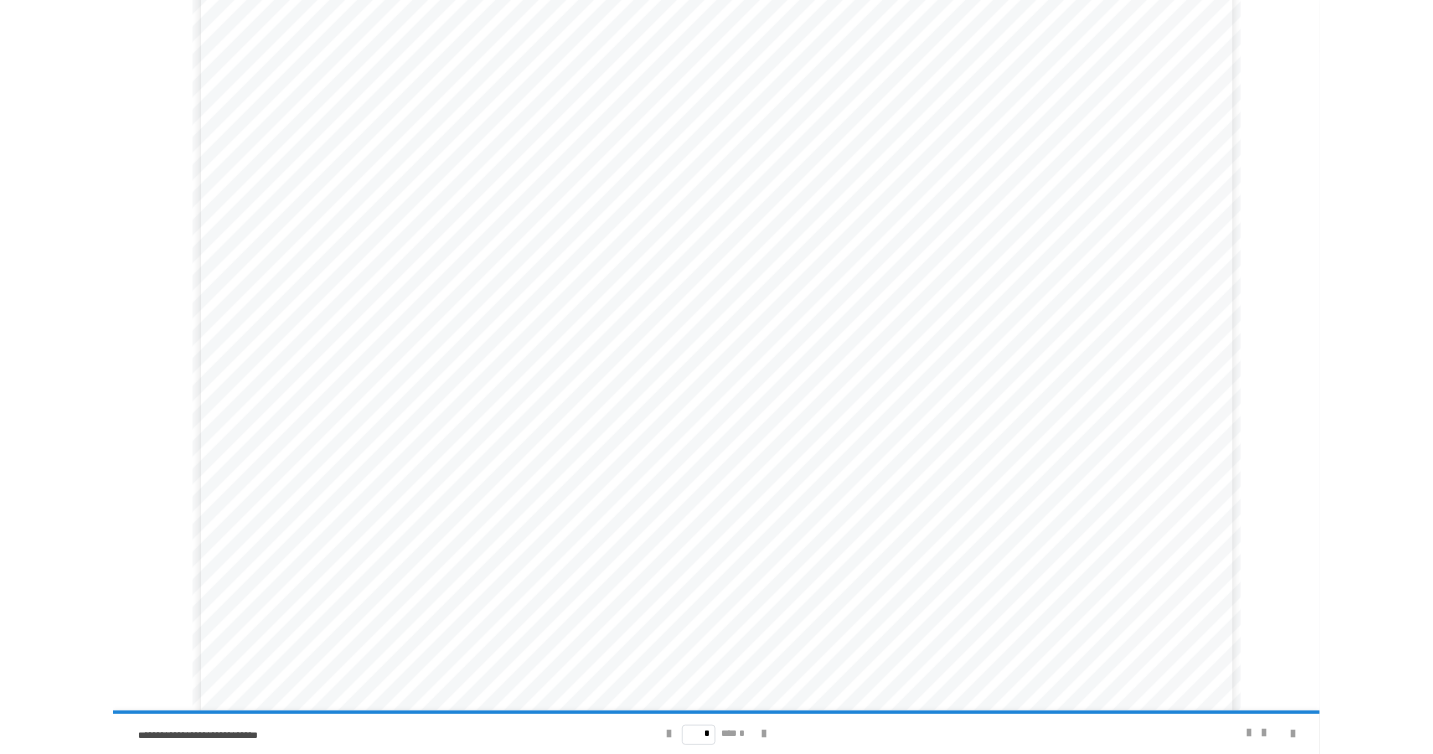 scroll, scrollTop: 0, scrollLeft: 0, axis: both 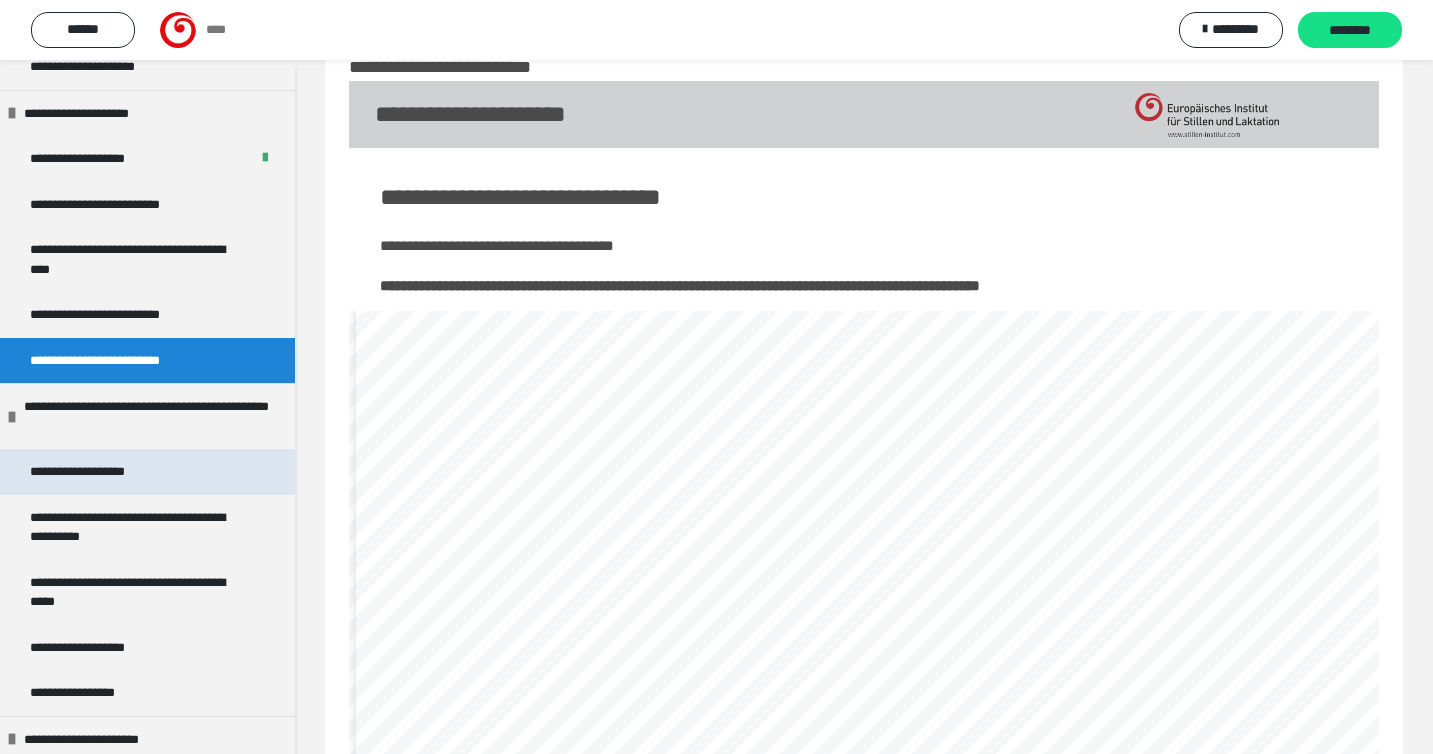 click on "**********" at bounding box center [94, 472] 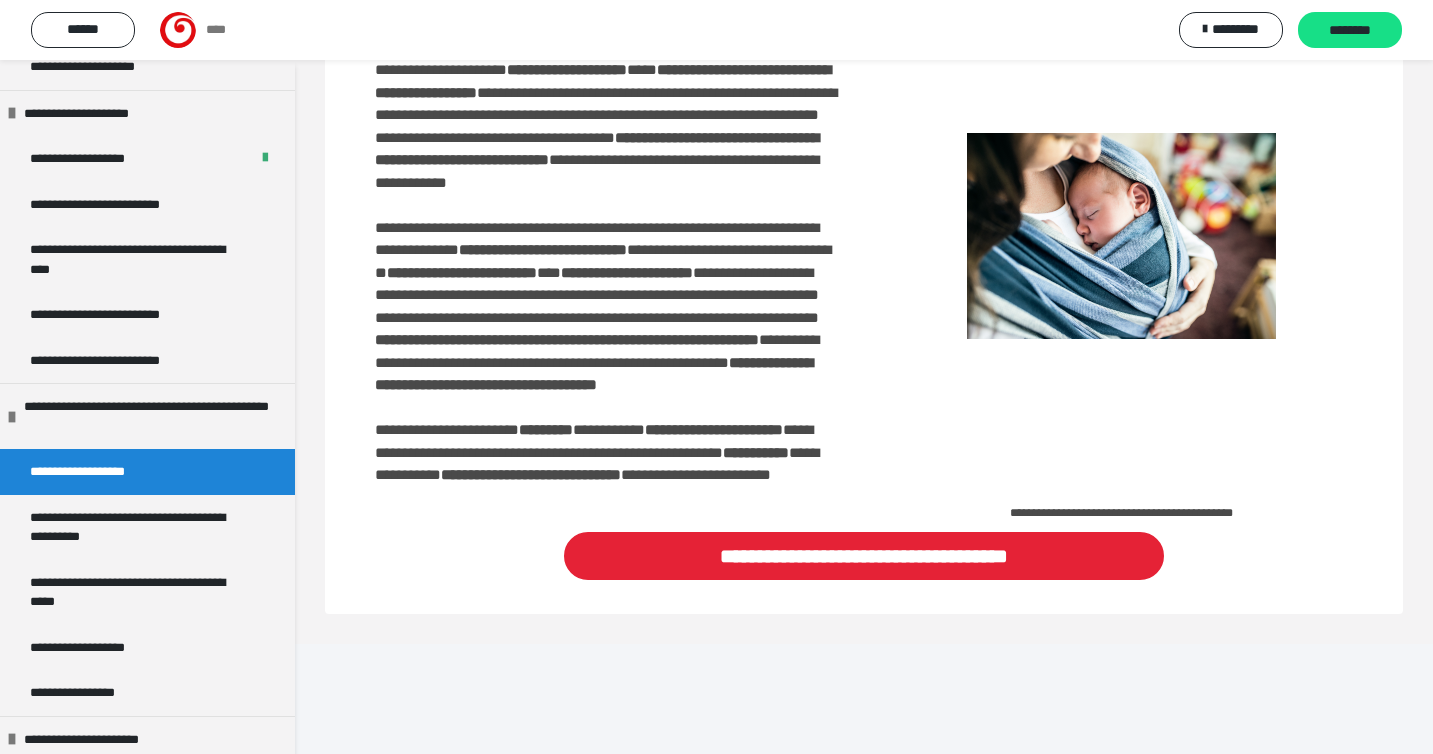scroll, scrollTop: 300, scrollLeft: 0, axis: vertical 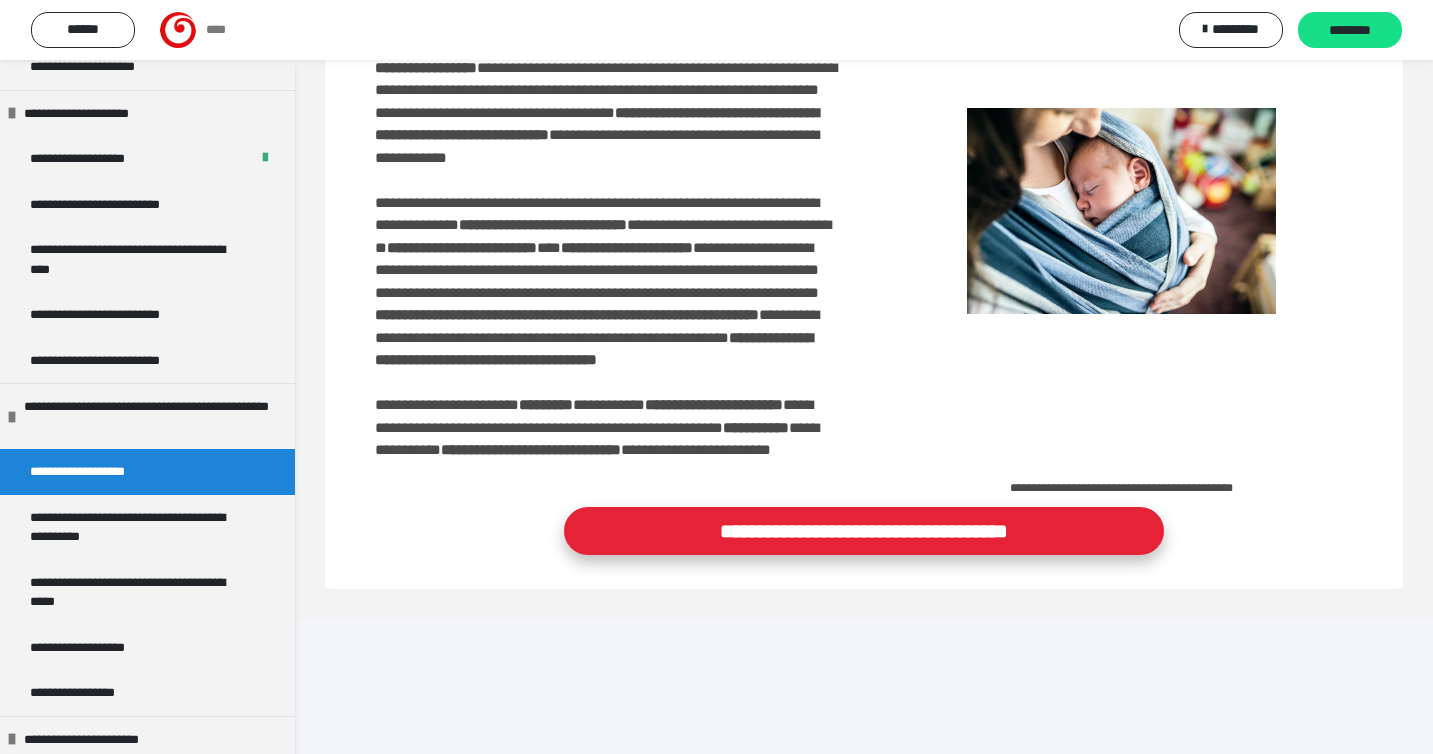 click on "**********" at bounding box center (864, 531) 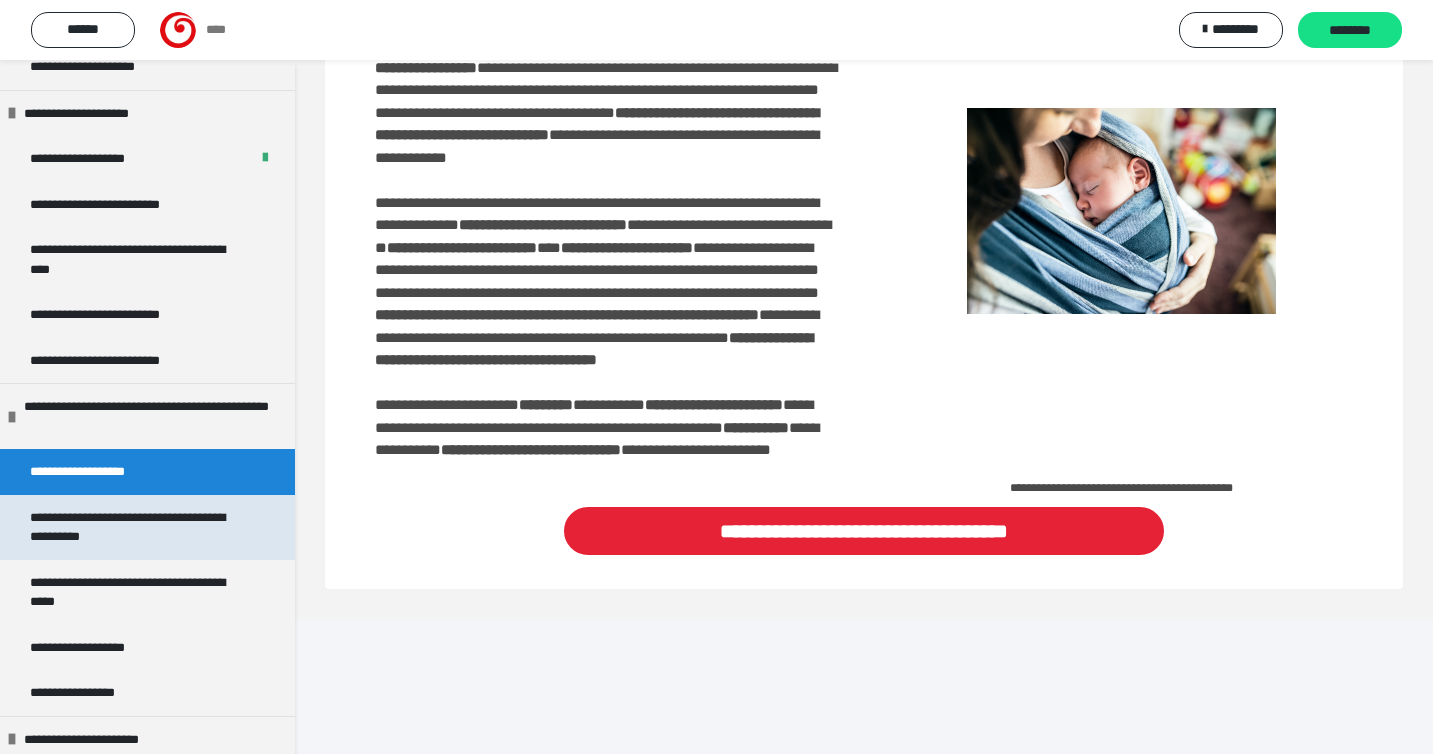 click on "**********" at bounding box center [139, 527] 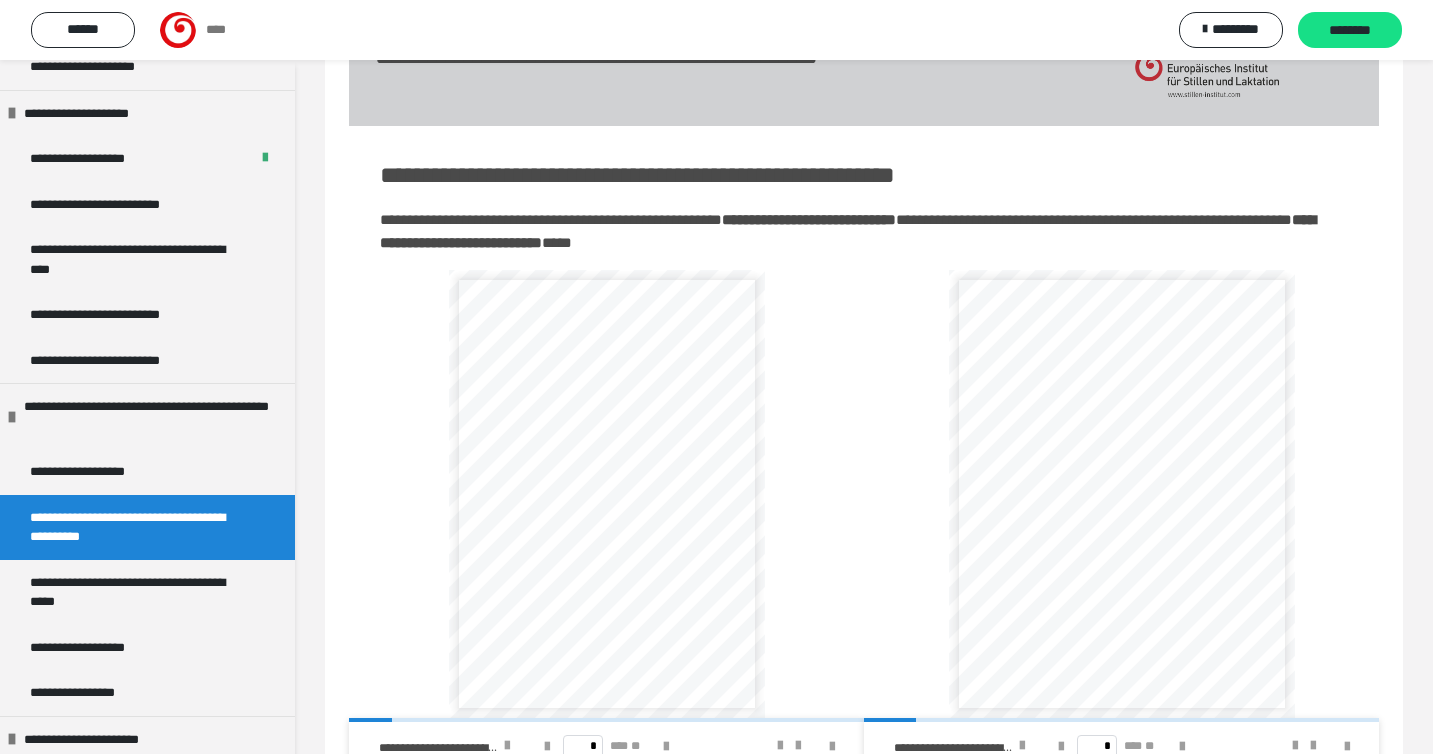 scroll, scrollTop: 253, scrollLeft: 0, axis: vertical 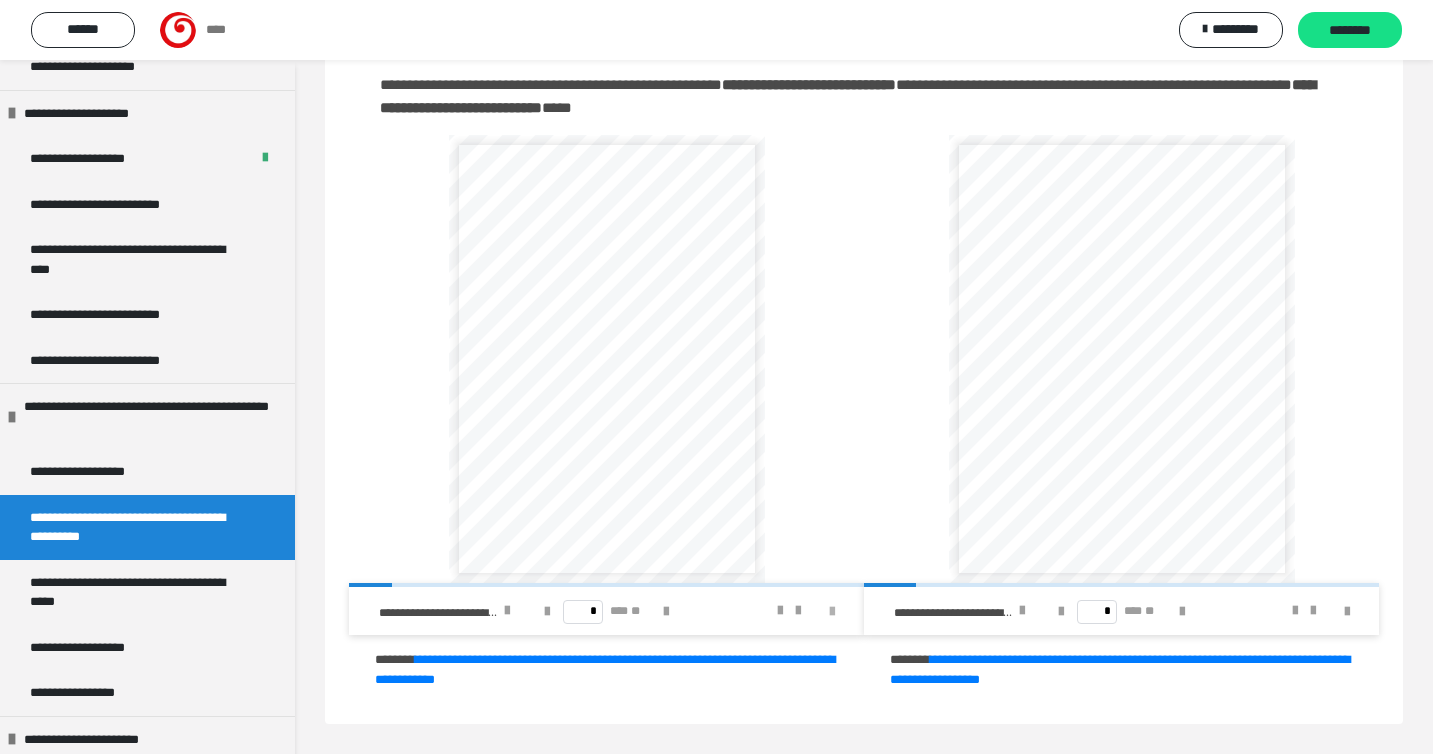 click at bounding box center [832, 612] 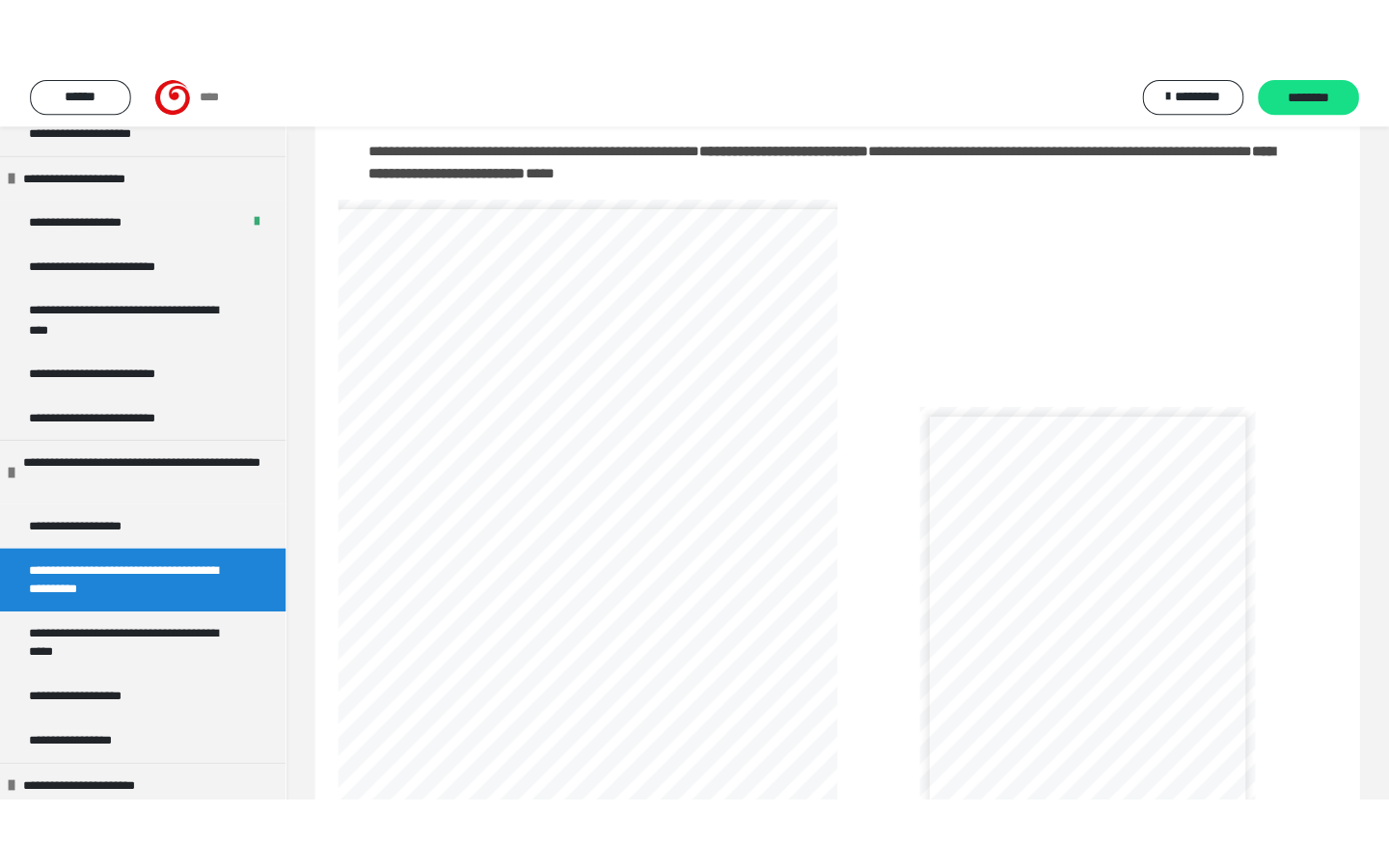 scroll, scrollTop: 103, scrollLeft: 0, axis: vertical 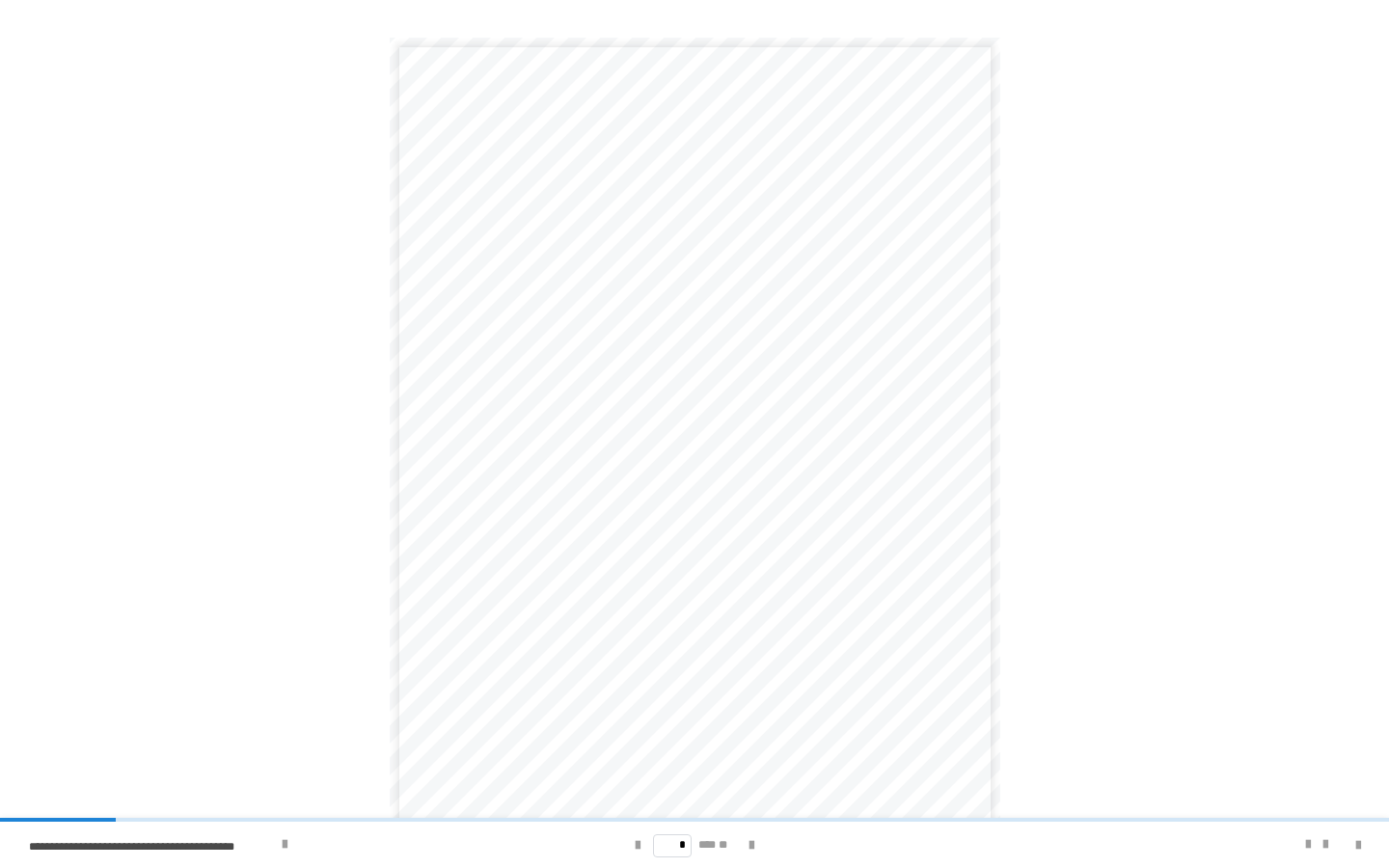 click at bounding box center (1317, 845) 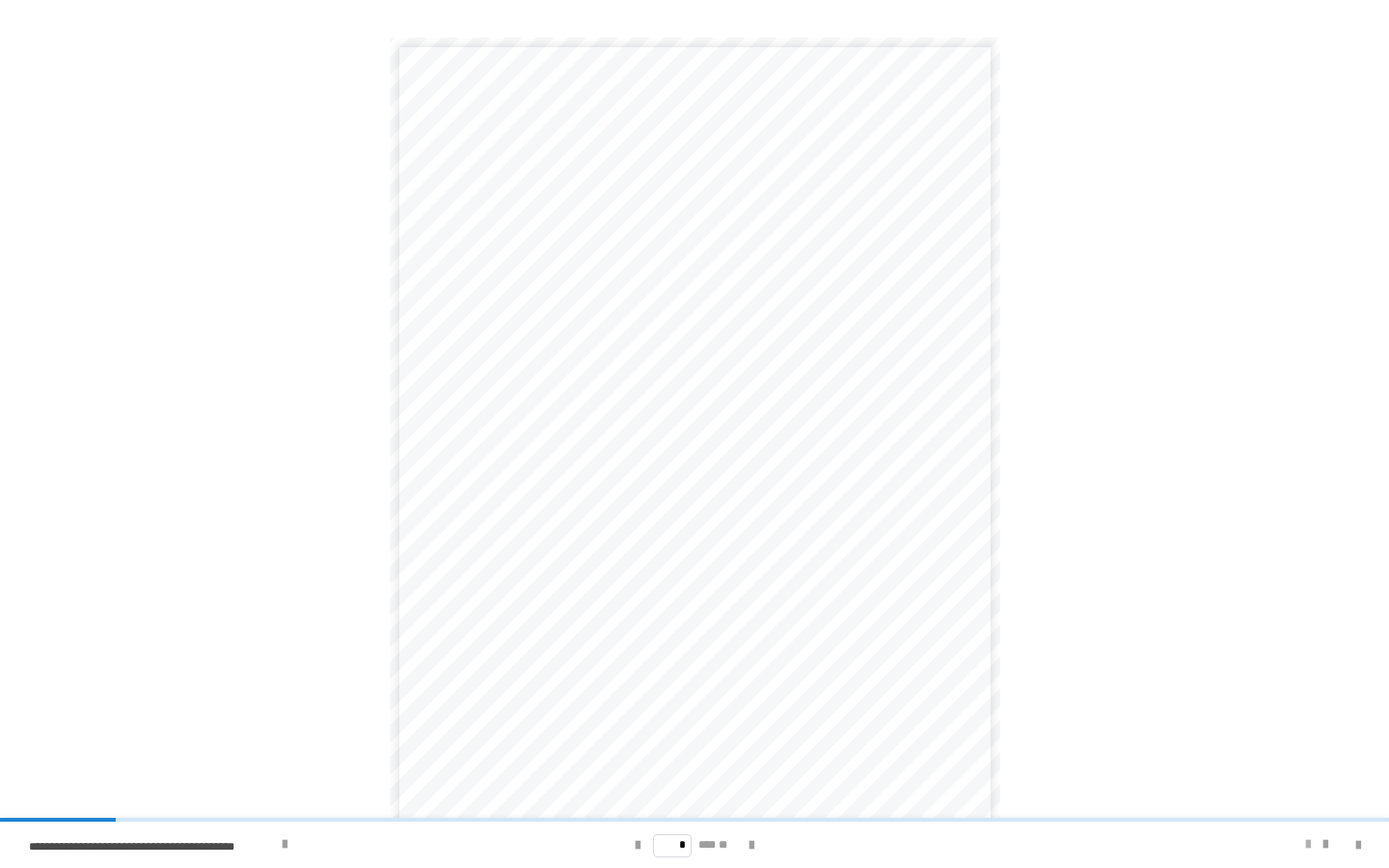 click at bounding box center (1308, 845) 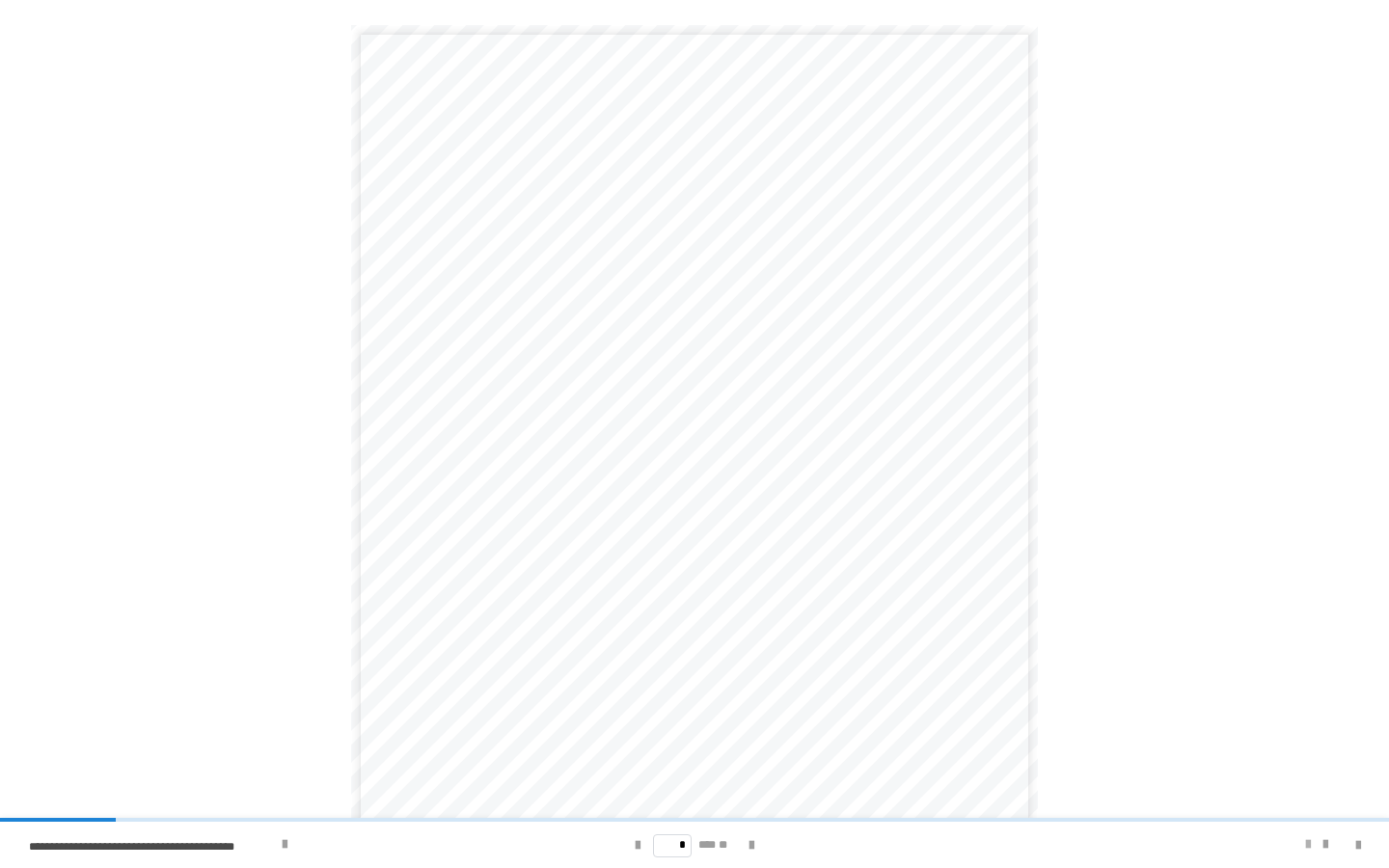 click at bounding box center [1308, 845] 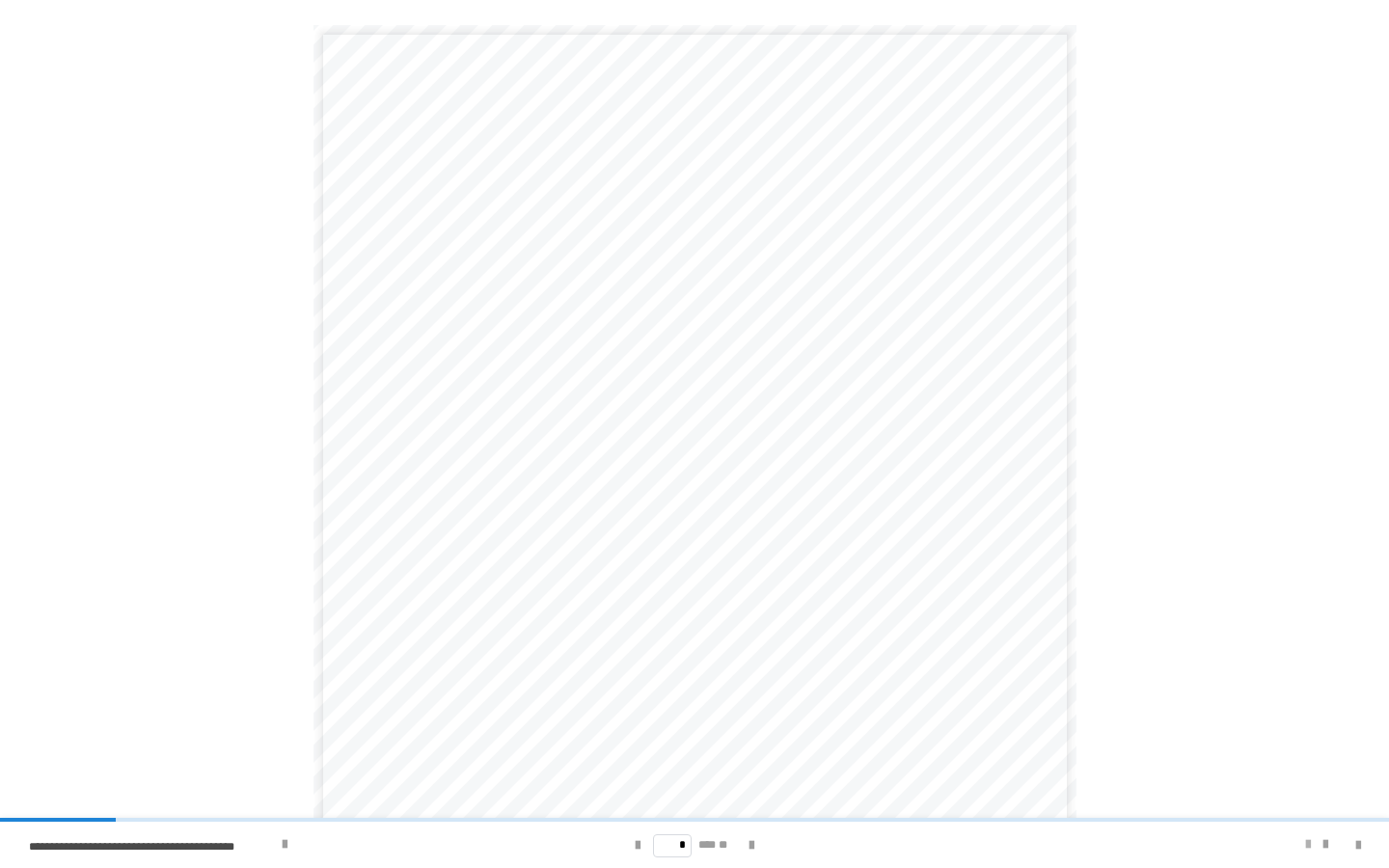 click at bounding box center [1308, 845] 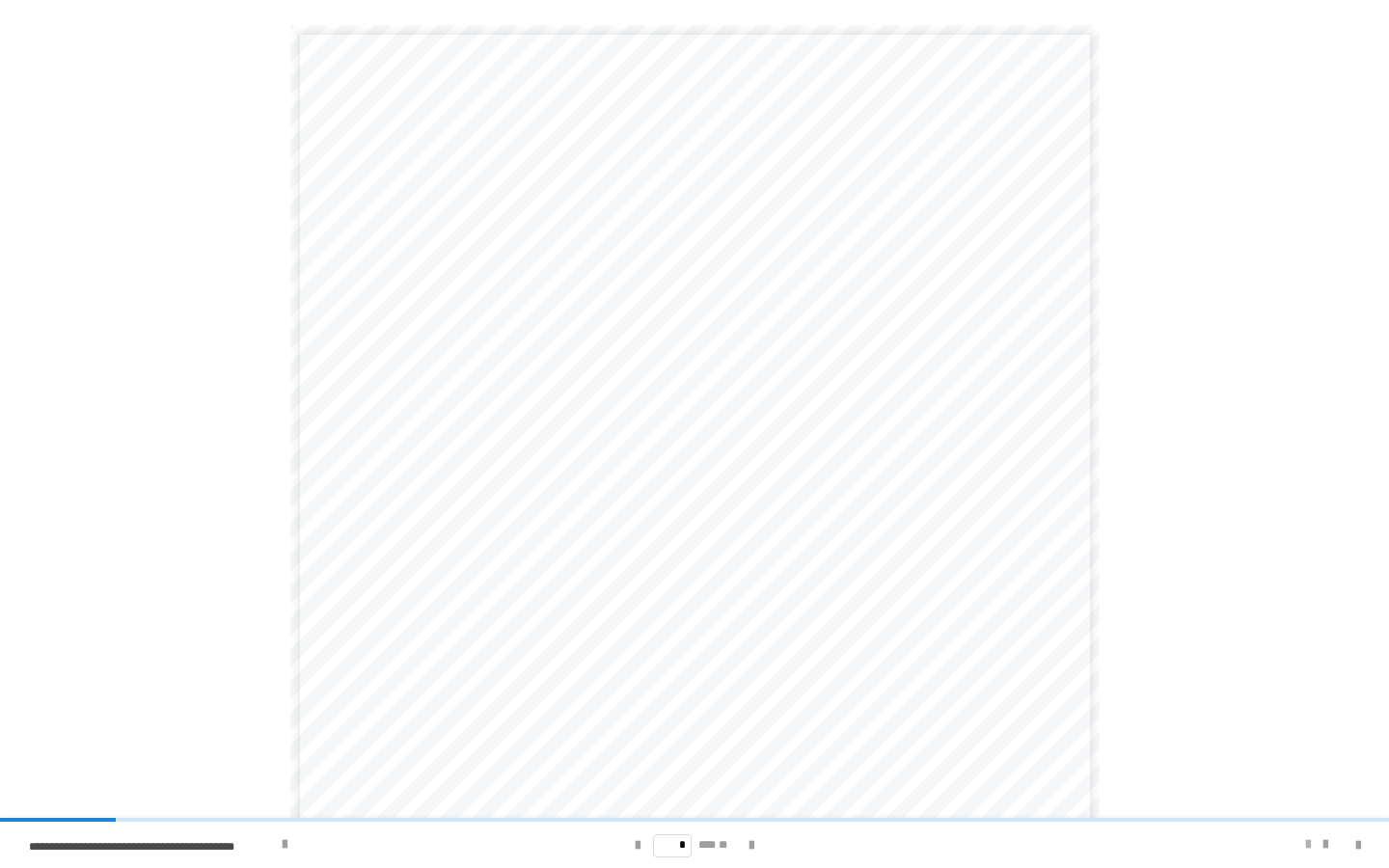 click at bounding box center [1308, 845] 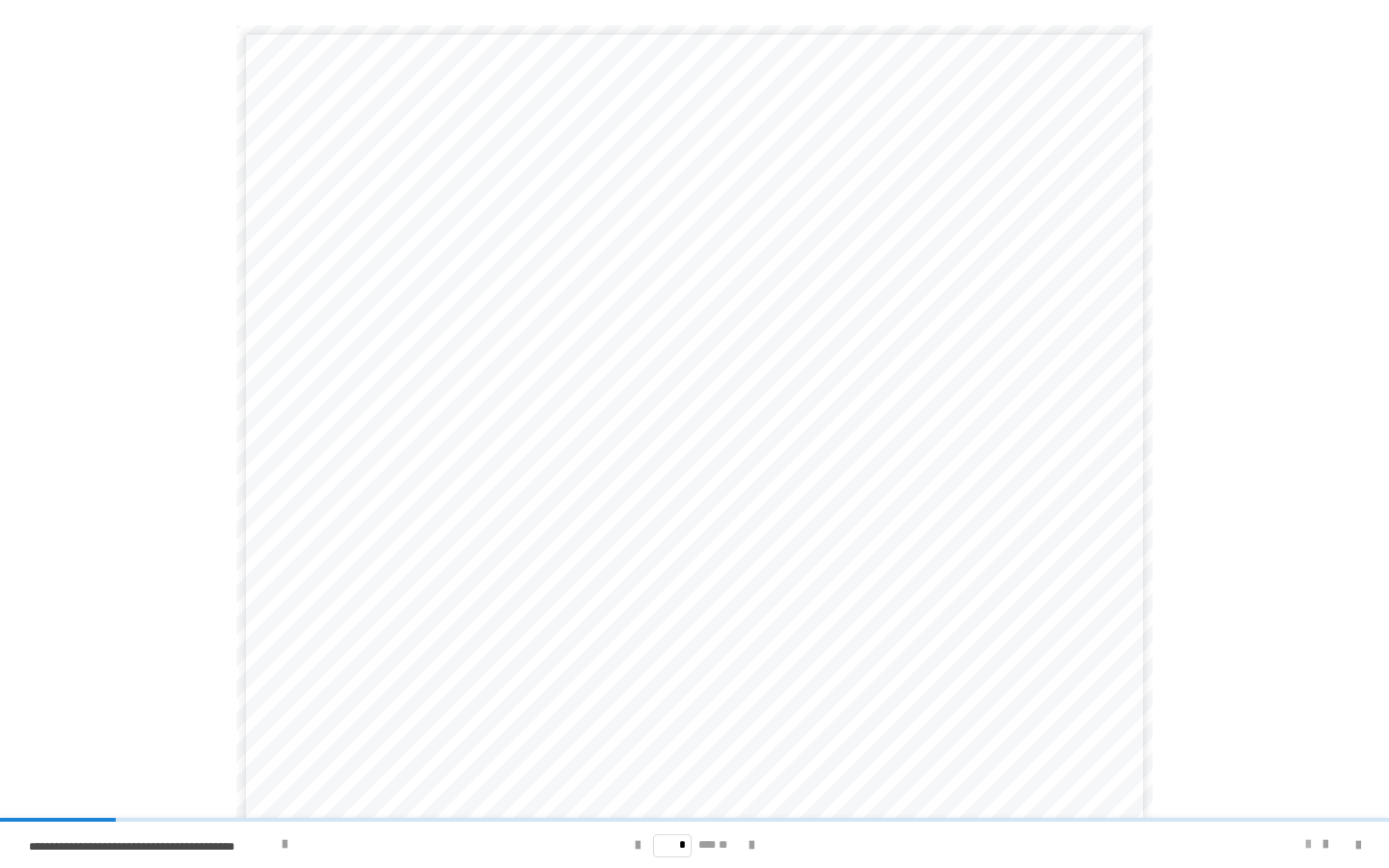click at bounding box center [1308, 845] 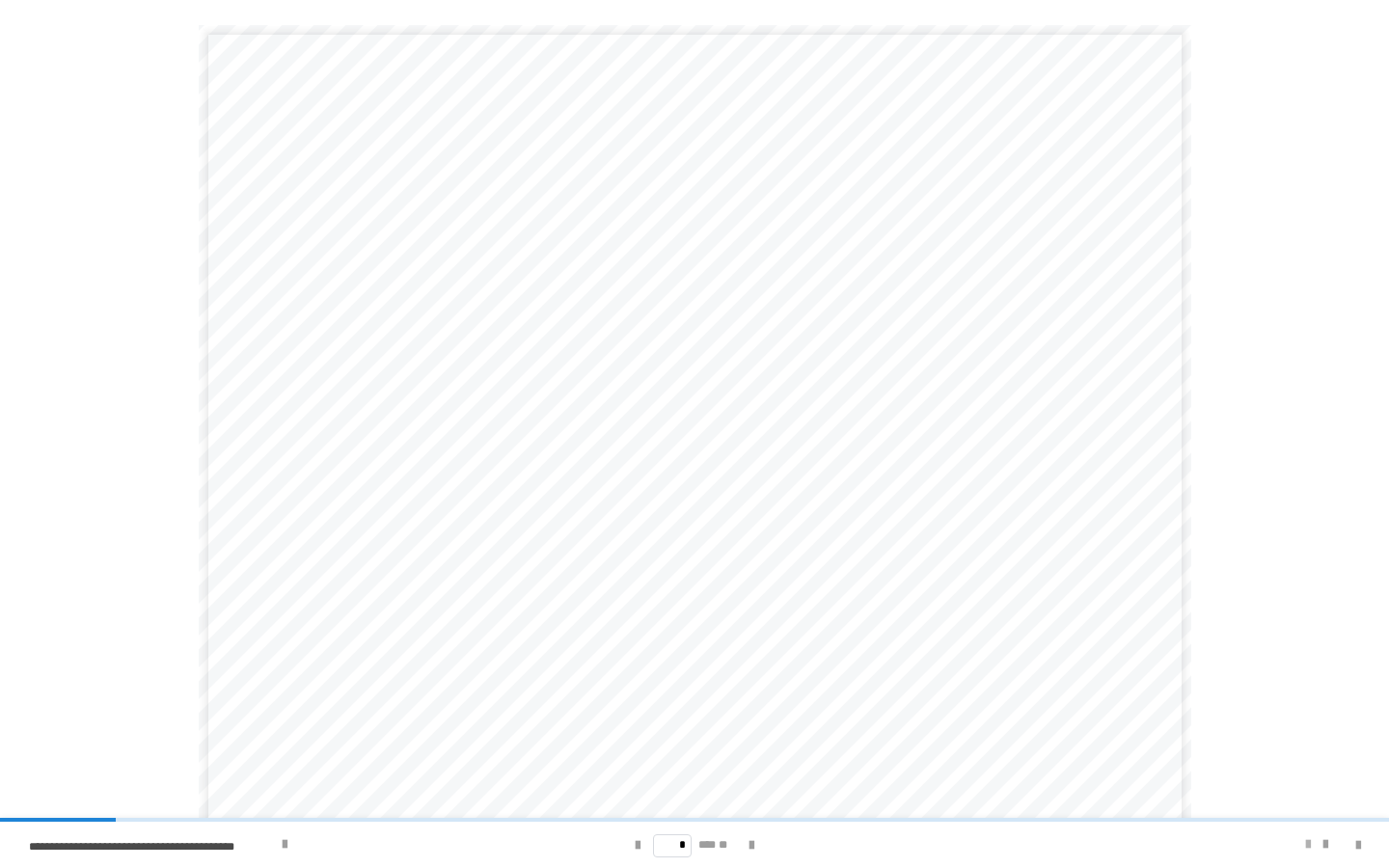 click at bounding box center (1308, 845) 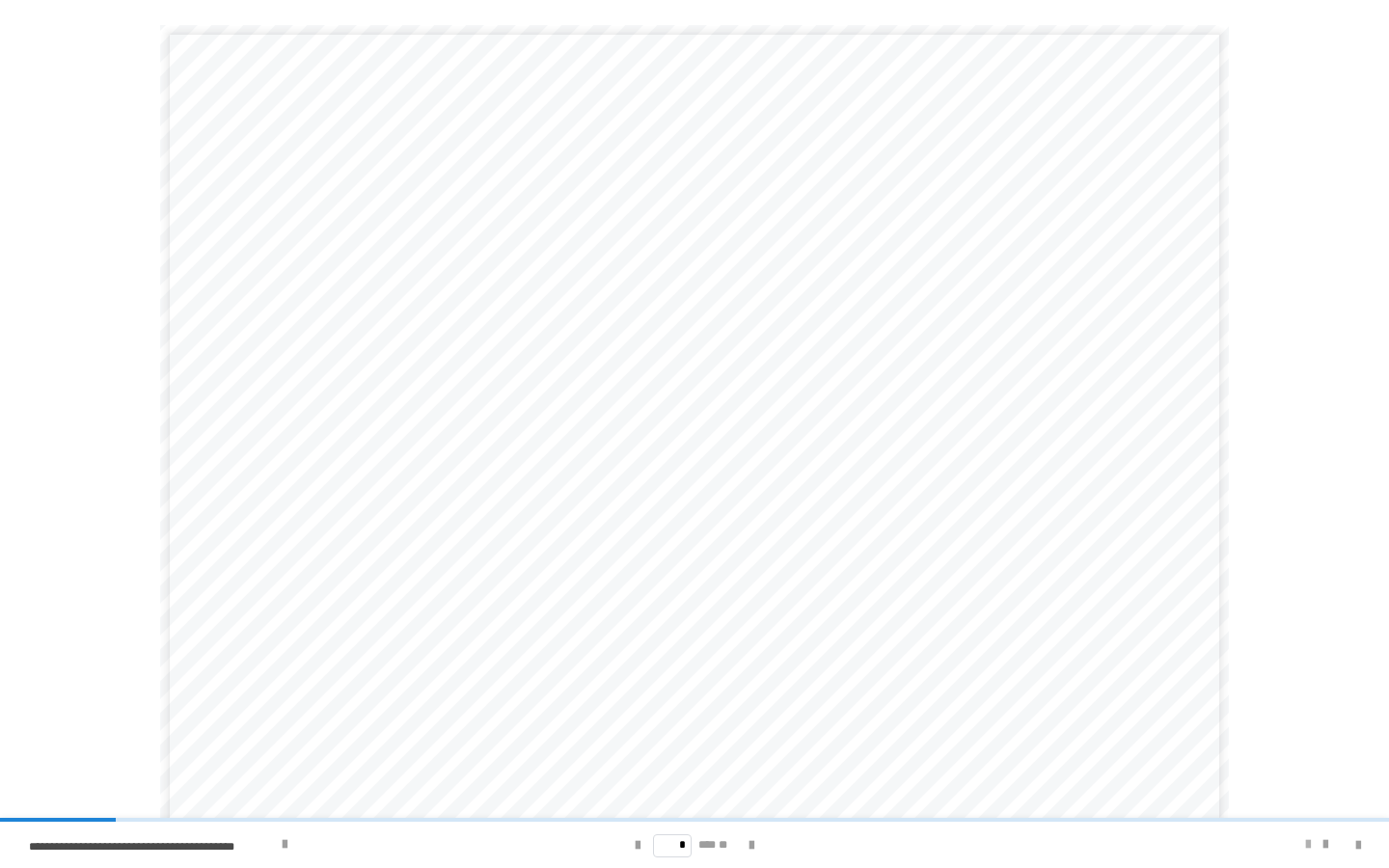 click at bounding box center [1308, 845] 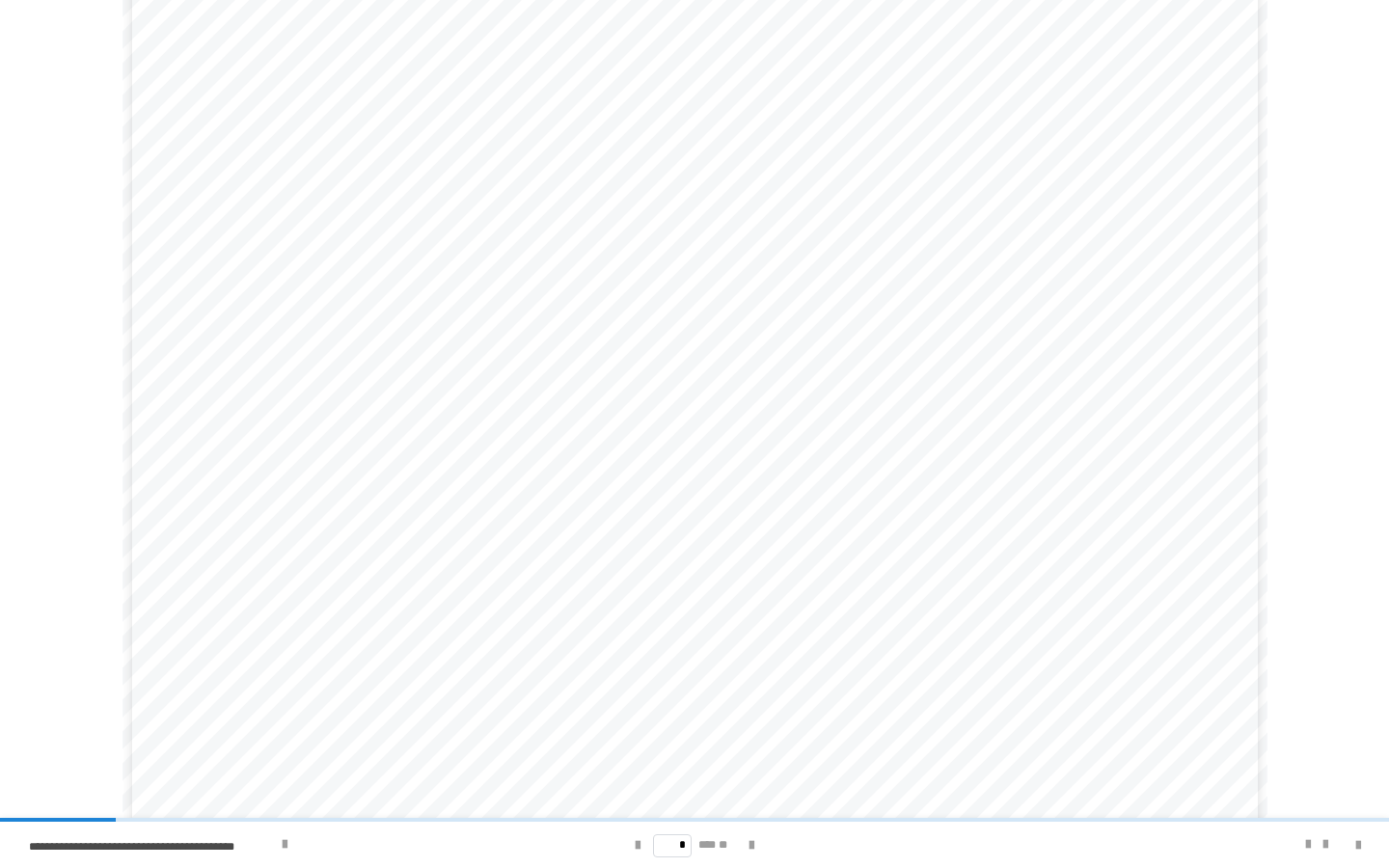 scroll, scrollTop: 776, scrollLeft: 0, axis: vertical 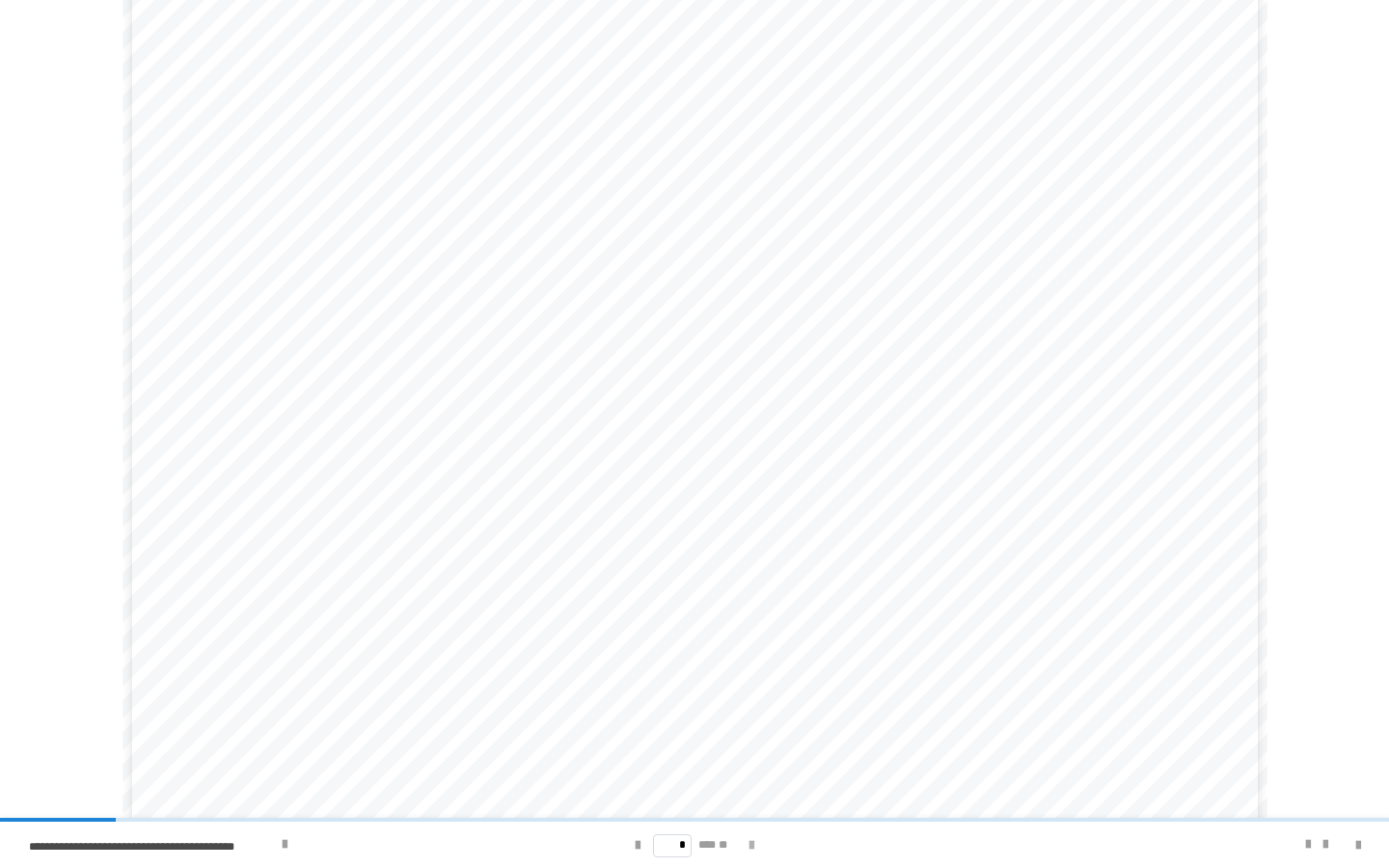 click at bounding box center [751, 846] 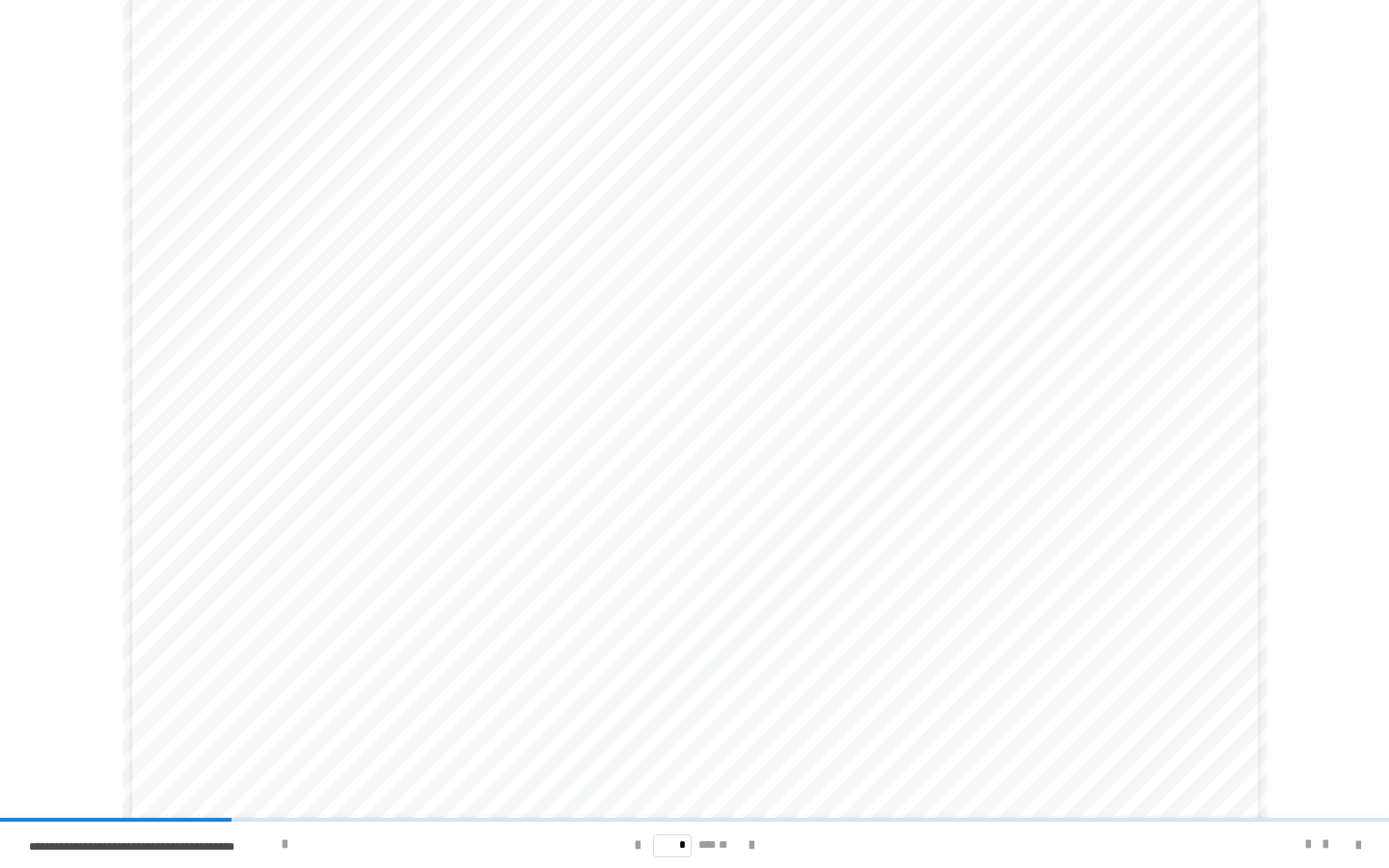 scroll, scrollTop: 777, scrollLeft: 0, axis: vertical 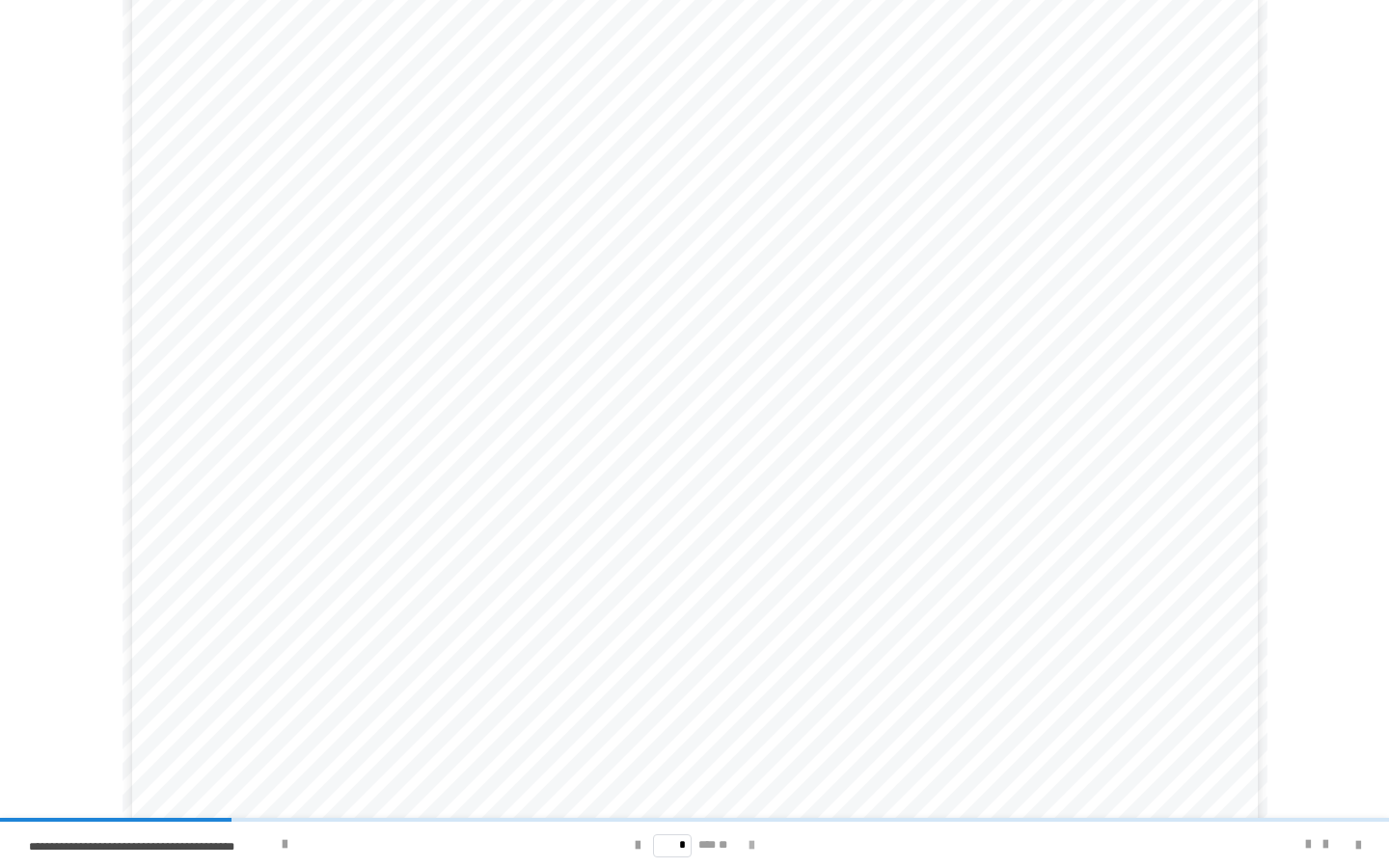 click at bounding box center [751, 846] 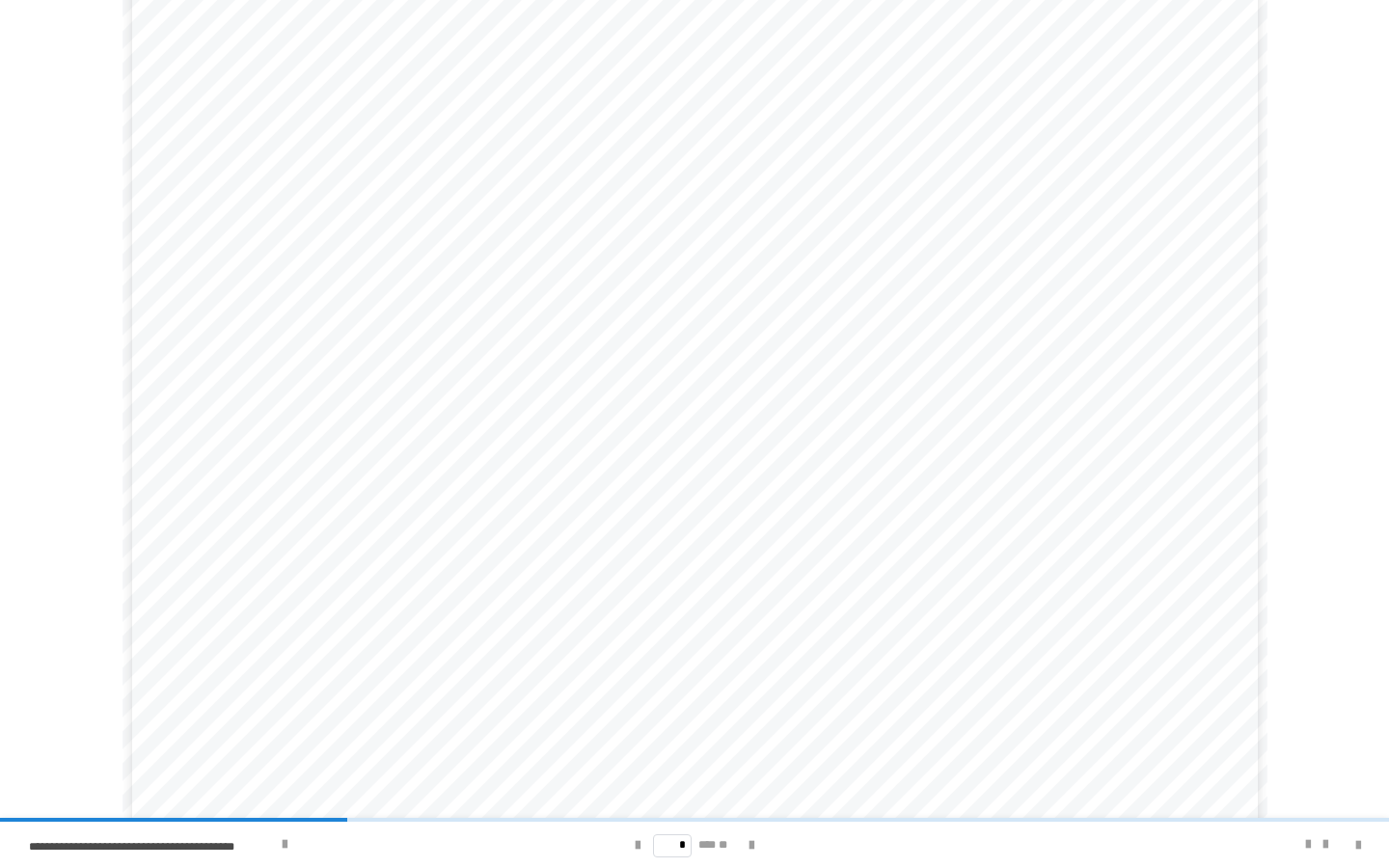 scroll, scrollTop: 613, scrollLeft: 0, axis: vertical 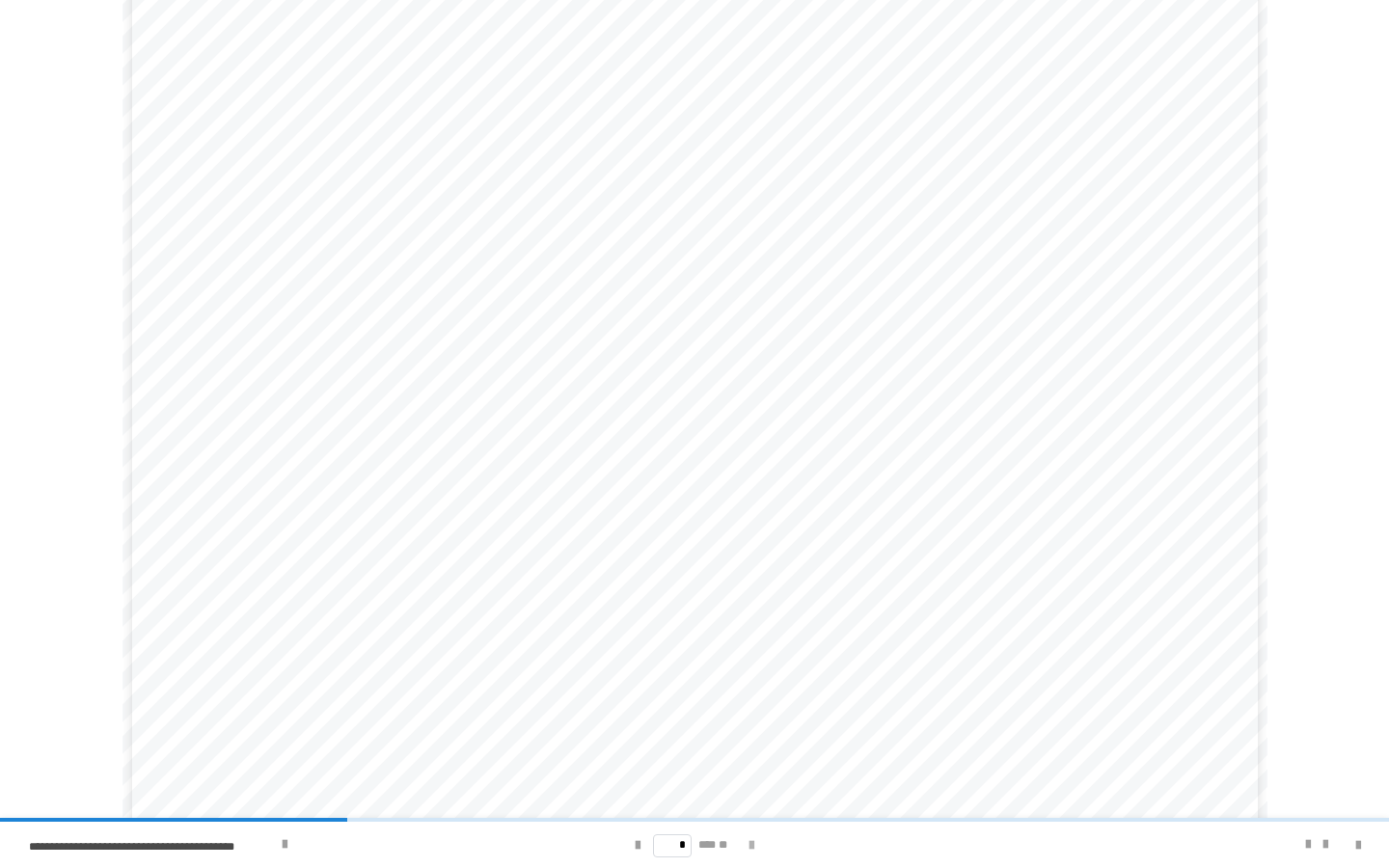 click at bounding box center (751, 846) 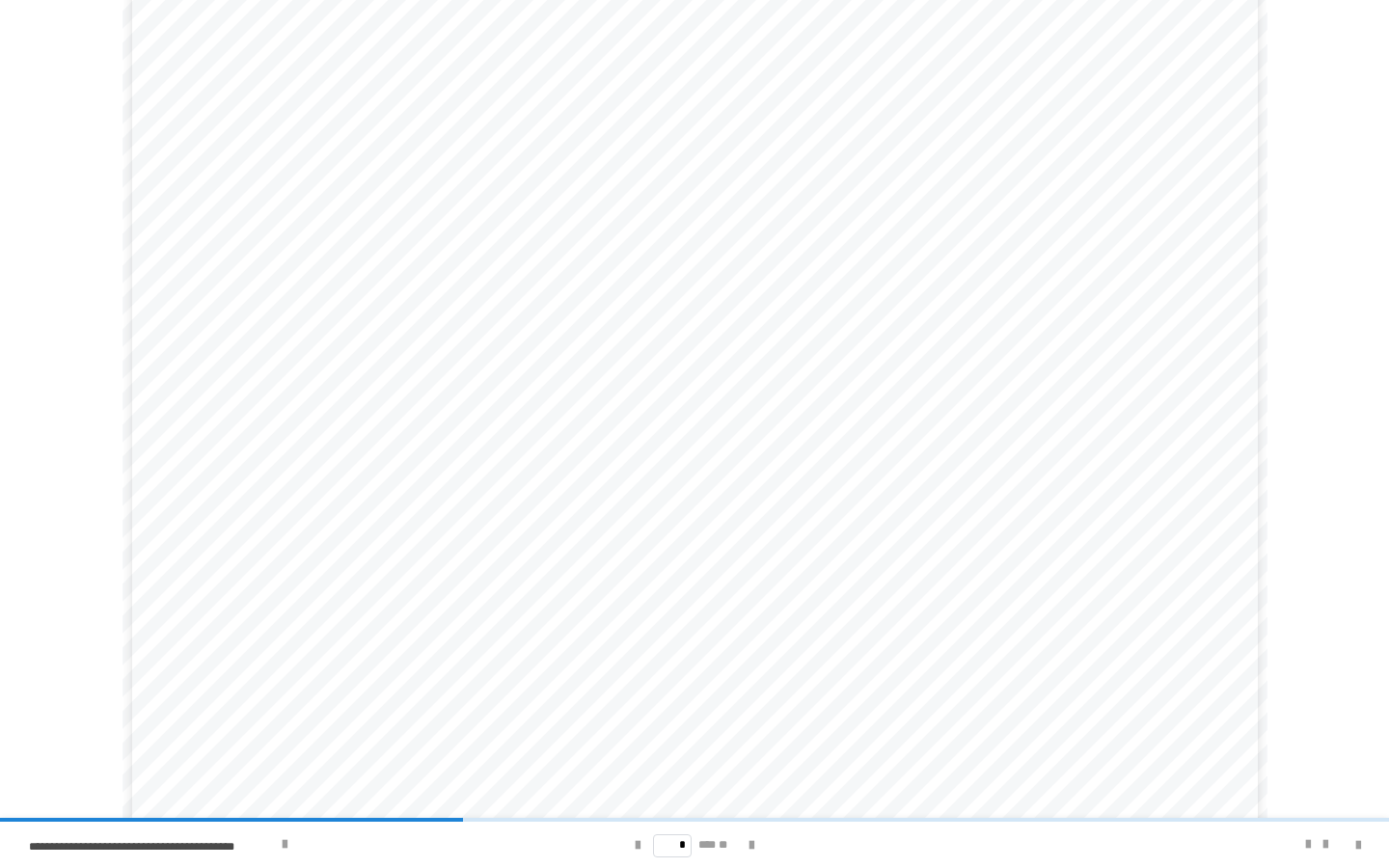 scroll, scrollTop: 0, scrollLeft: 0, axis: both 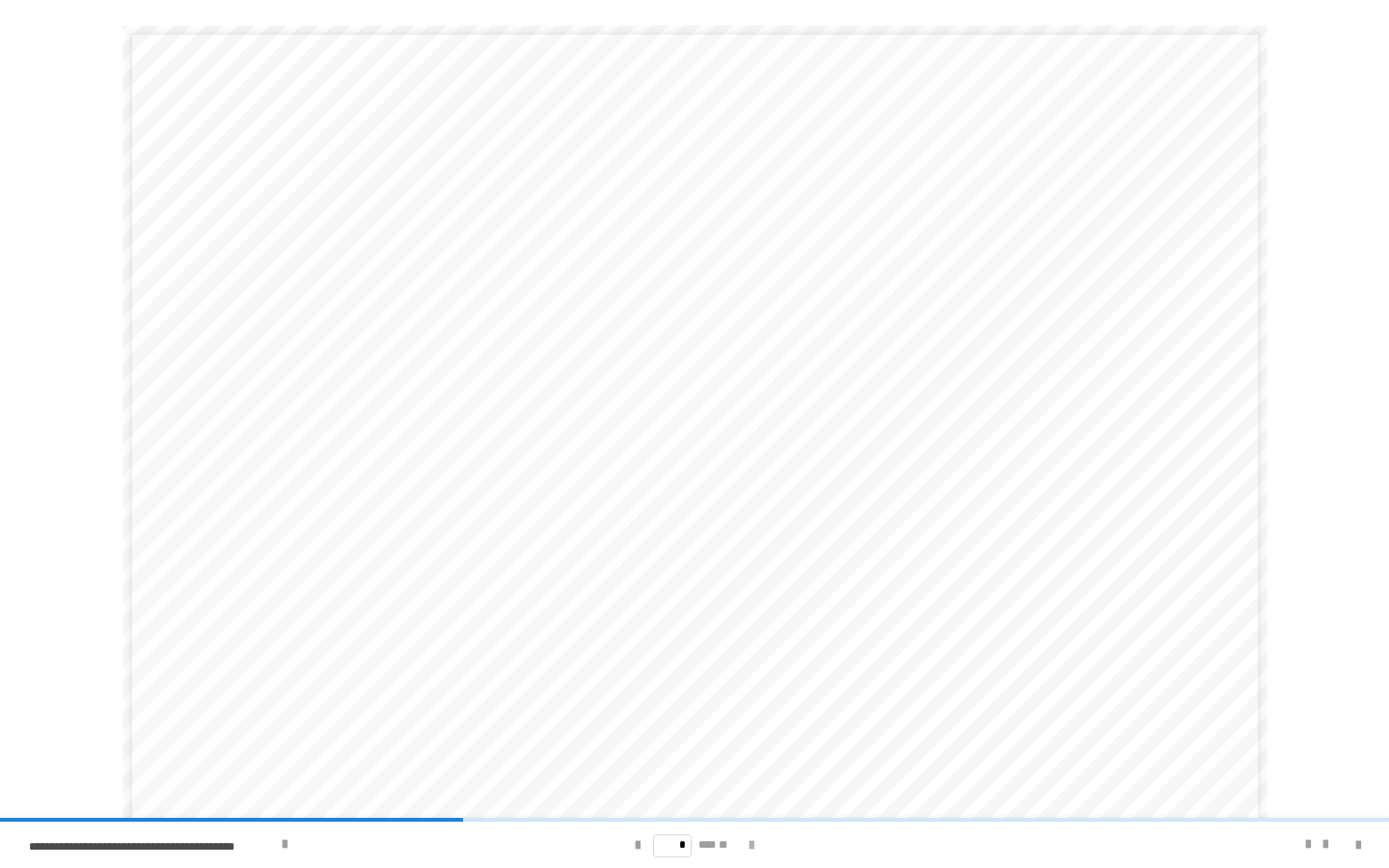 click at bounding box center (751, 846) 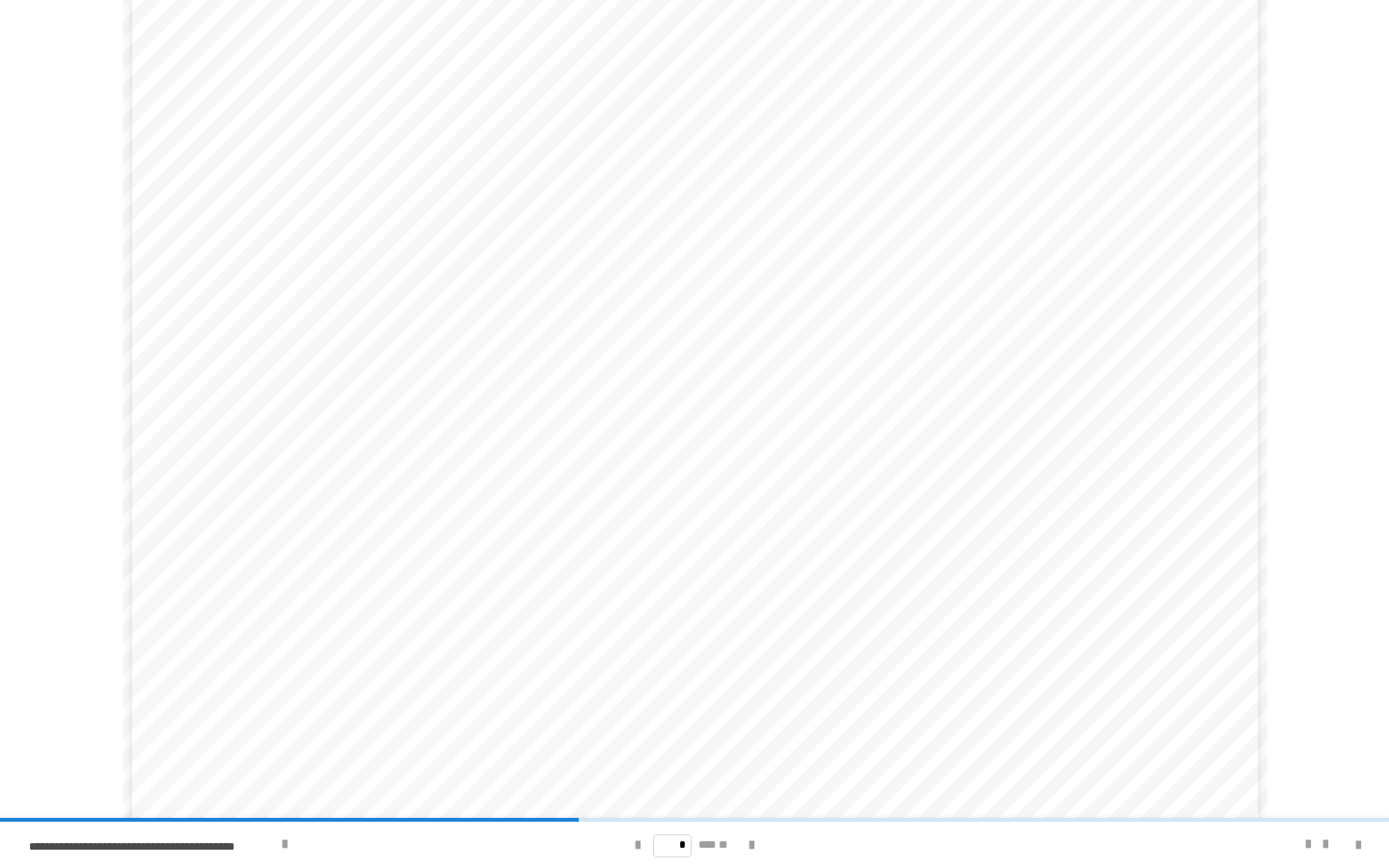 scroll, scrollTop: 777, scrollLeft: 0, axis: vertical 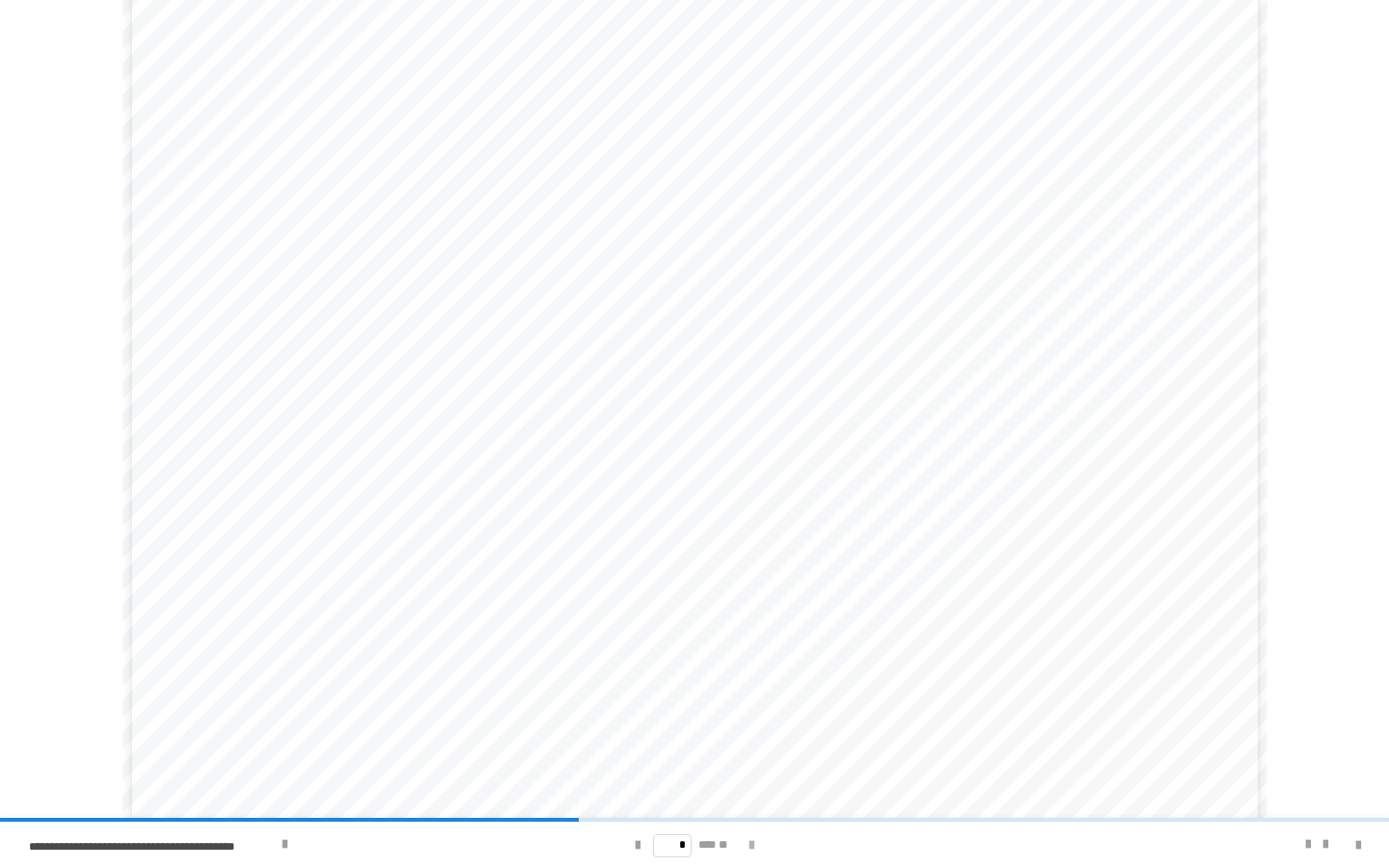 click at bounding box center [751, 846] 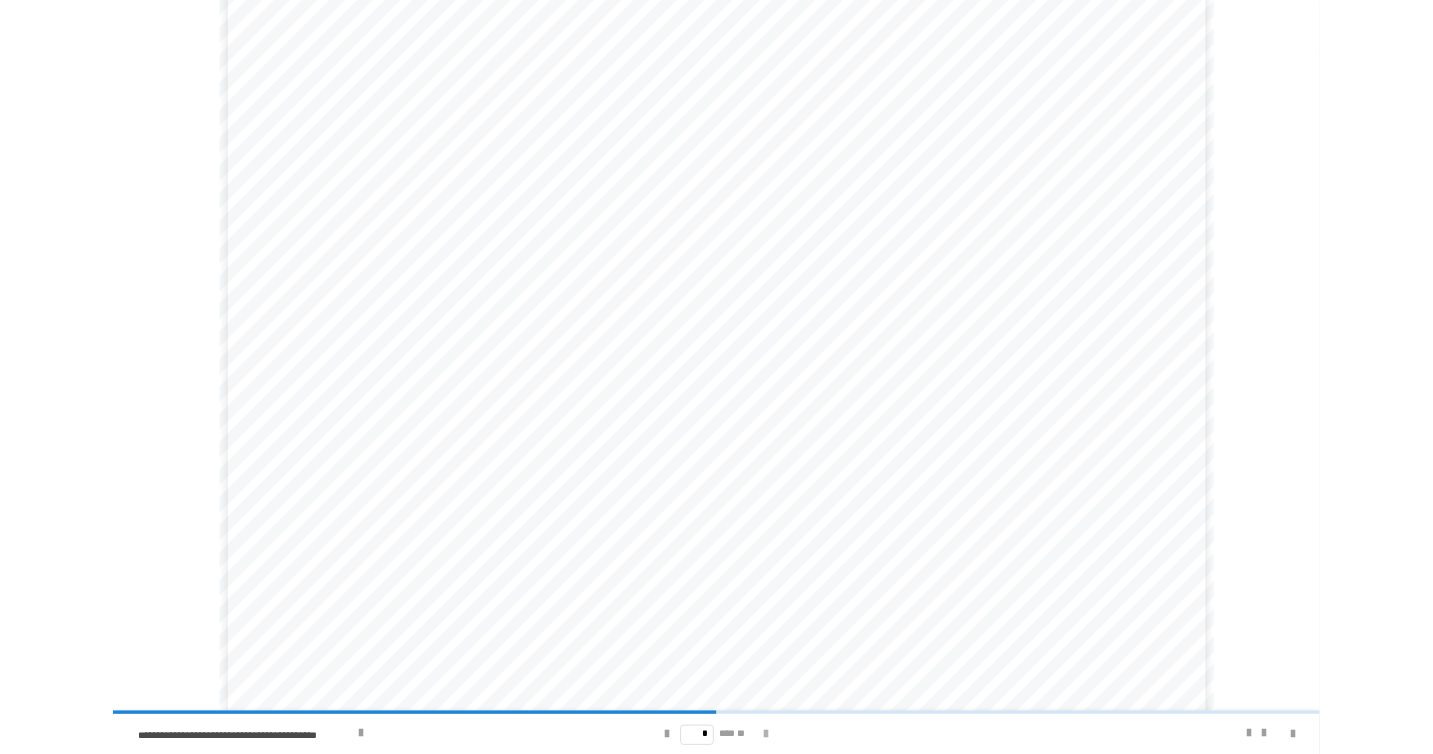 scroll, scrollTop: 0, scrollLeft: 0, axis: both 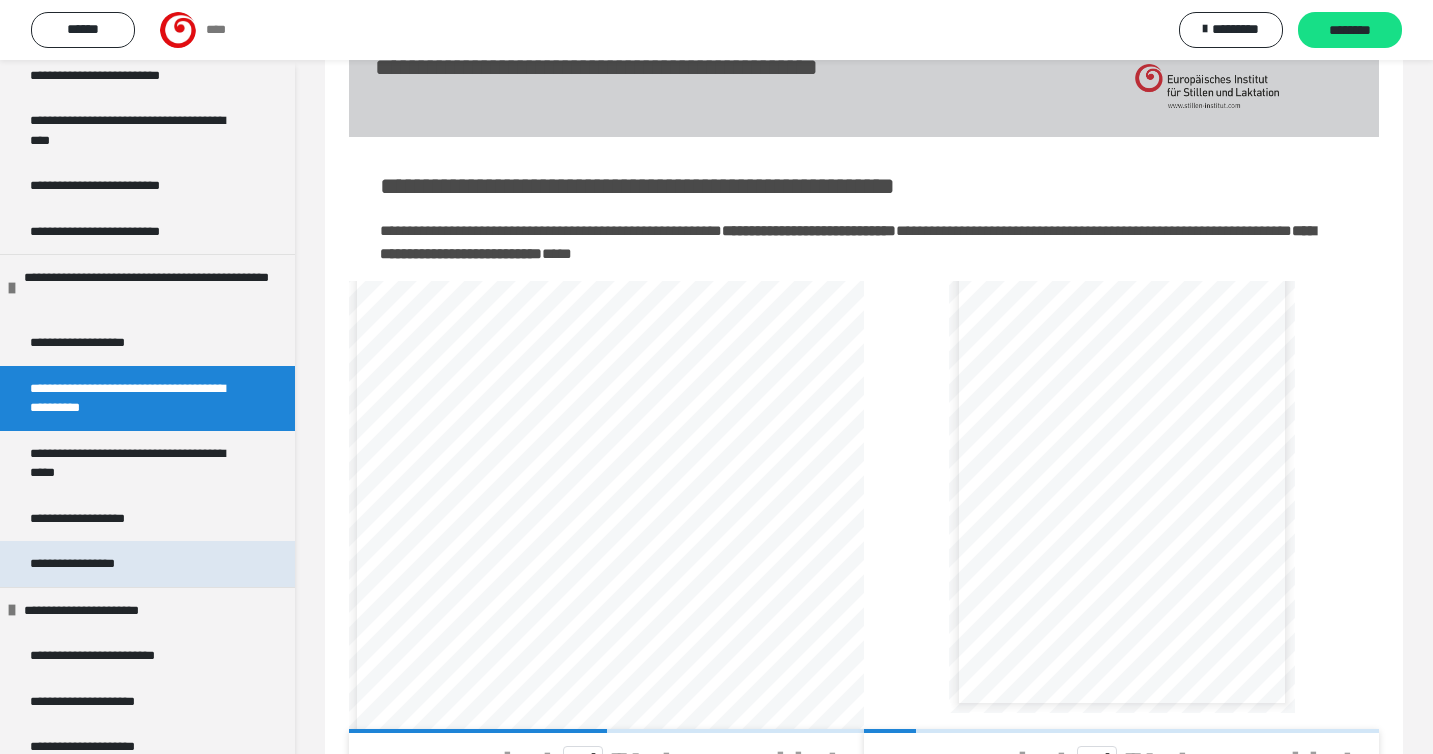 click on "**********" at bounding box center [147, 564] 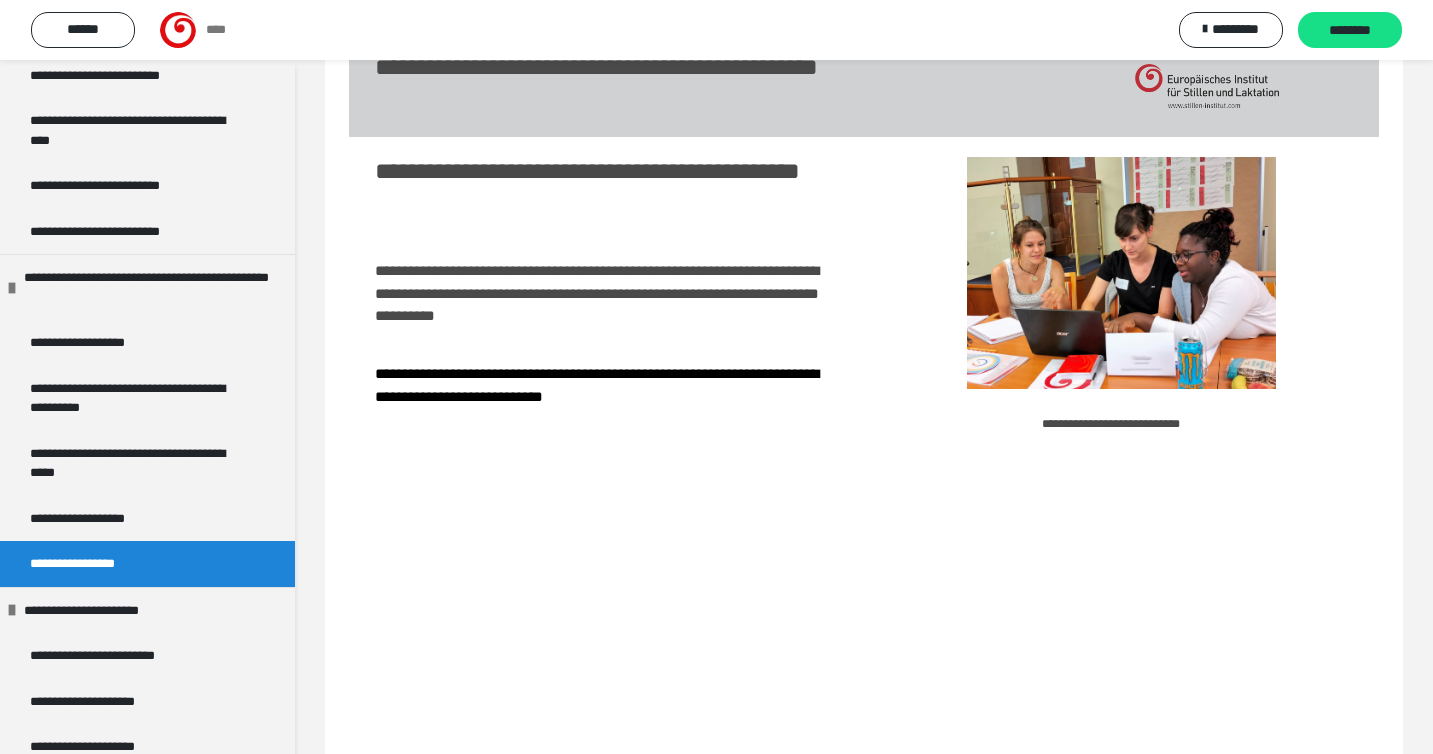 scroll, scrollTop: 60, scrollLeft: 0, axis: vertical 